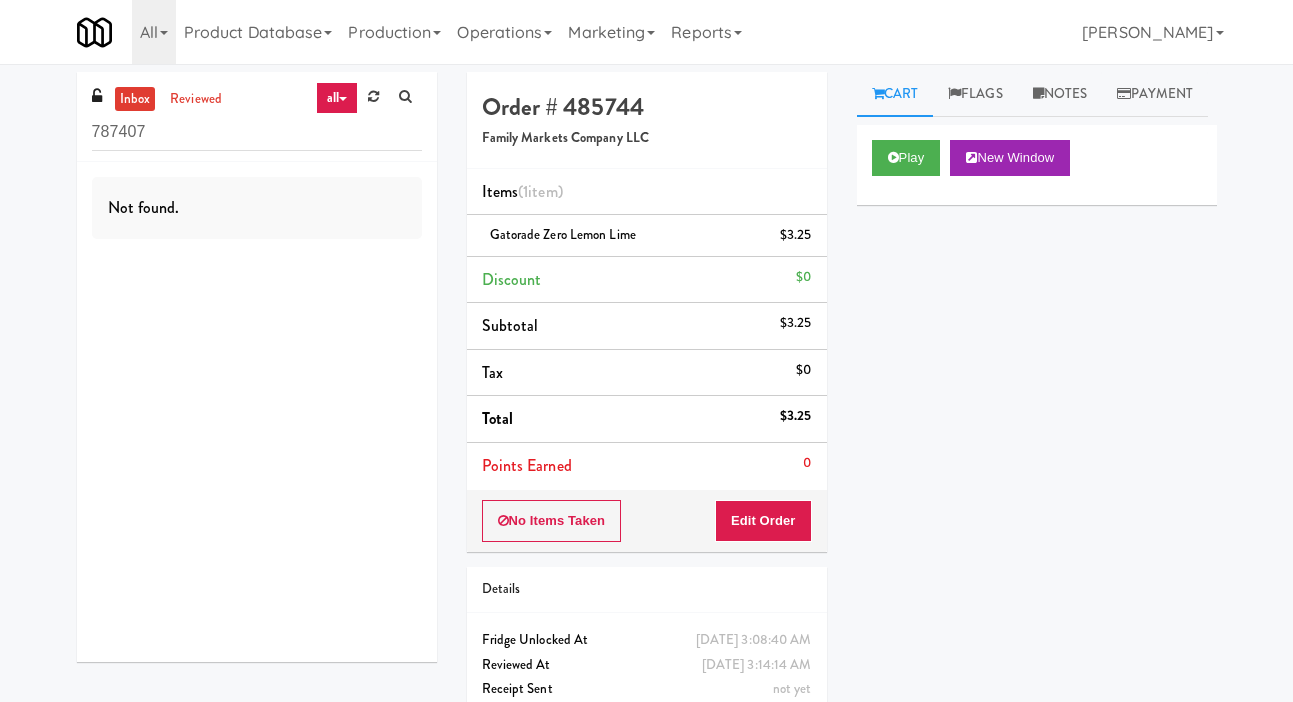 scroll, scrollTop: 0, scrollLeft: 0, axis: both 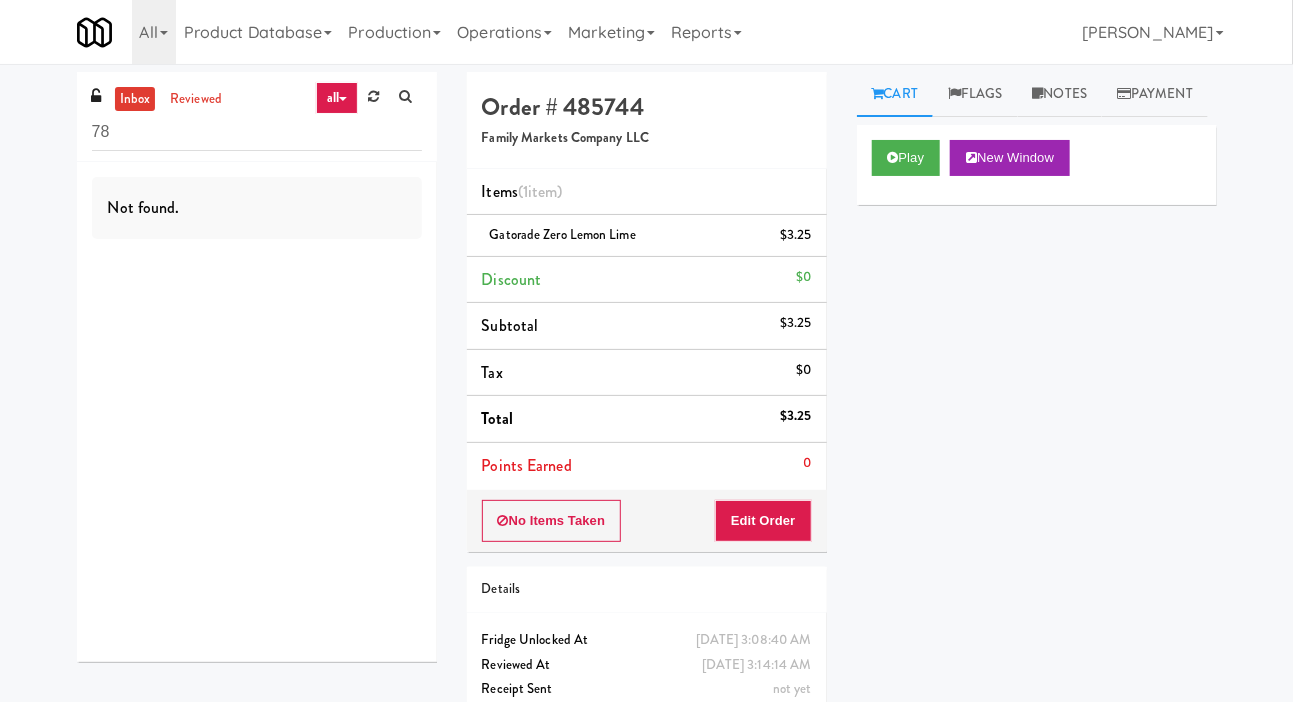 type on "7" 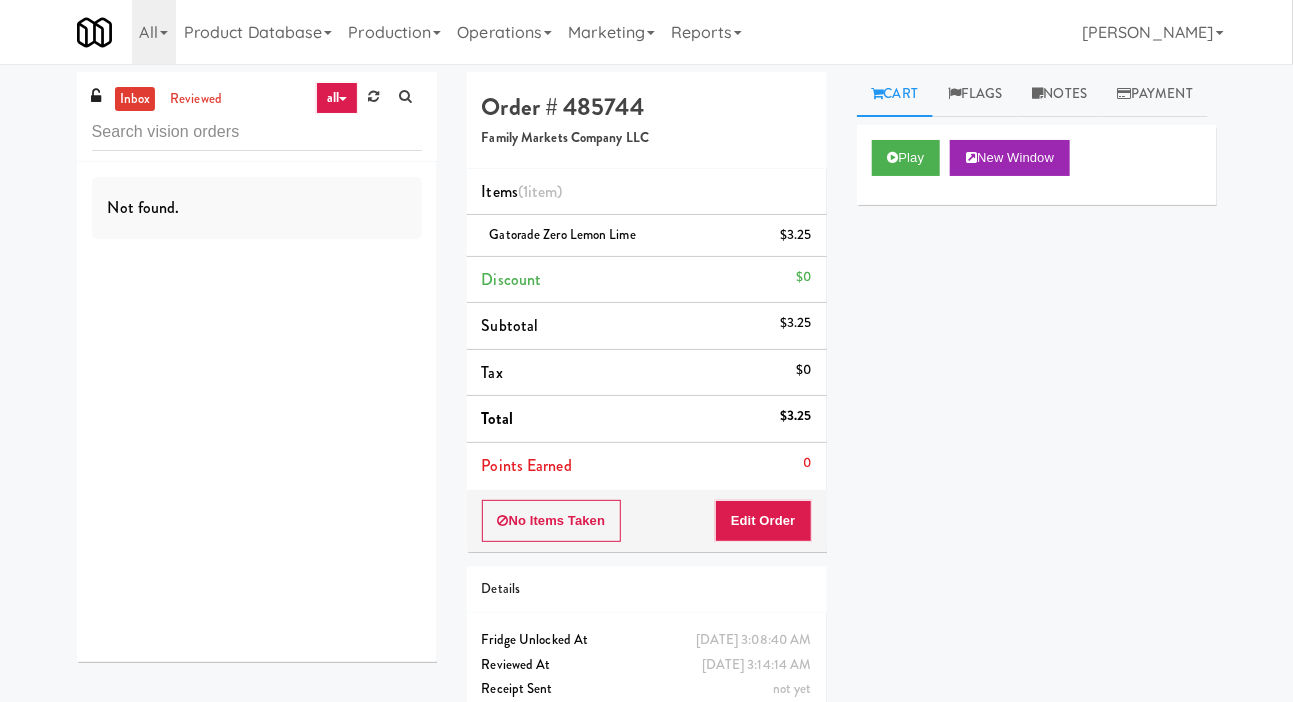 type 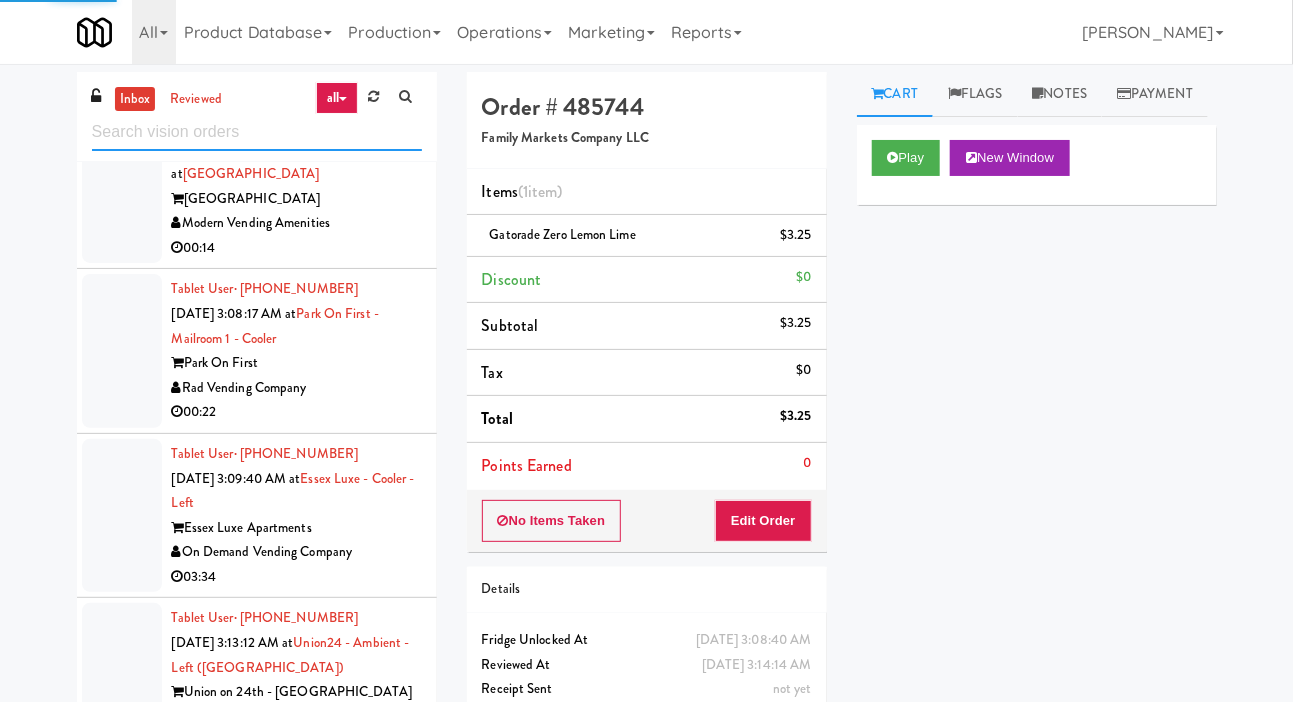 scroll, scrollTop: 4740, scrollLeft: 0, axis: vertical 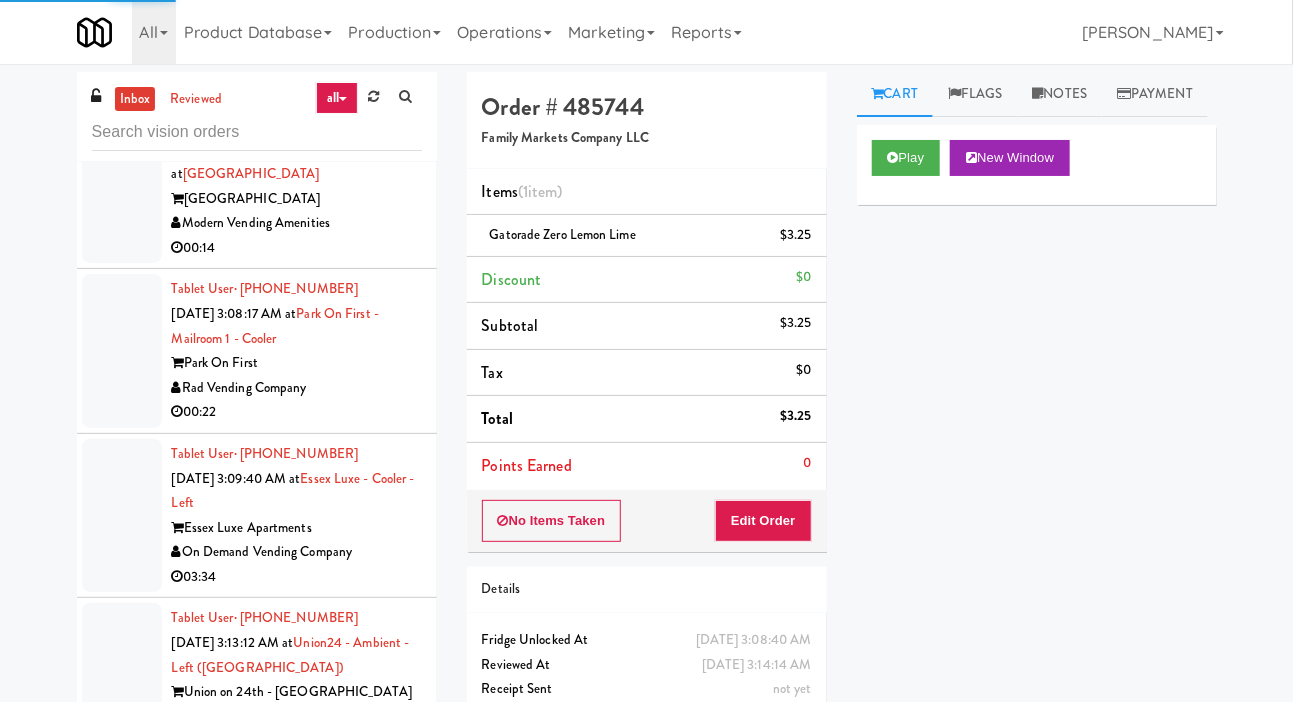 click on "00:22" at bounding box center (297, 412) 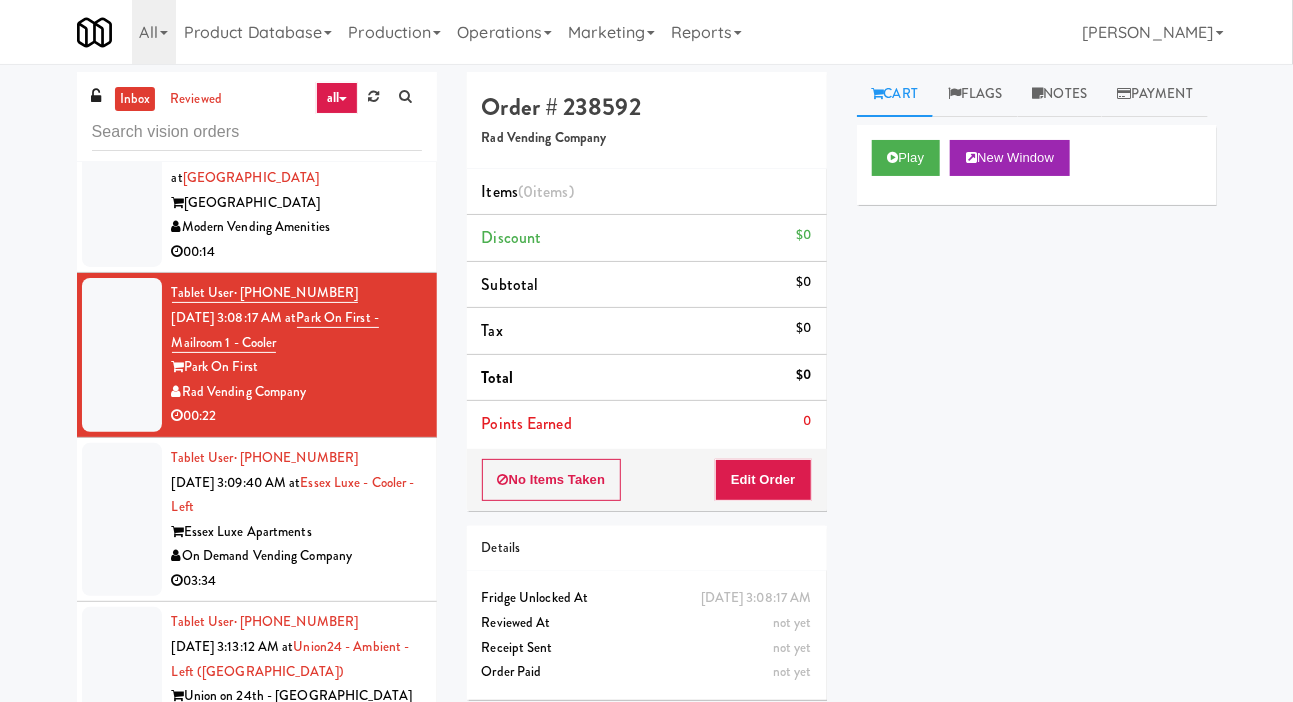 click on "Tablet User  · (319) 883-6942 [DATE] 3:08:17 AM at  Park on [GEOGRAPHIC_DATA] 1 - [GEOGRAPHIC_DATA] On First  Rad Vending Company  00:22" at bounding box center (257, 355) 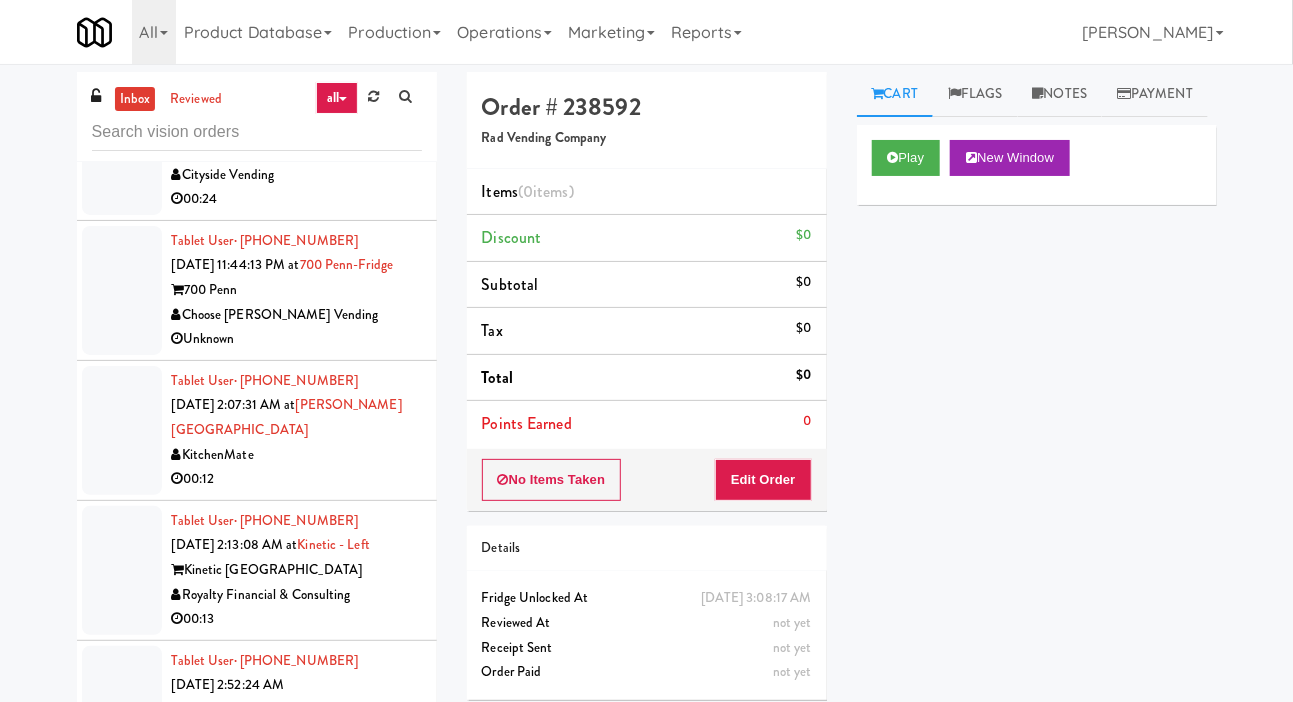 scroll, scrollTop: 3553, scrollLeft: 0, axis: vertical 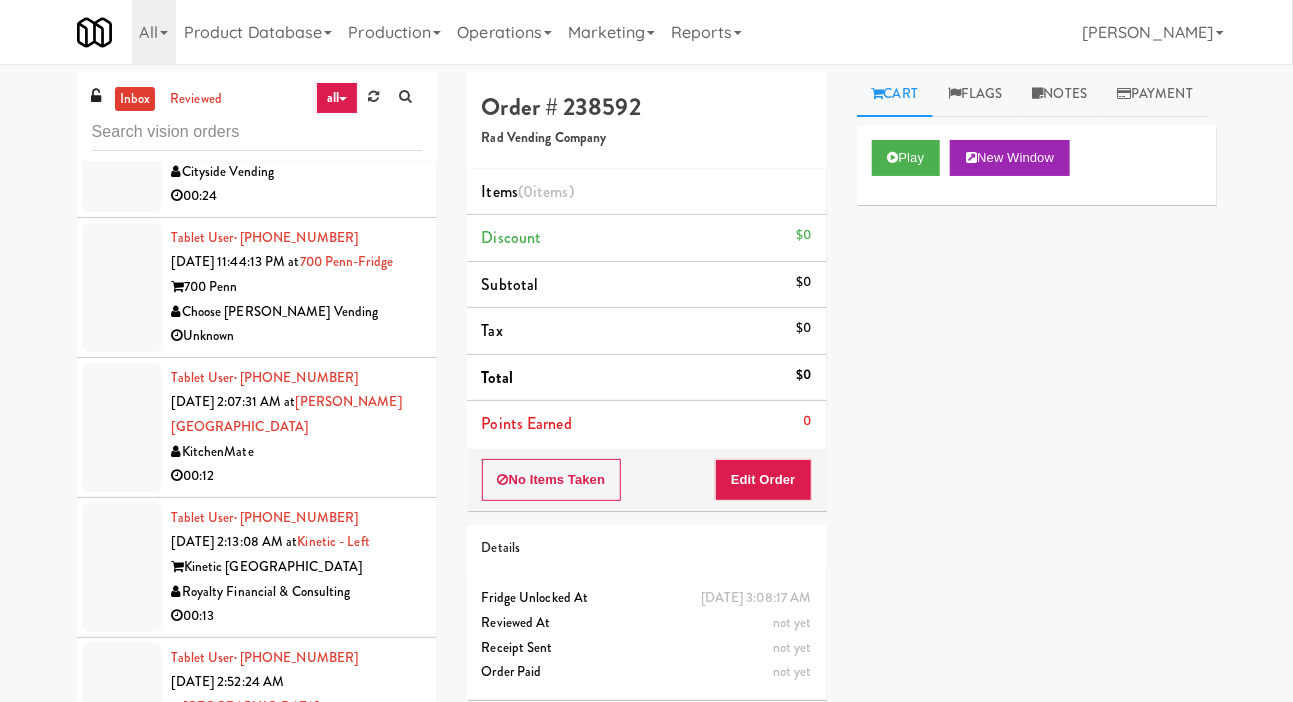 click on "Unknown" at bounding box center (297, 81) 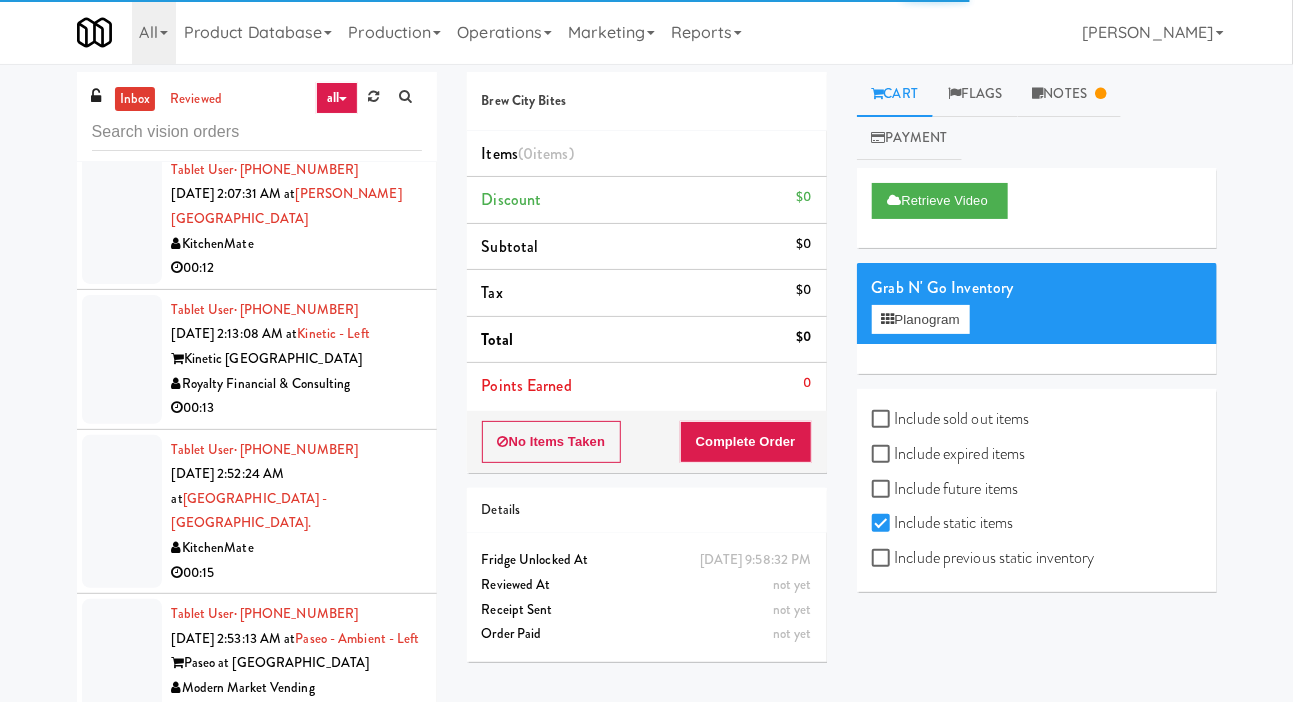 scroll, scrollTop: 3761, scrollLeft: 0, axis: vertical 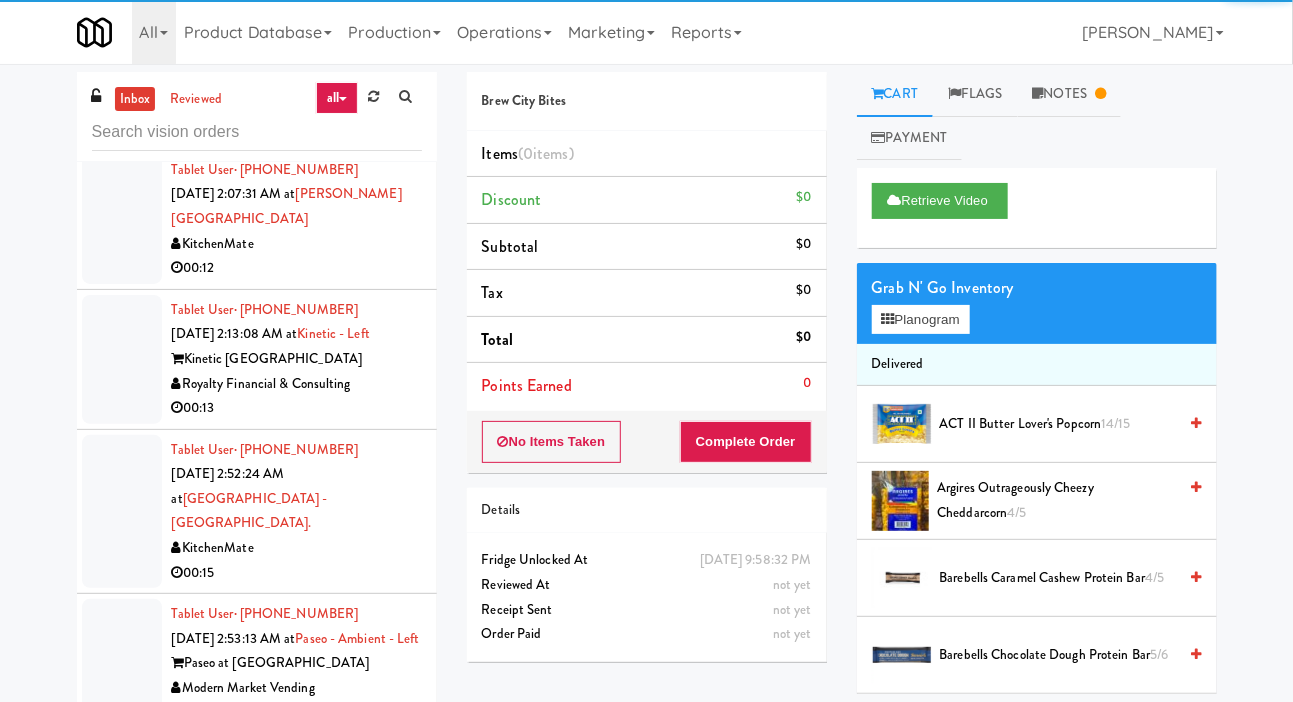 click on "Tablet User  · (365) 228-7336 [DATE] 2:07:31 AM at  [PERSON_NAME][GEOGRAPHIC_DATA]  00:12" at bounding box center (297, 219) 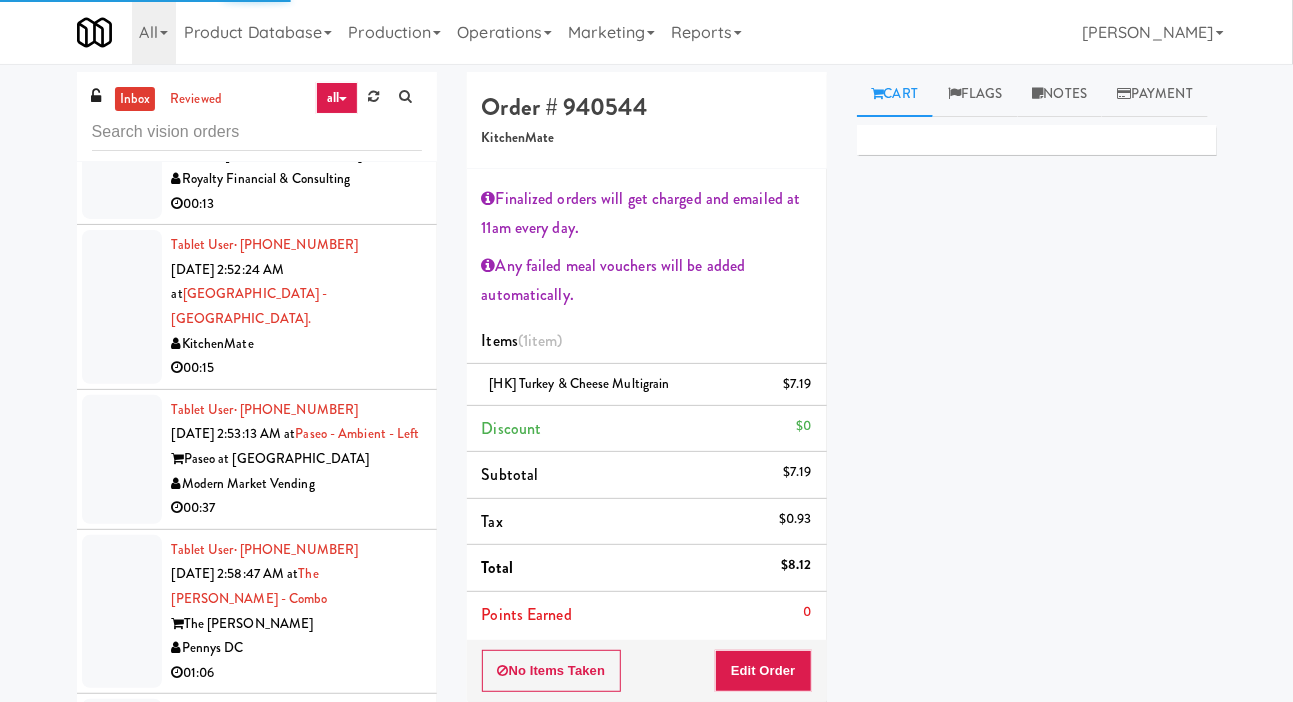 click on "Tablet User  · (510) 902-9163 [DATE] 2:13:08 AM at  Kinetic - Left  Kinetic Atlanta  Royalty Financial & Consulting  00:13" at bounding box center [257, 155] 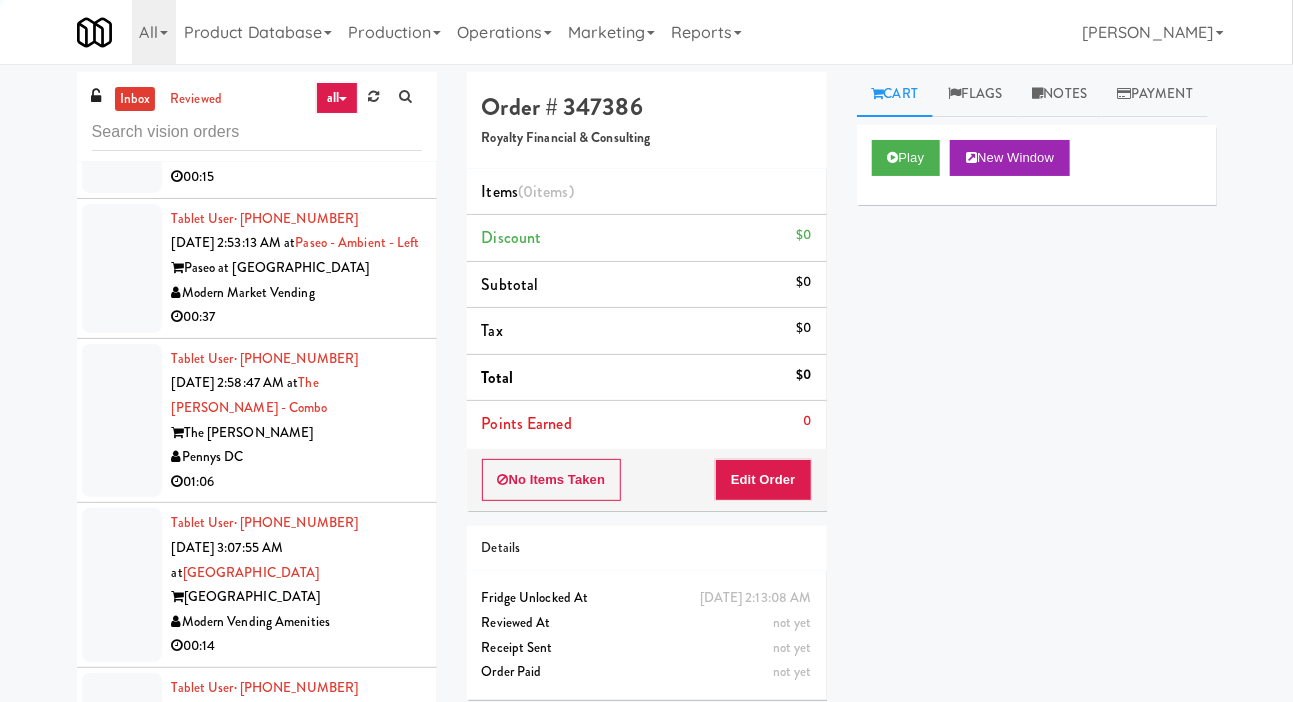 scroll, scrollTop: 4181, scrollLeft: 0, axis: vertical 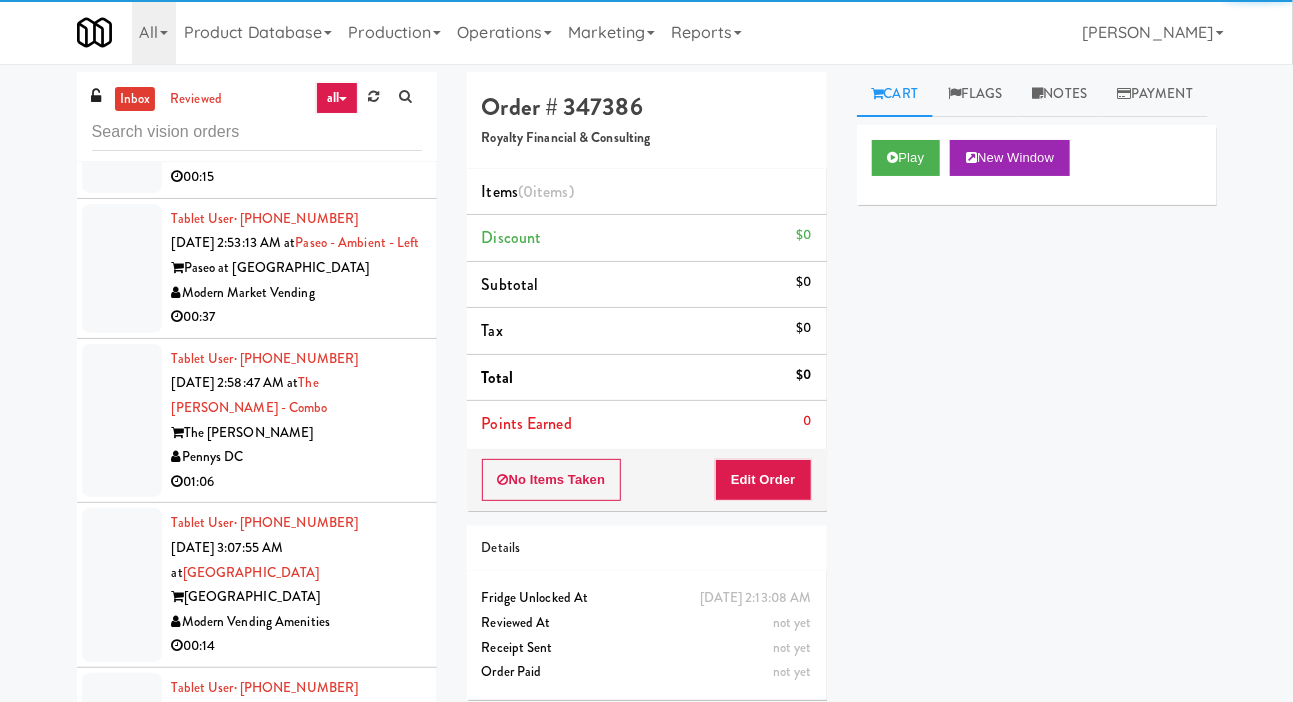 click on "Tablet User  · (647) 331-3109 [DATE] 2:52:24 AM at  [GEOGRAPHIC_DATA]  00:15" at bounding box center [257, 116] 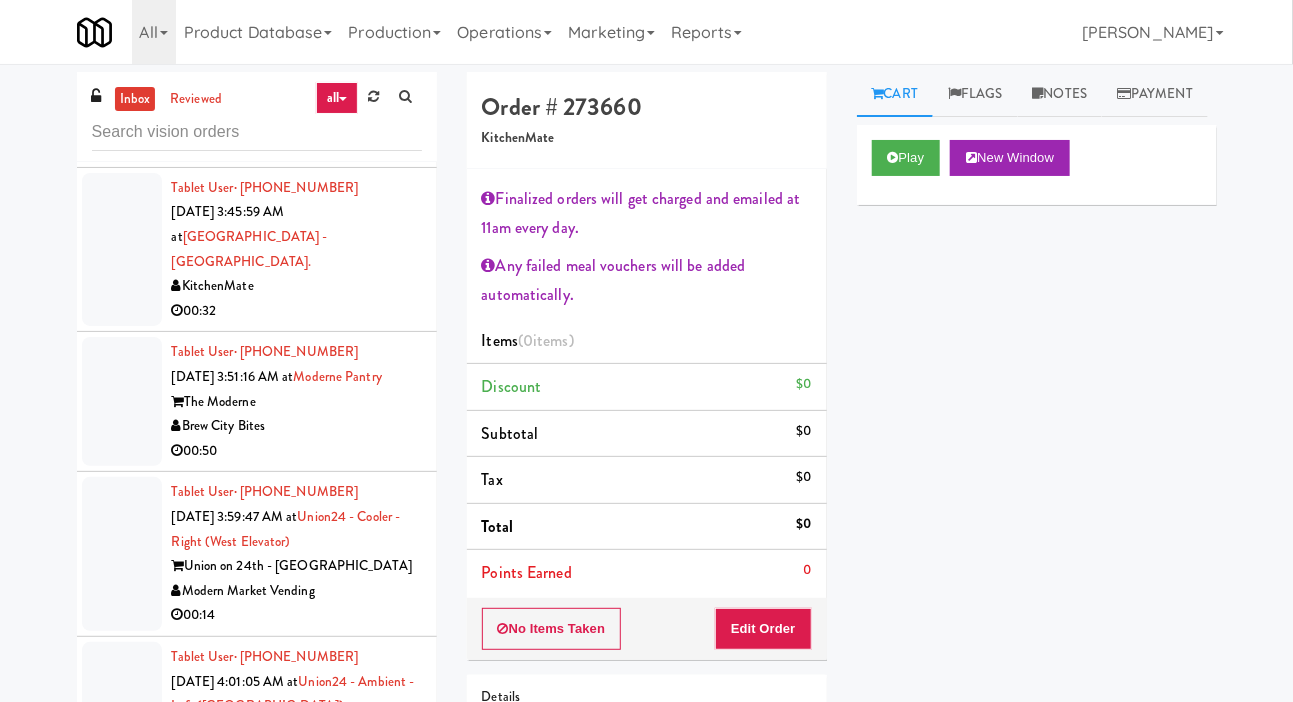 scroll, scrollTop: 9013, scrollLeft: 0, axis: vertical 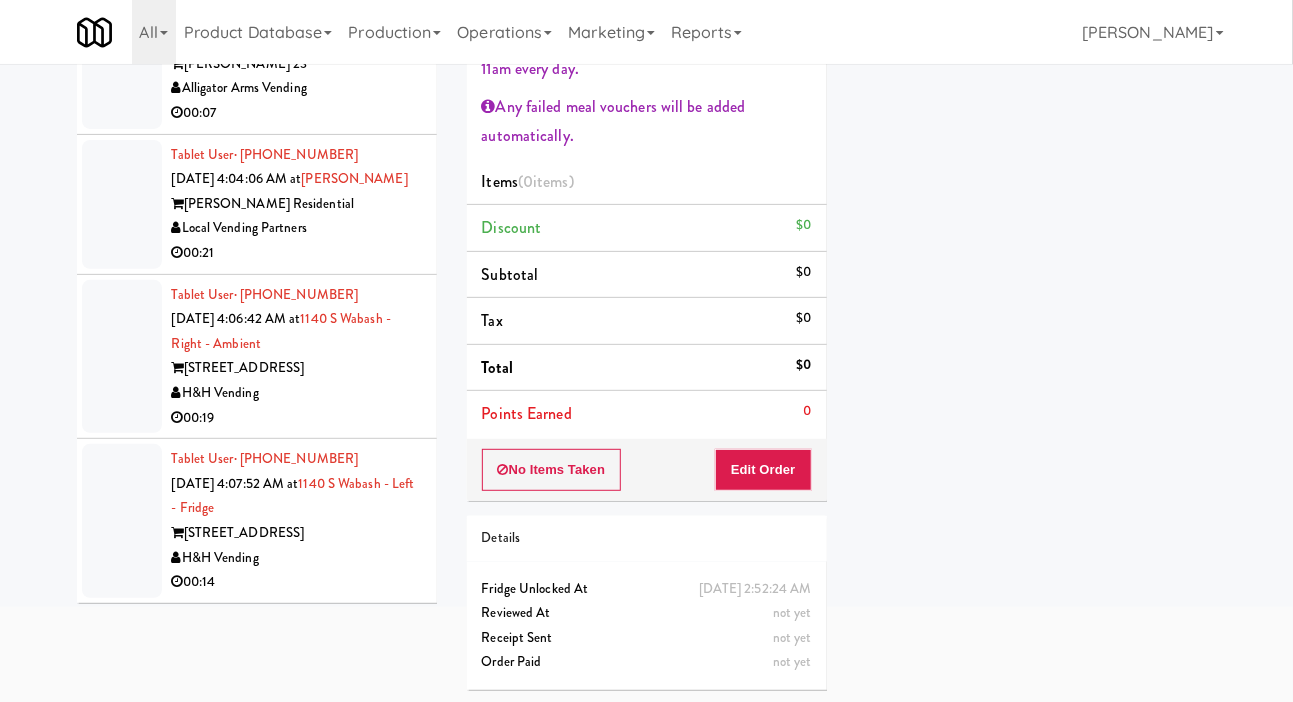 click on "00:14" at bounding box center (297, 582) 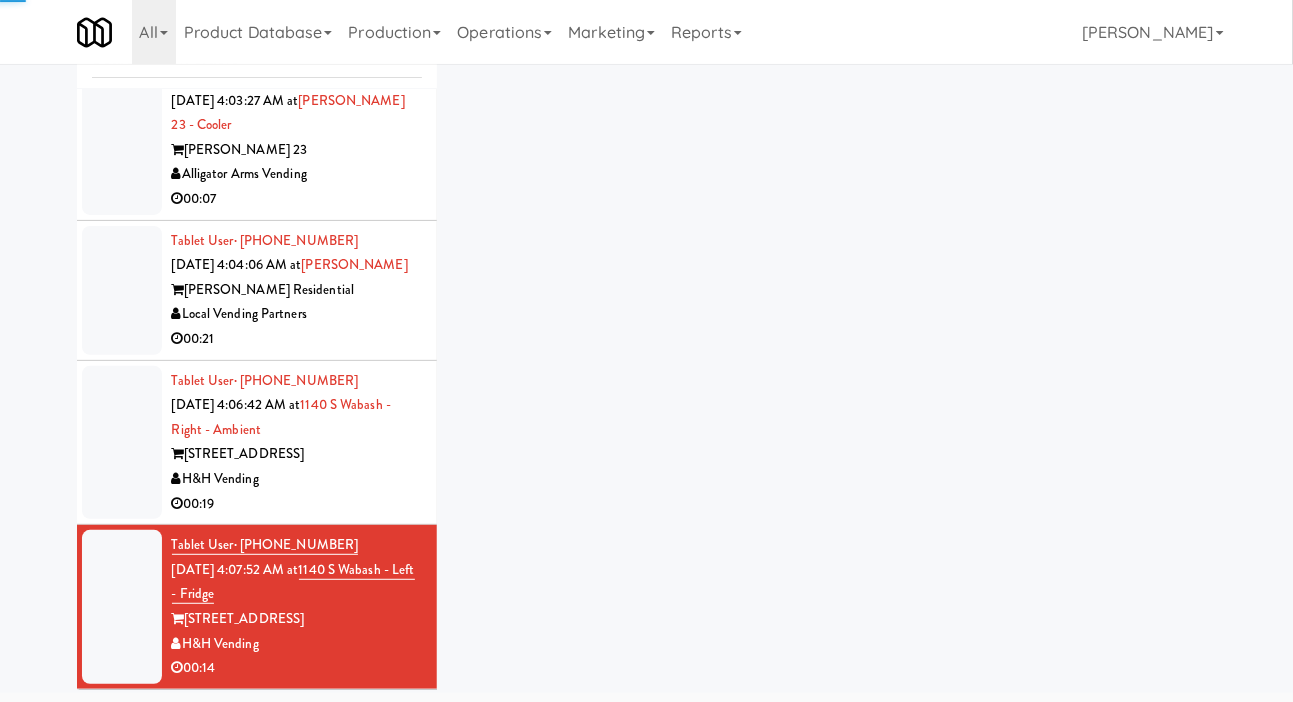 scroll, scrollTop: 98, scrollLeft: 0, axis: vertical 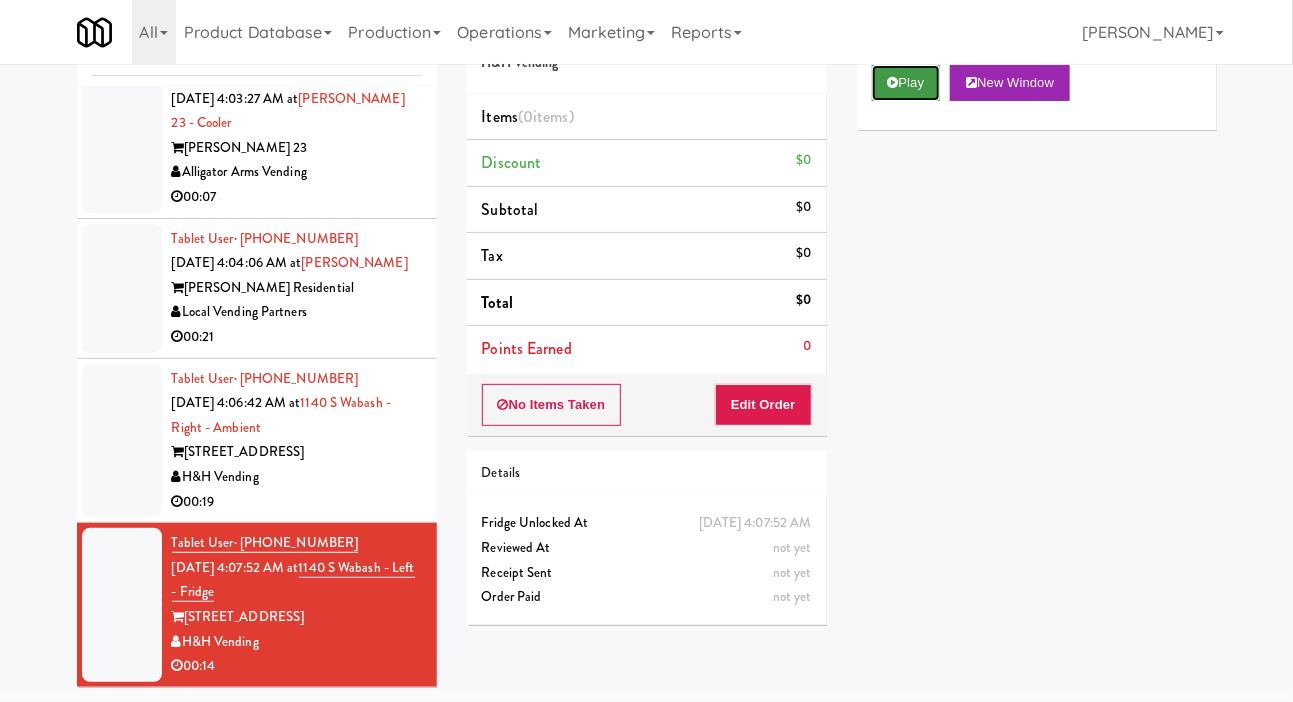 click on "Play" at bounding box center [906, 83] 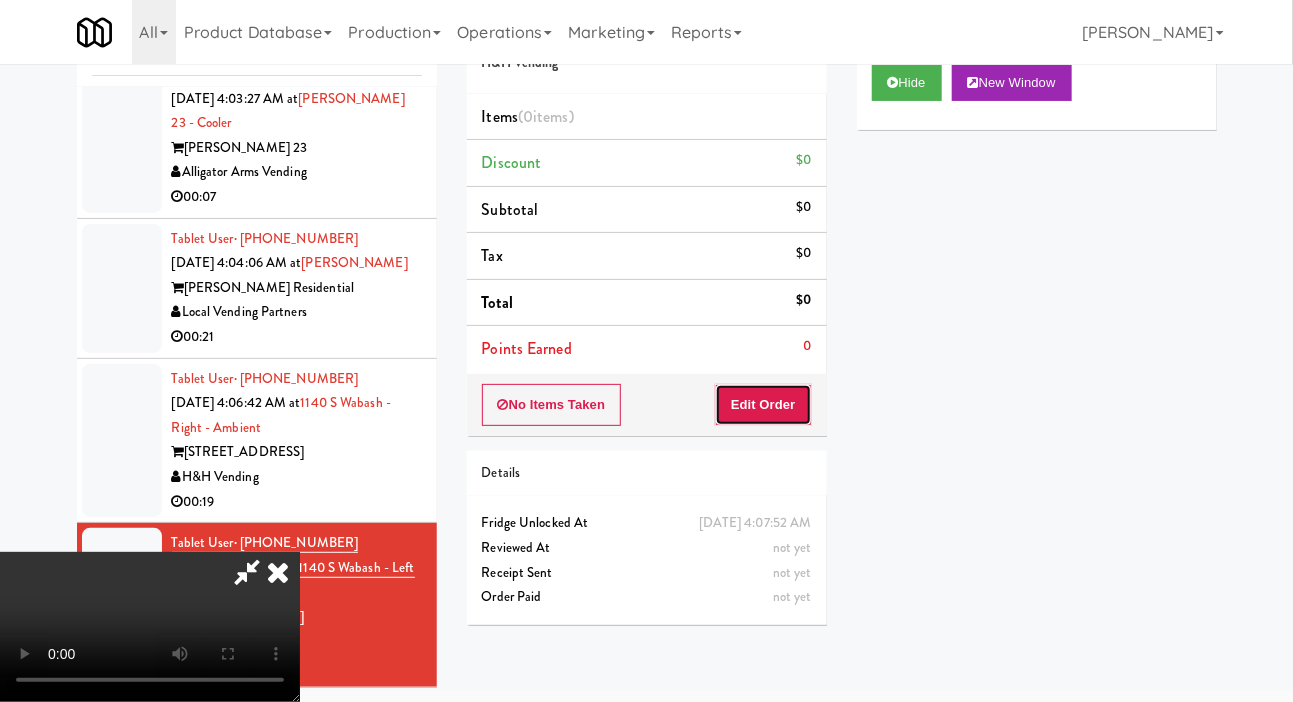 click on "Edit Order" at bounding box center (763, 405) 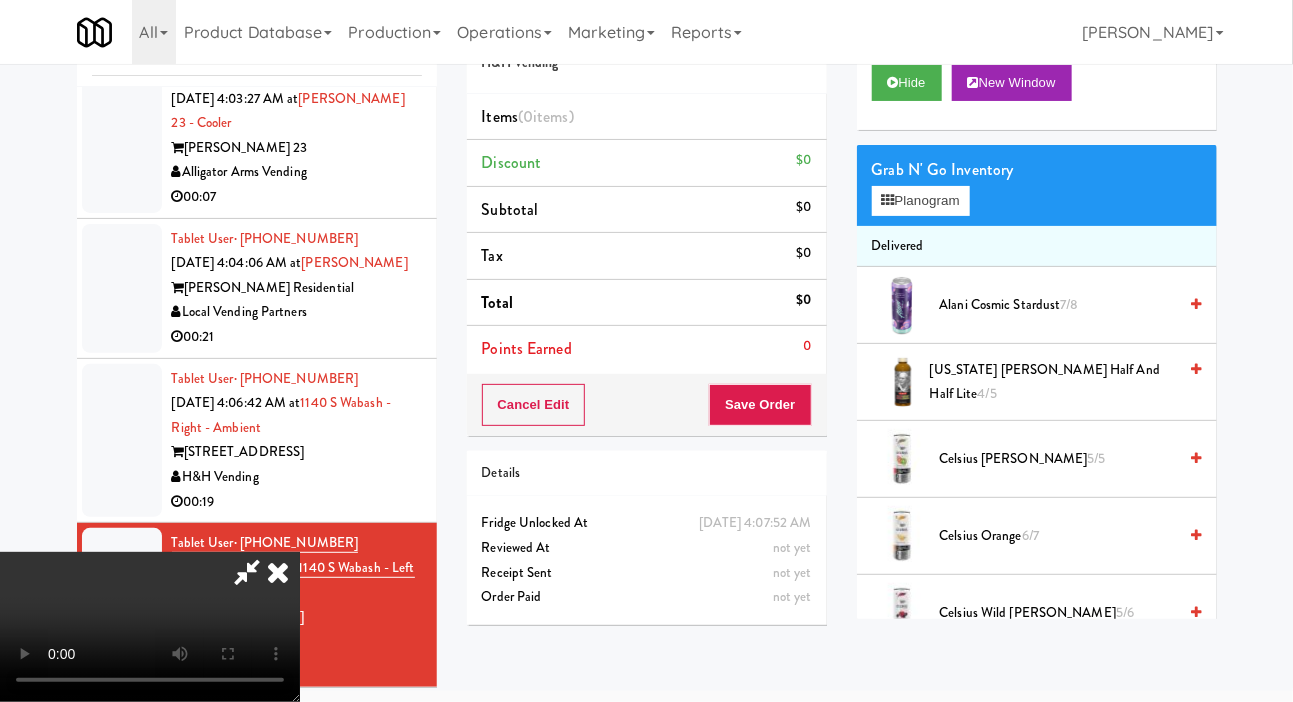 type 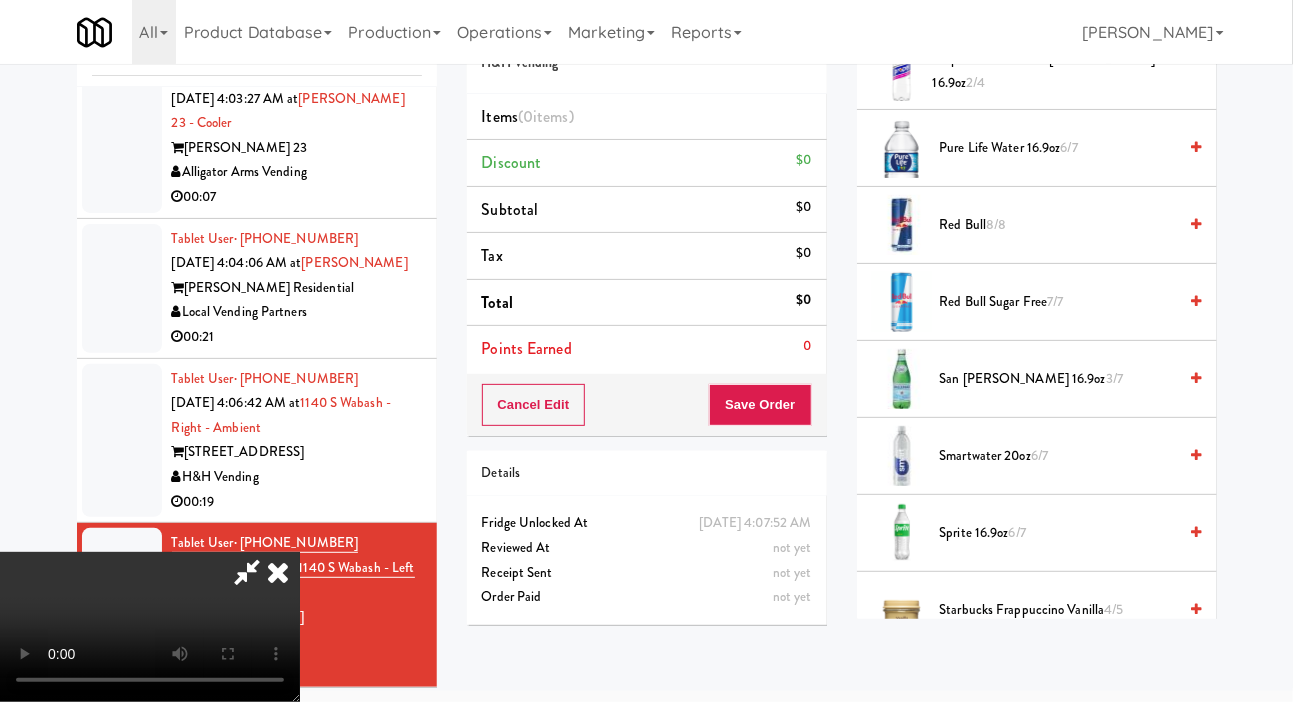 scroll, scrollTop: 2389, scrollLeft: 0, axis: vertical 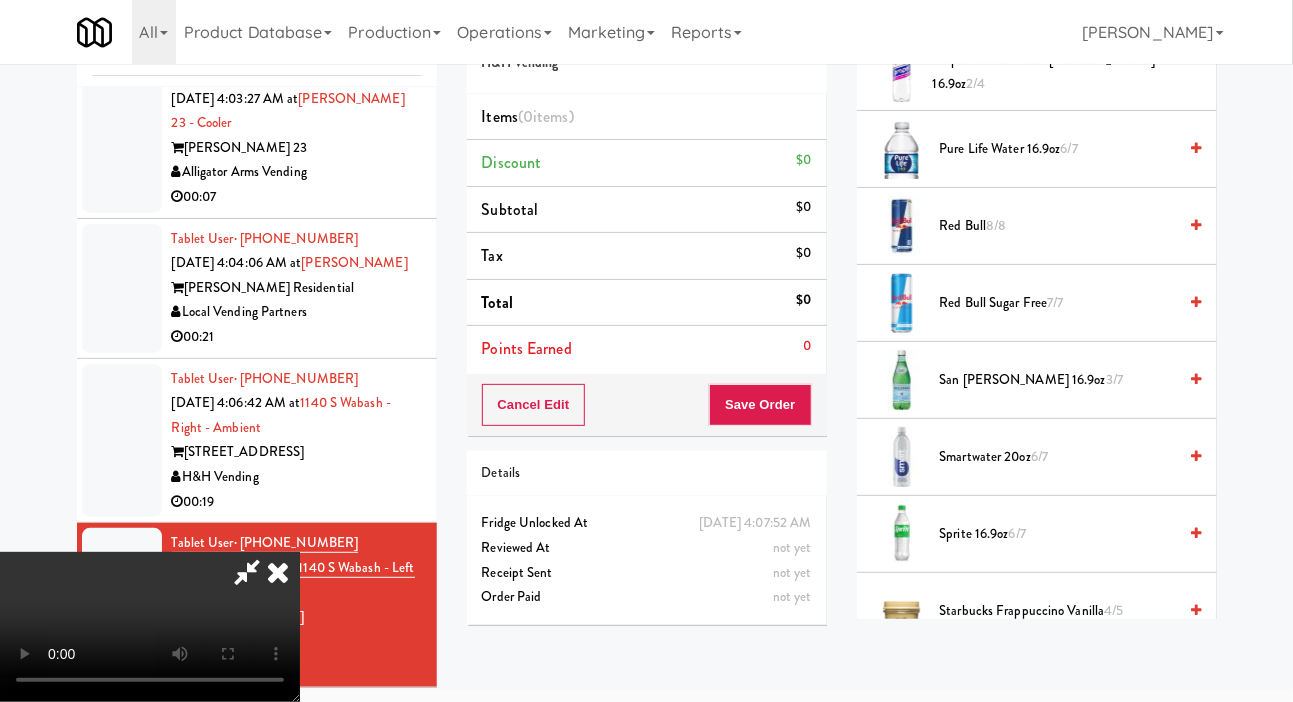 click on "Sprite 16.9oz  6/7" at bounding box center (1058, 534) 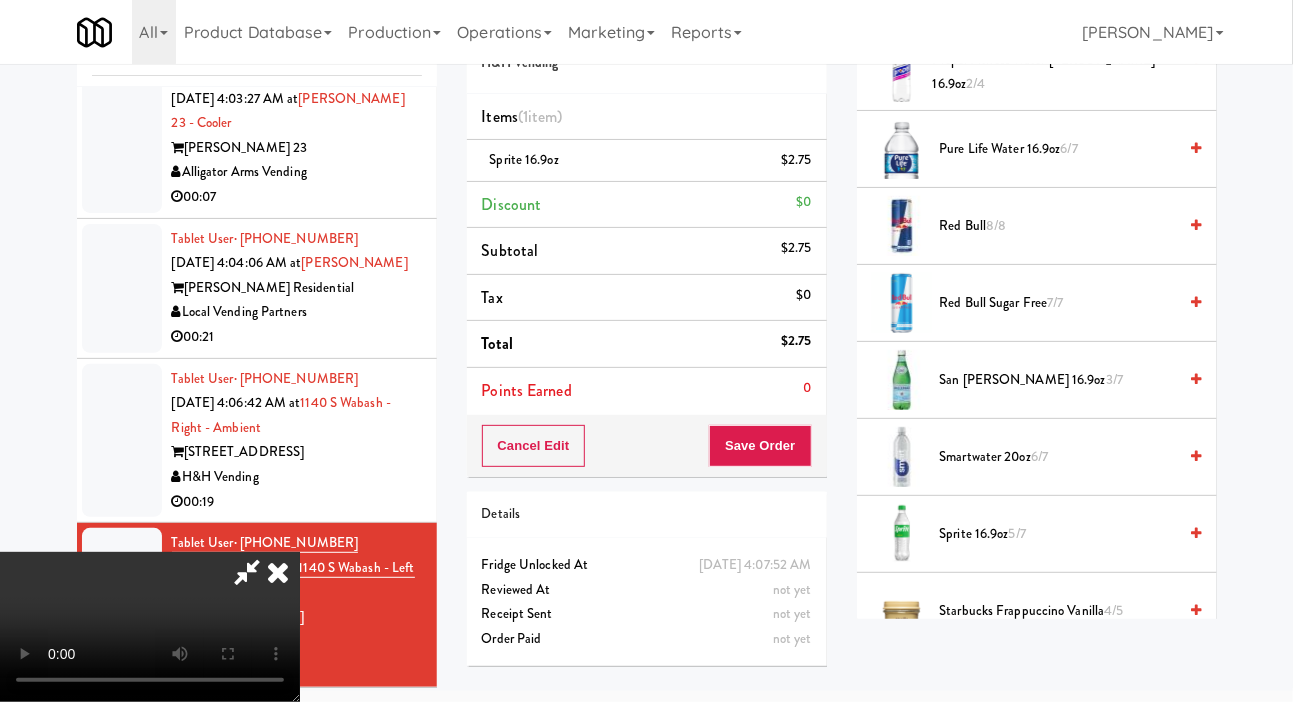 click on "Smartwater 20oz  6/7" at bounding box center [1058, 457] 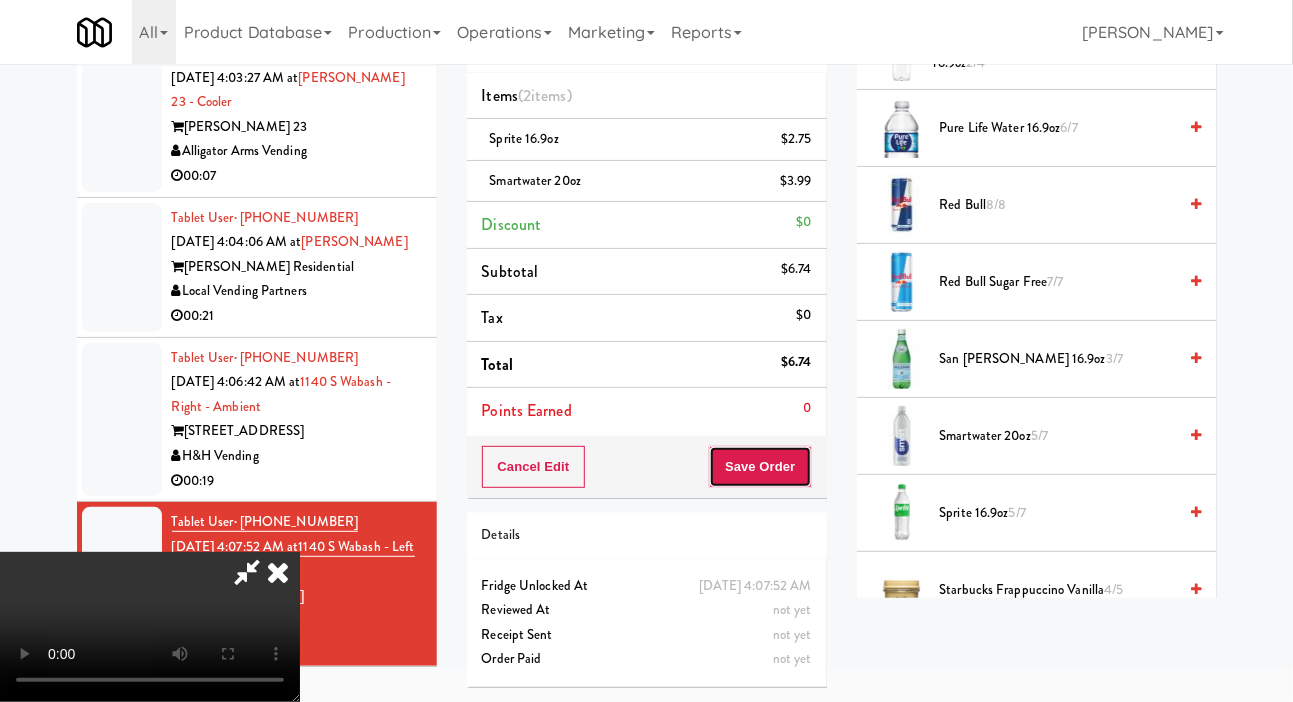 click on "Save Order" at bounding box center (760, 467) 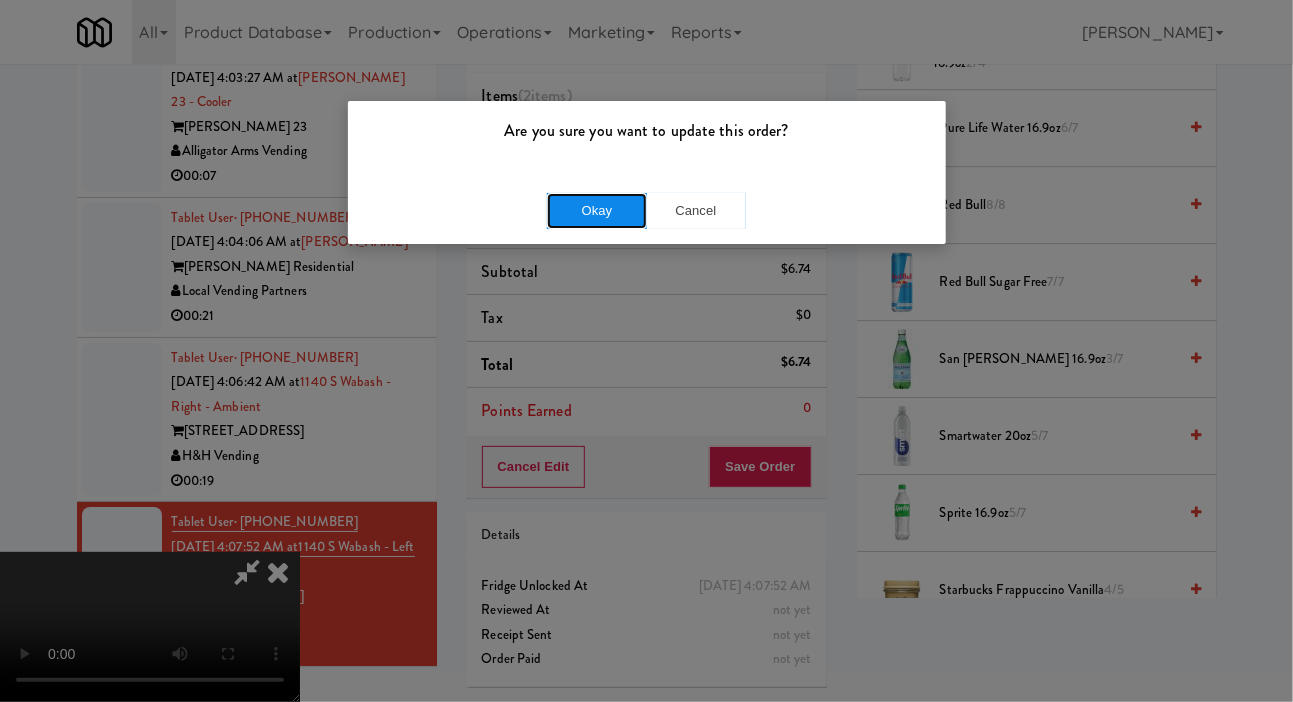 click on "Okay" at bounding box center [597, 211] 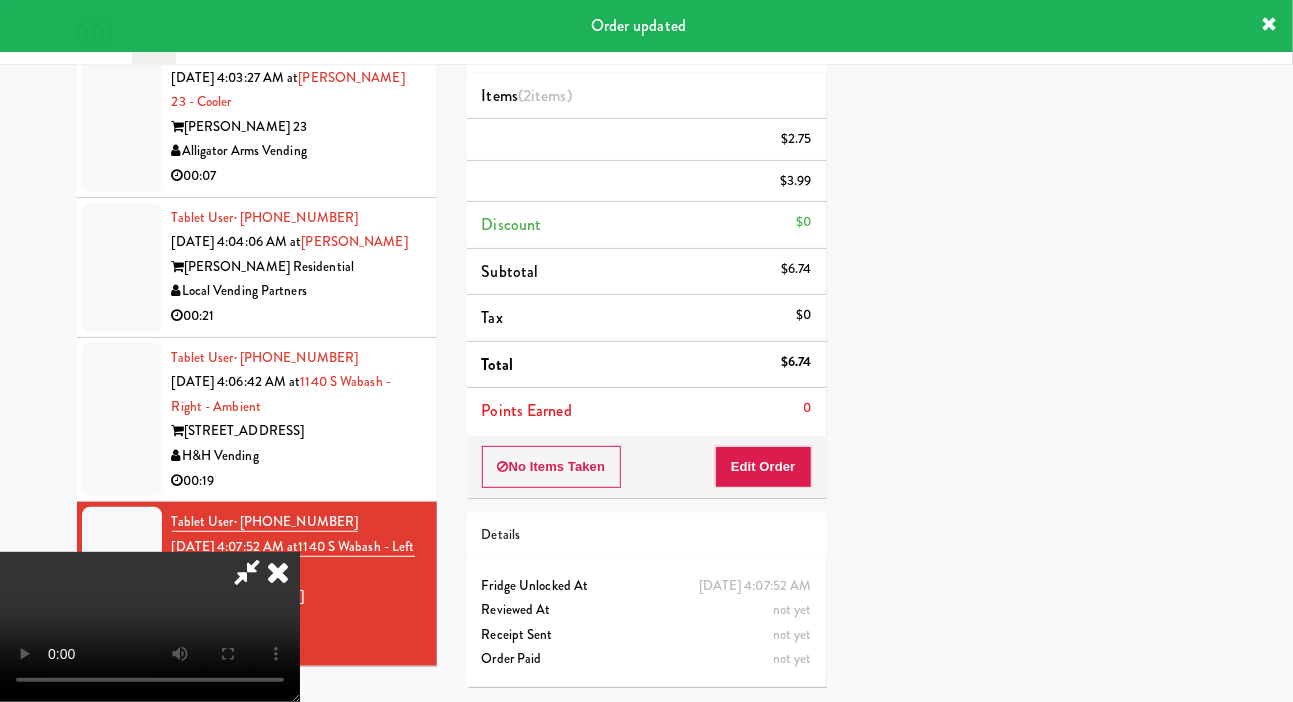 scroll, scrollTop: 116, scrollLeft: 0, axis: vertical 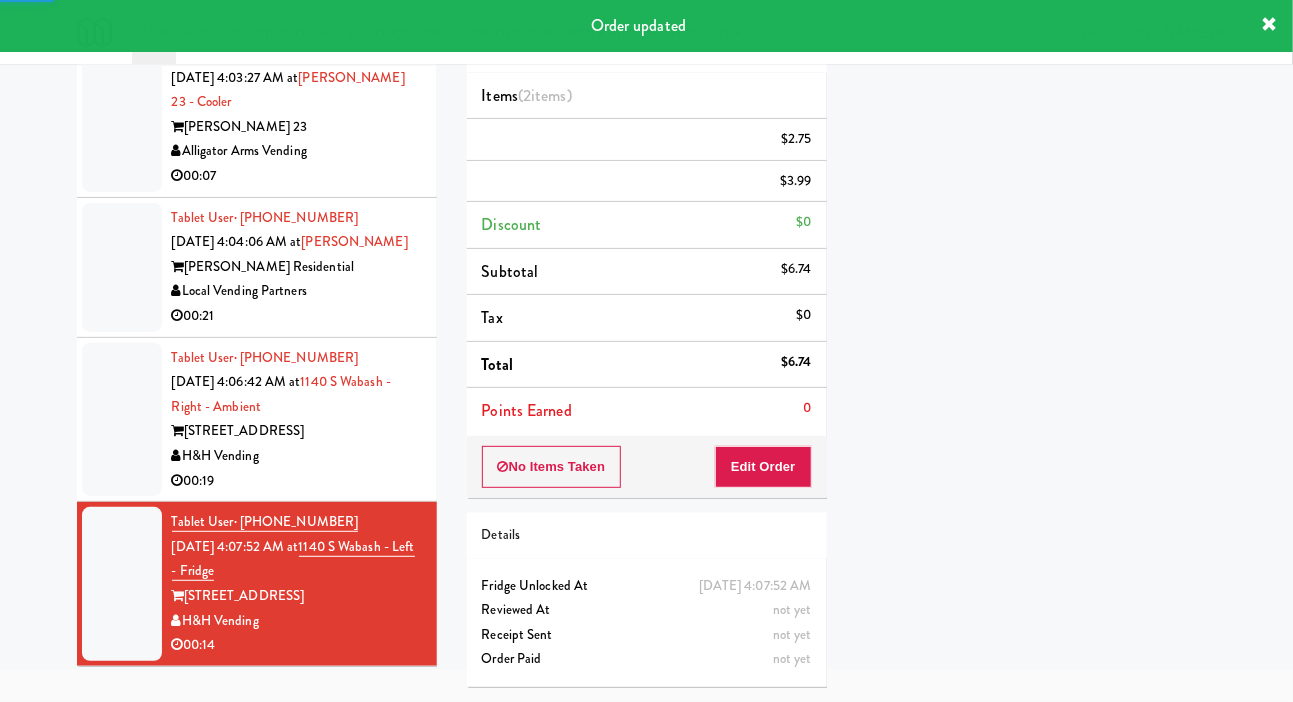 click on "H&H Vending" at bounding box center [297, 456] 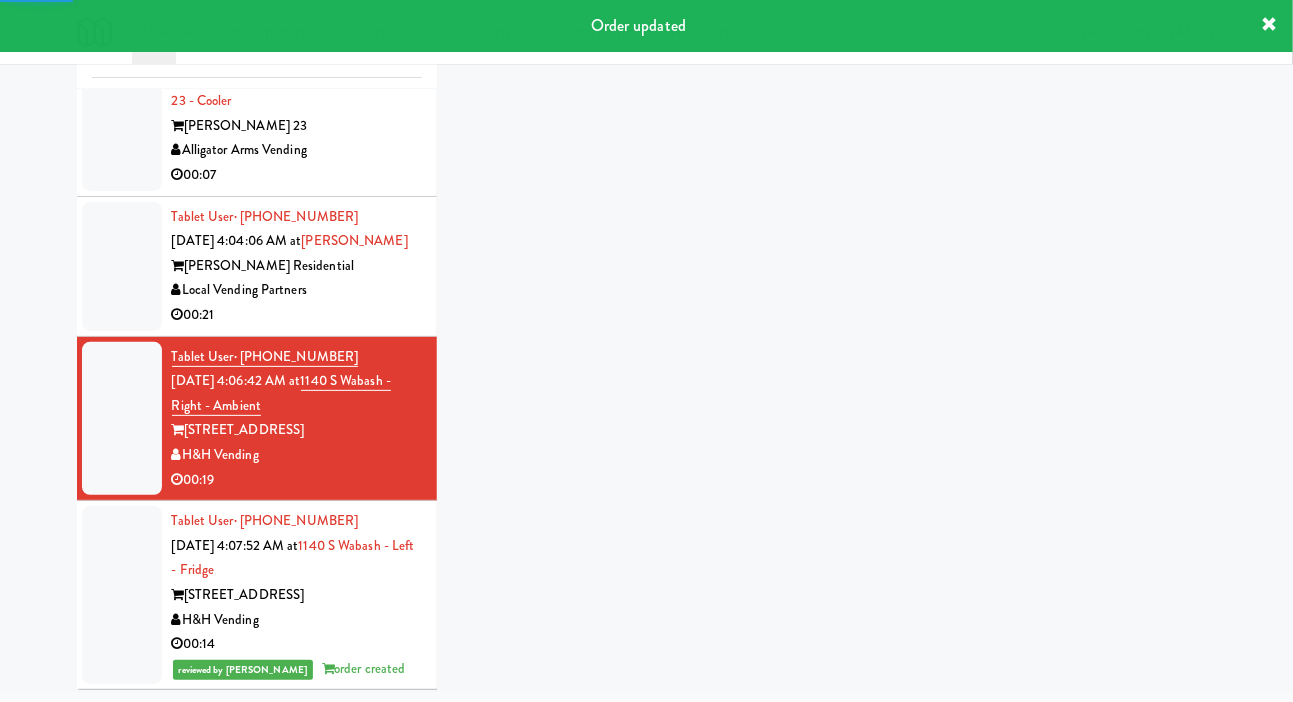 scroll, scrollTop: 98, scrollLeft: 0, axis: vertical 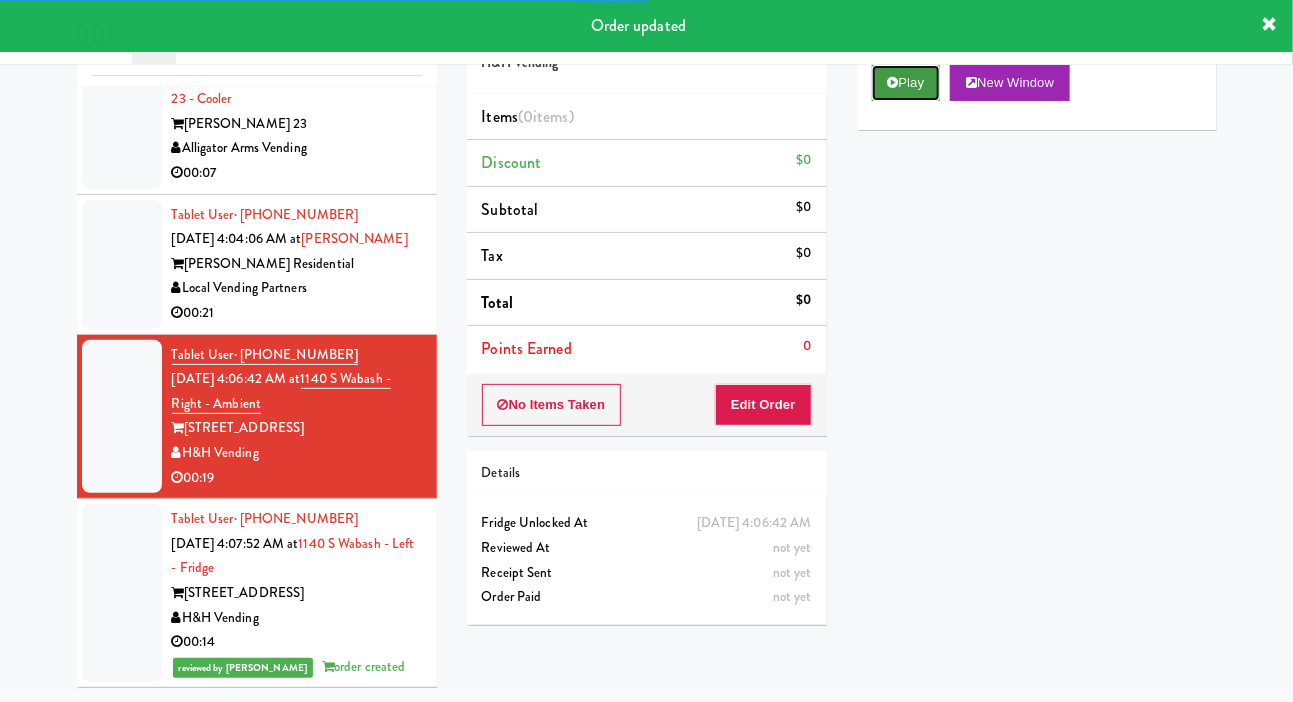 click on "Play" at bounding box center (906, 83) 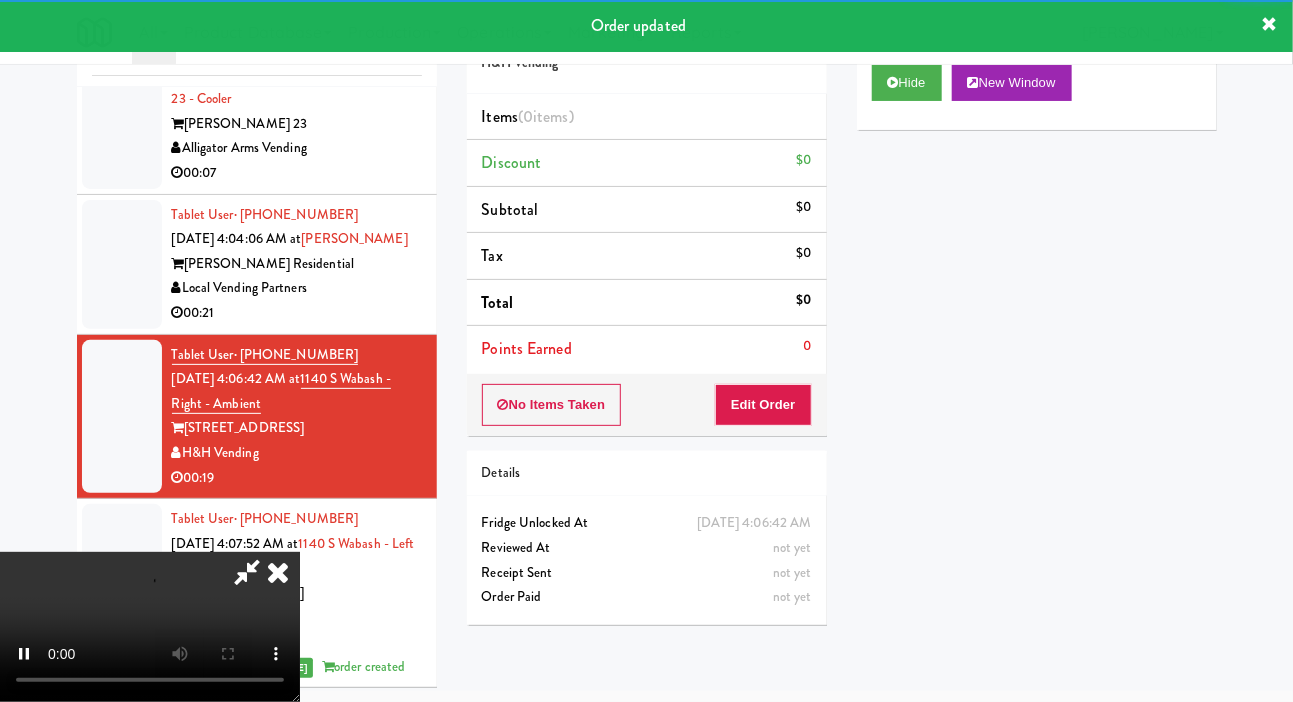 click on "Order # 840633 H&H Vending Items  (0  items ) Discount  $0 Subtotal $0 Tax $0 Total $0 Points Earned  0  No Items Taken Edit Order Details [DATE] 4:06:42 AM Fridge Unlocked At not yet Reviewed At not yet Receipt Sent not yet Order Paid" at bounding box center (647, 318) 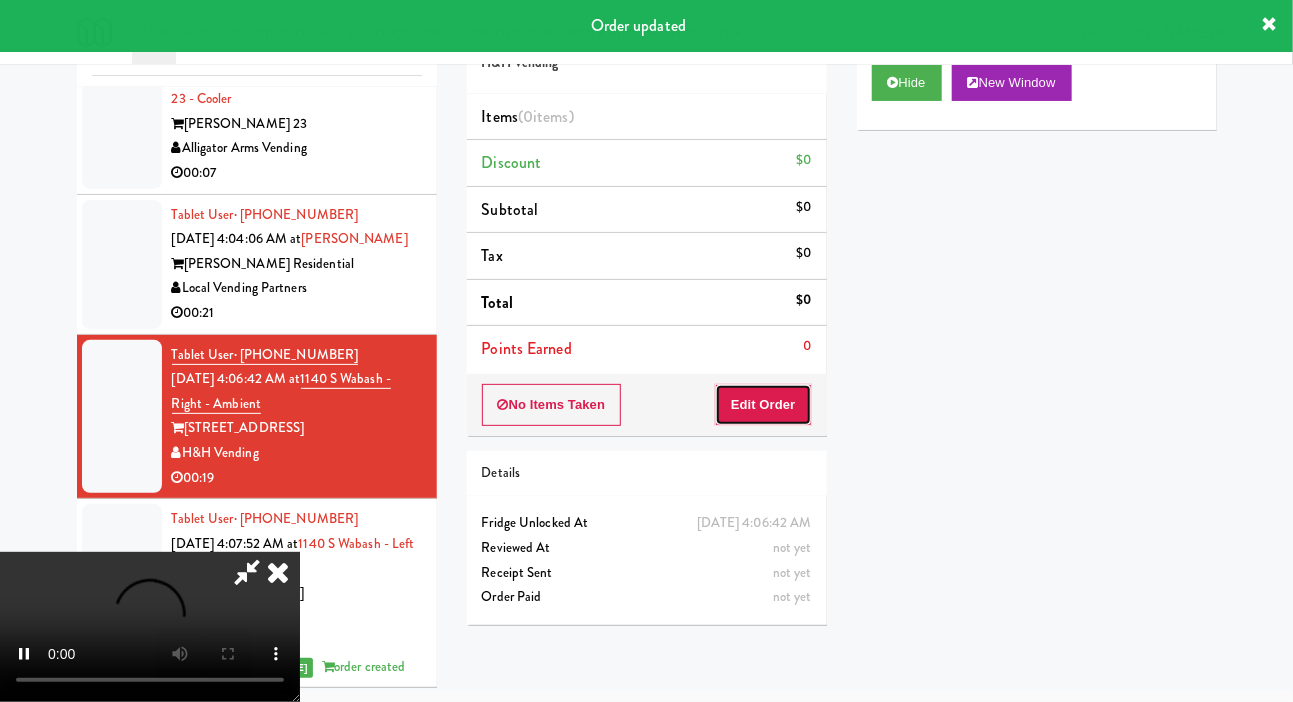 click on "Edit Order" at bounding box center [763, 405] 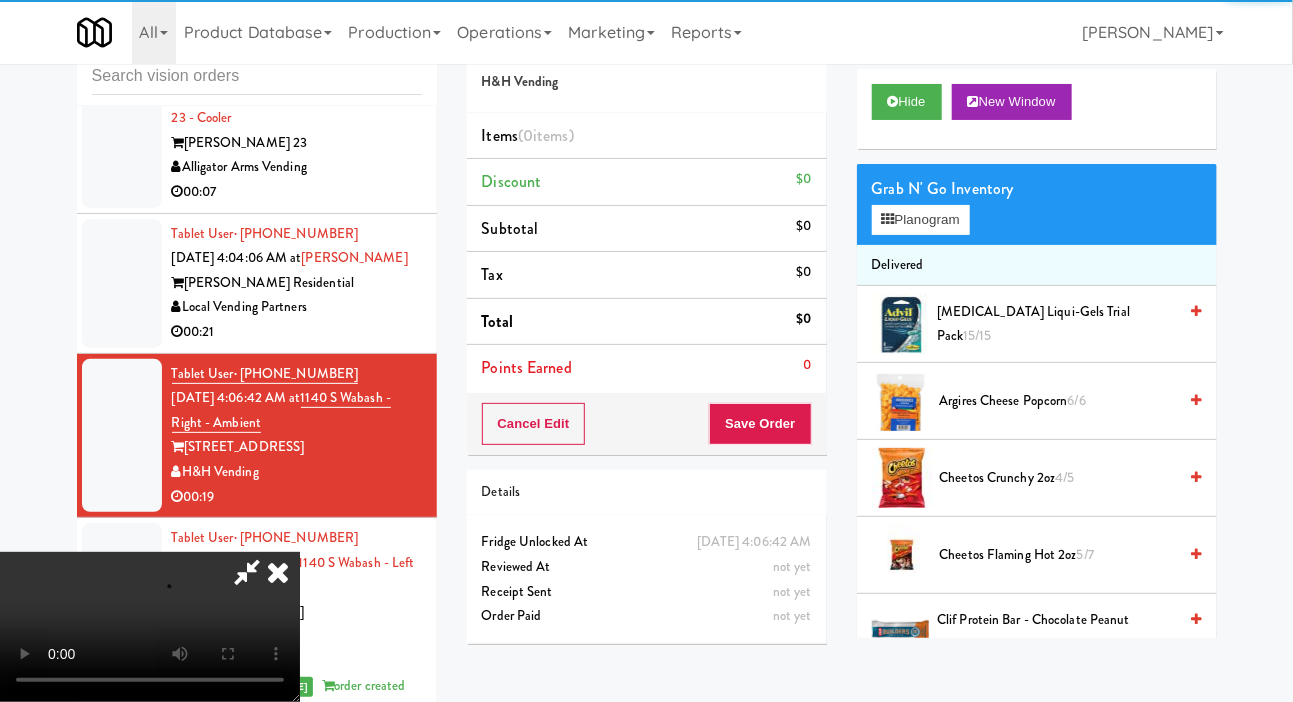 scroll, scrollTop: 0, scrollLeft: 0, axis: both 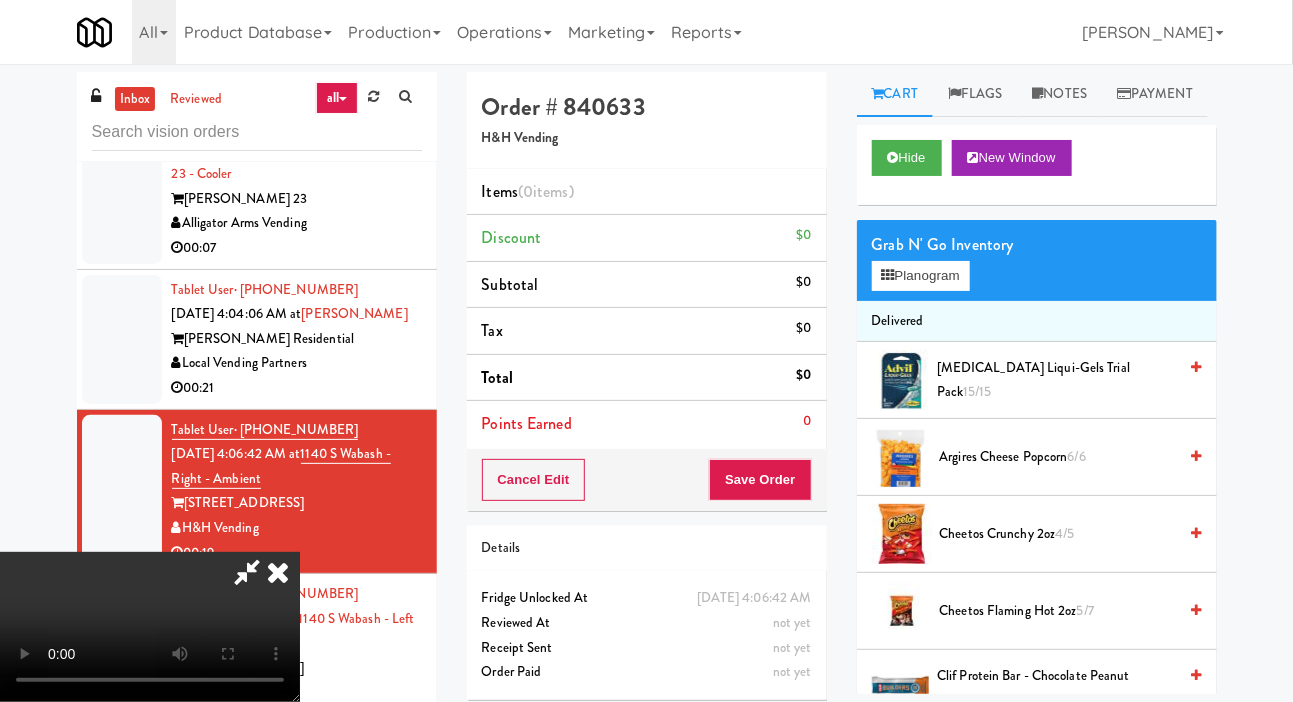 type 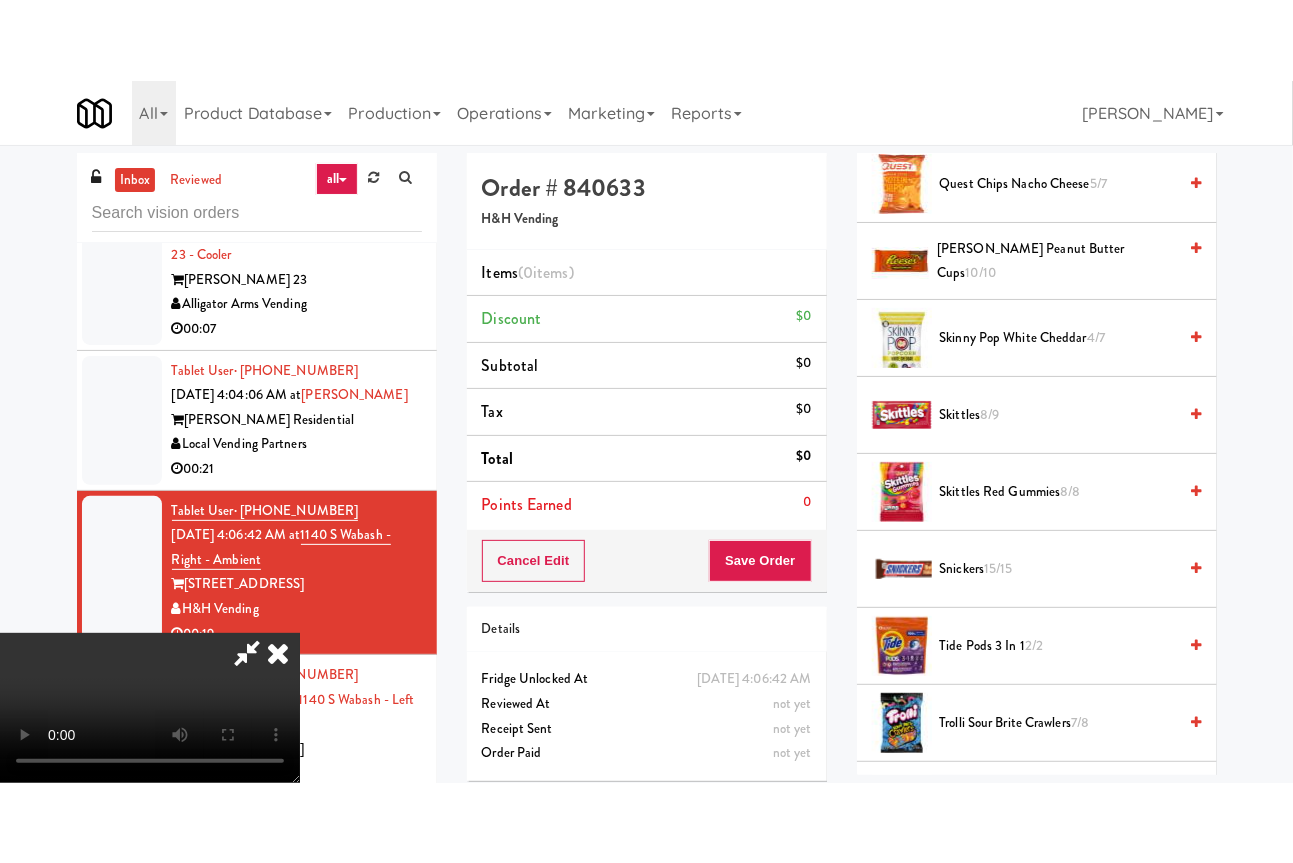 scroll, scrollTop: 2196, scrollLeft: 0, axis: vertical 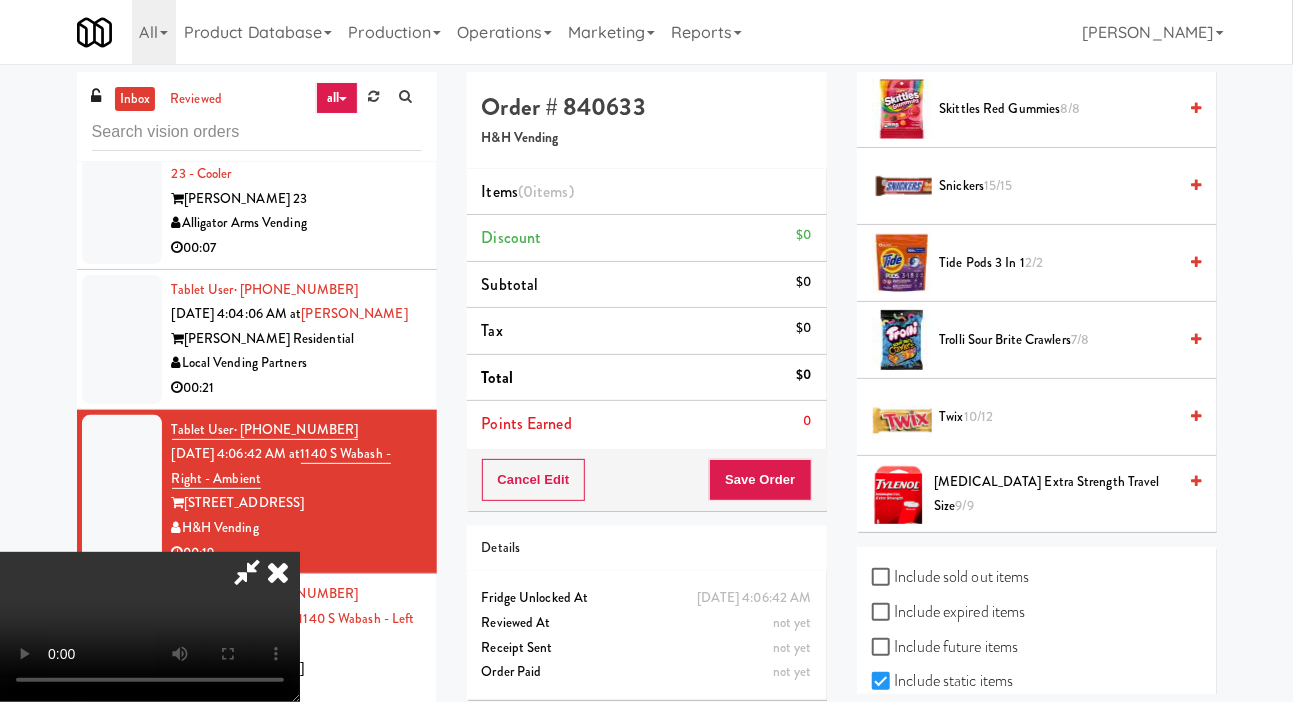 click on "Tide Pods 3 in 1  2/2" at bounding box center [1058, 263] 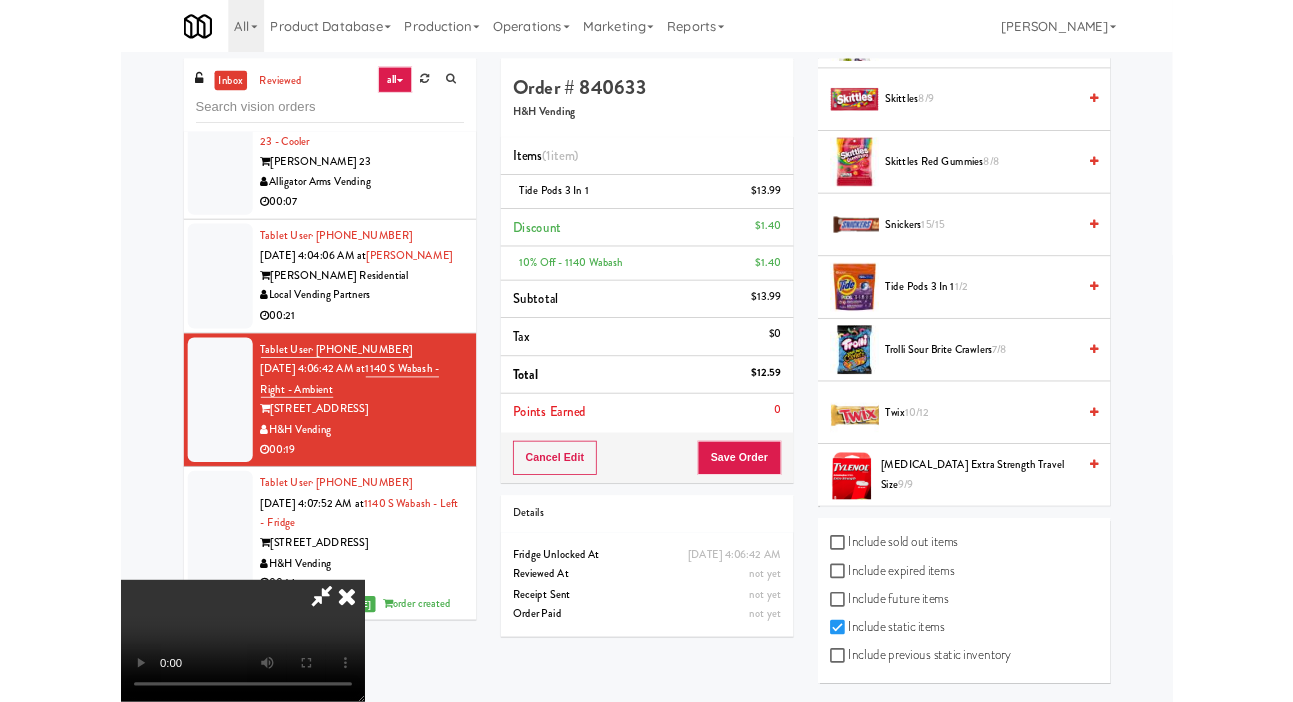 scroll, scrollTop: 2090, scrollLeft: 0, axis: vertical 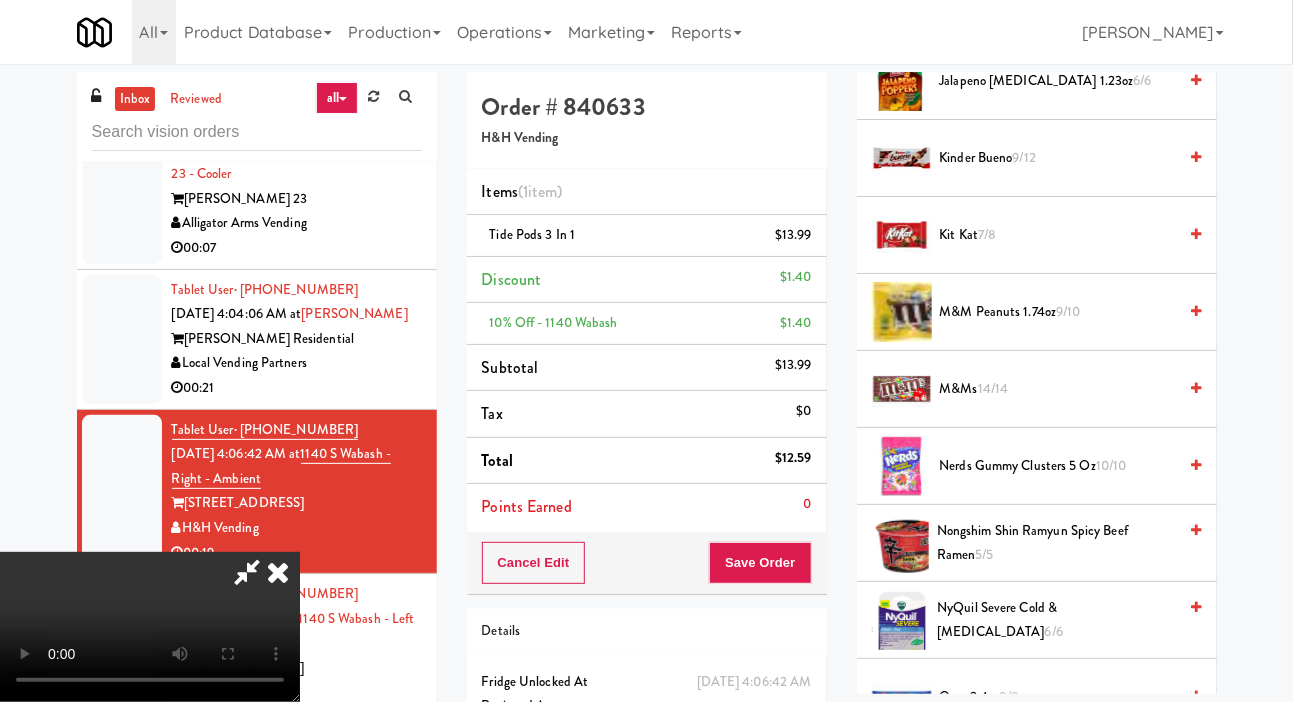 click on "Kit Kat  7/8" at bounding box center [1058, 235] 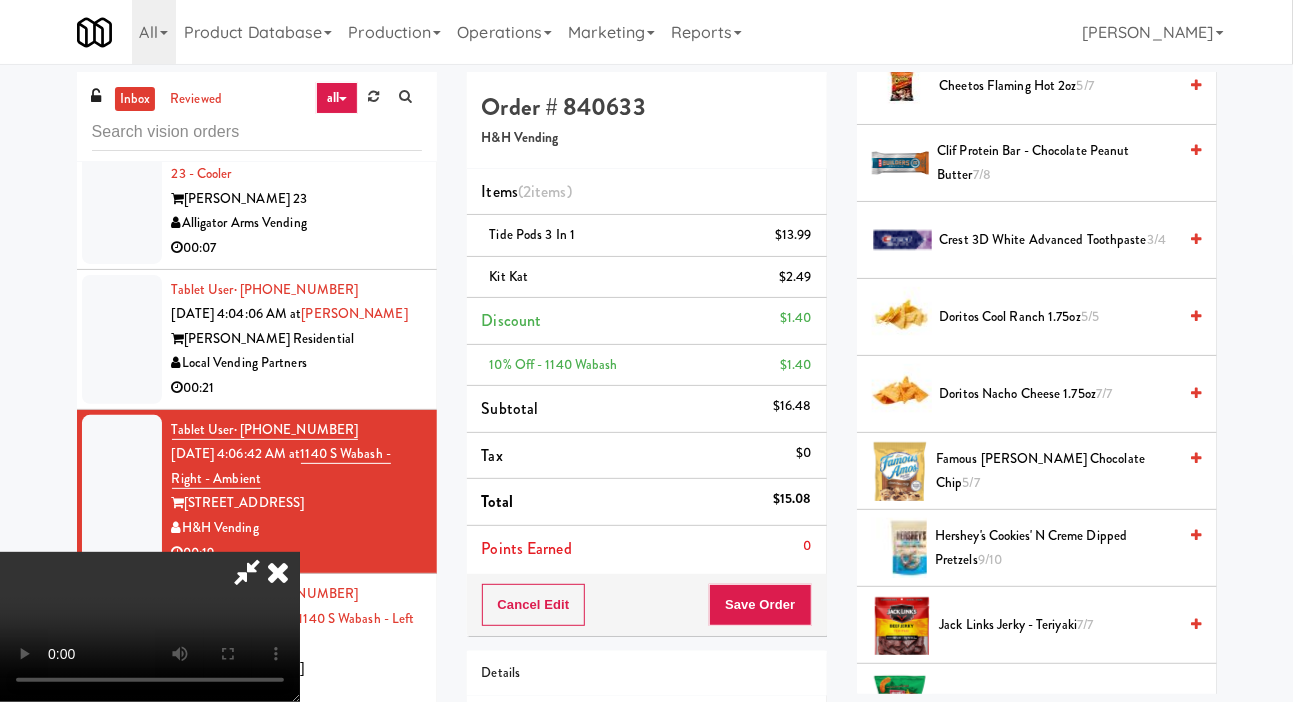 scroll, scrollTop: 528, scrollLeft: 0, axis: vertical 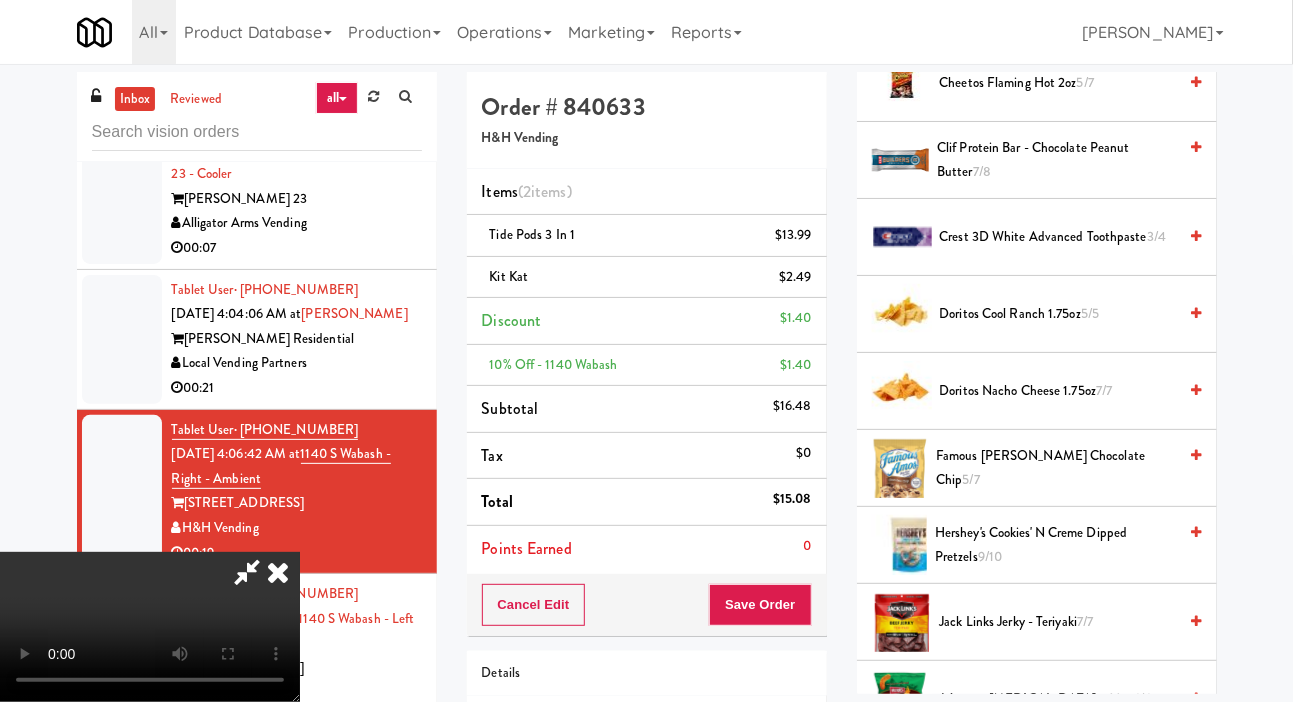 click on "Doritos Nacho Cheese 1.75oz  7/7" at bounding box center [1058, 391] 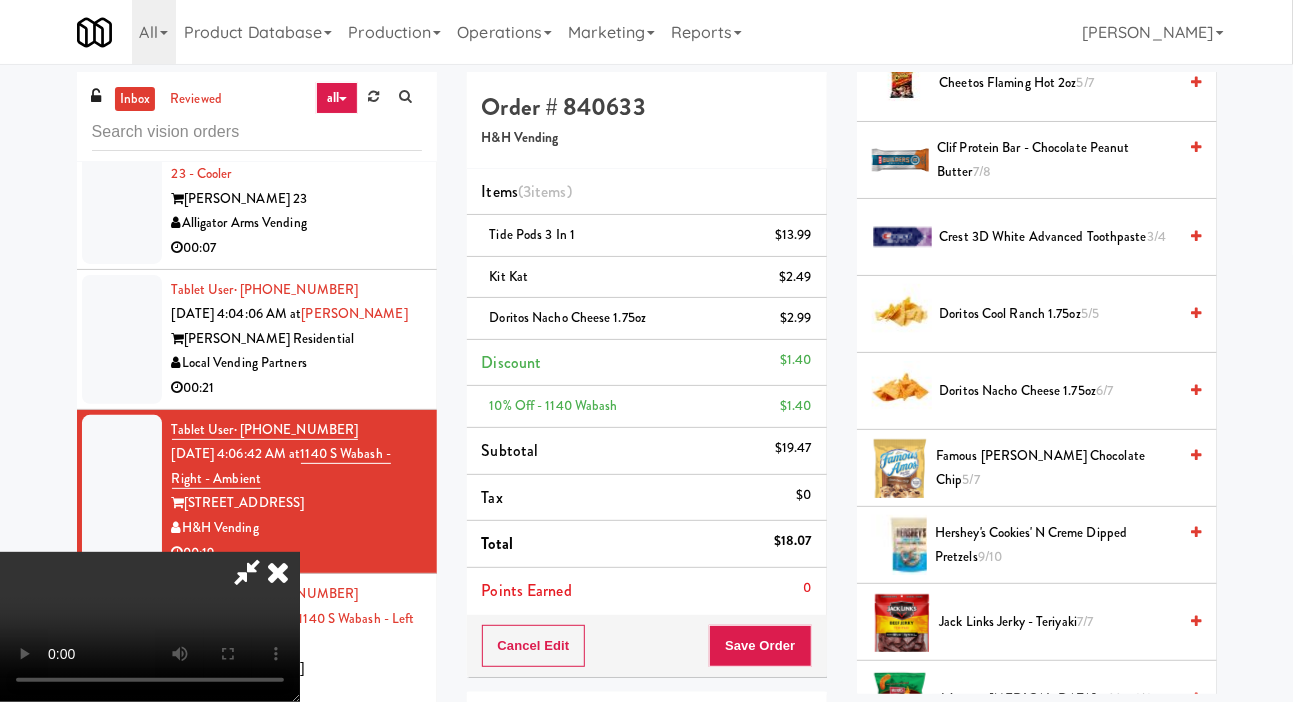 click on "Order # 840633 H&H Vending" at bounding box center (647, 120) 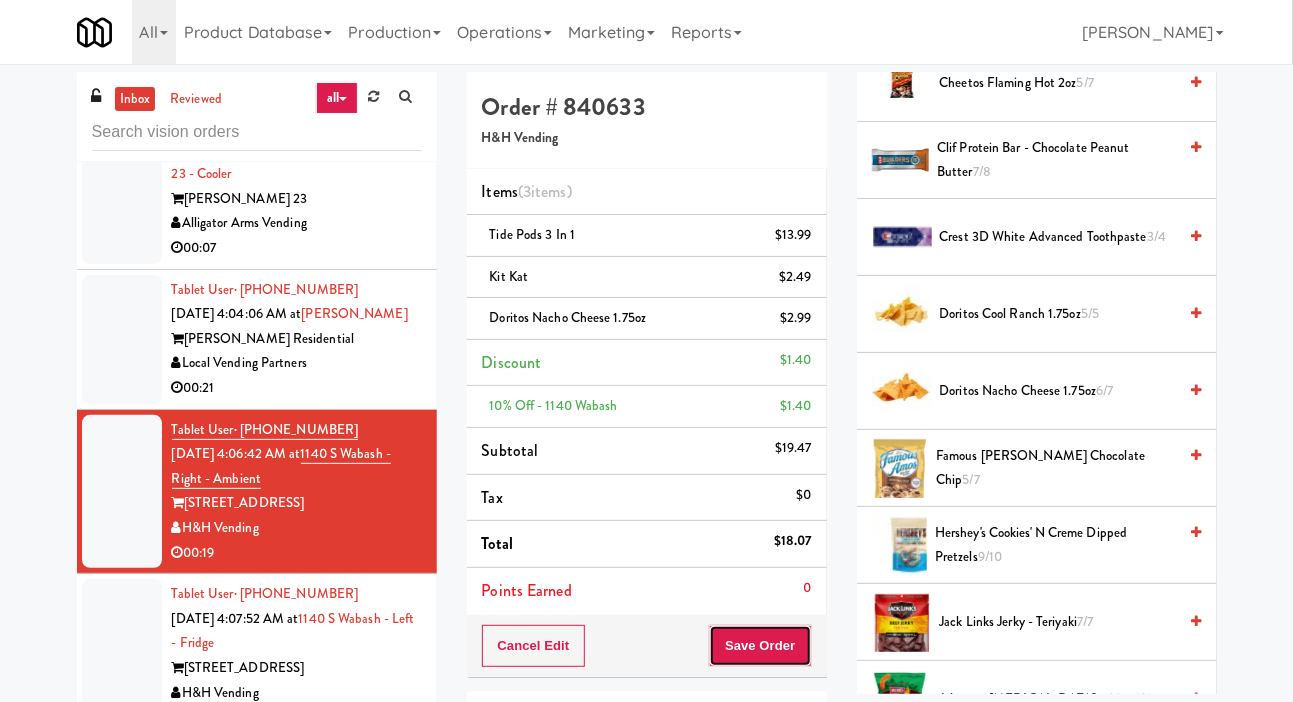 click on "Save Order" at bounding box center (760, 646) 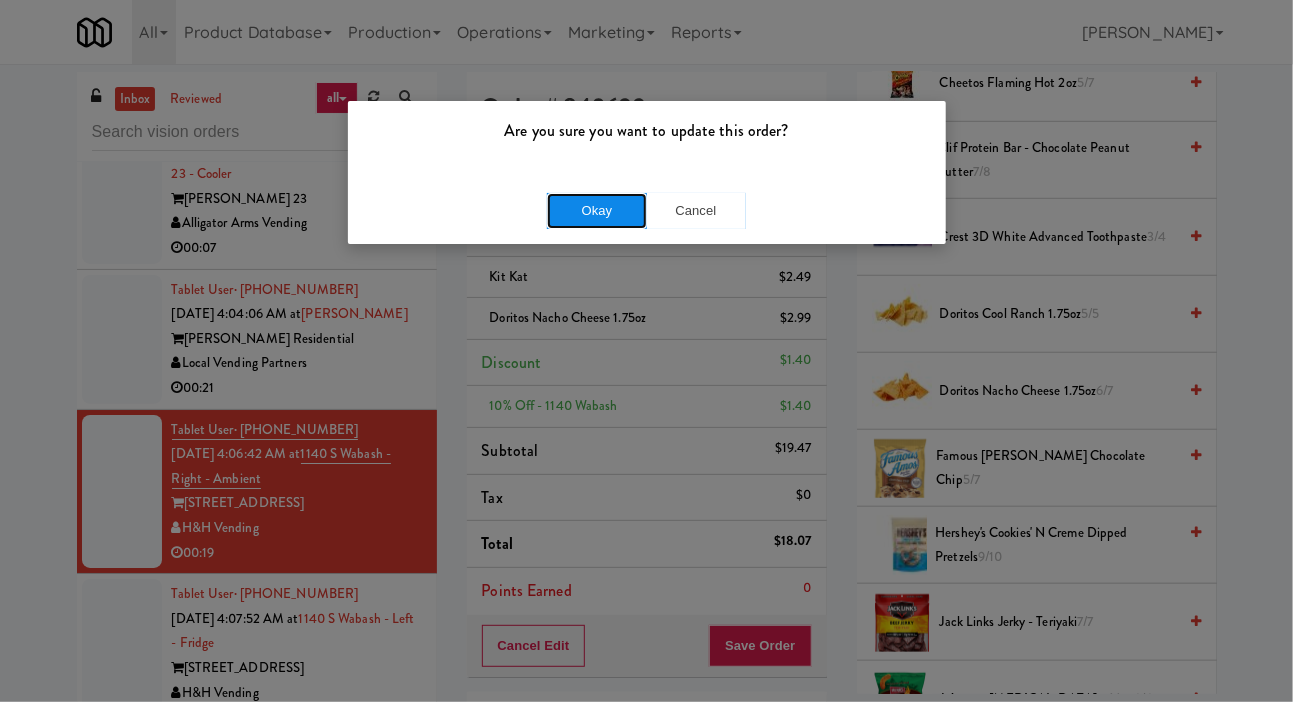 click on "Okay" at bounding box center [597, 211] 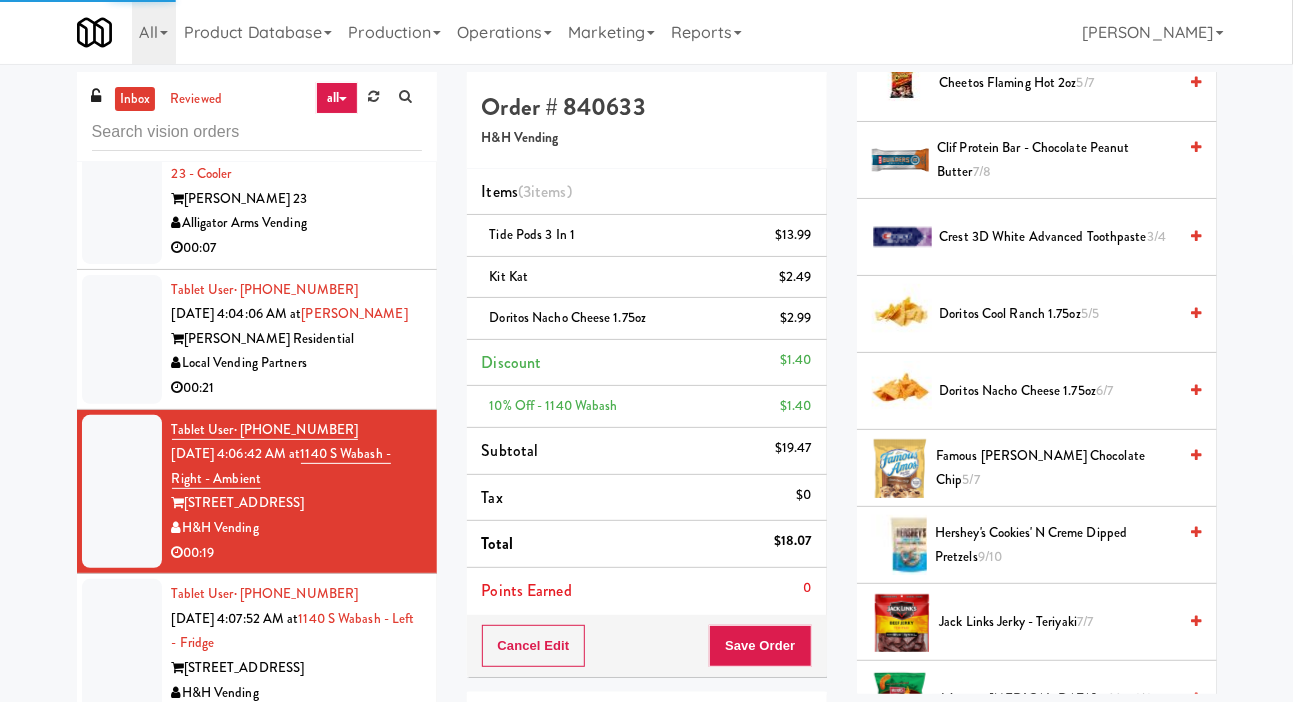 scroll, scrollTop: 116, scrollLeft: 0, axis: vertical 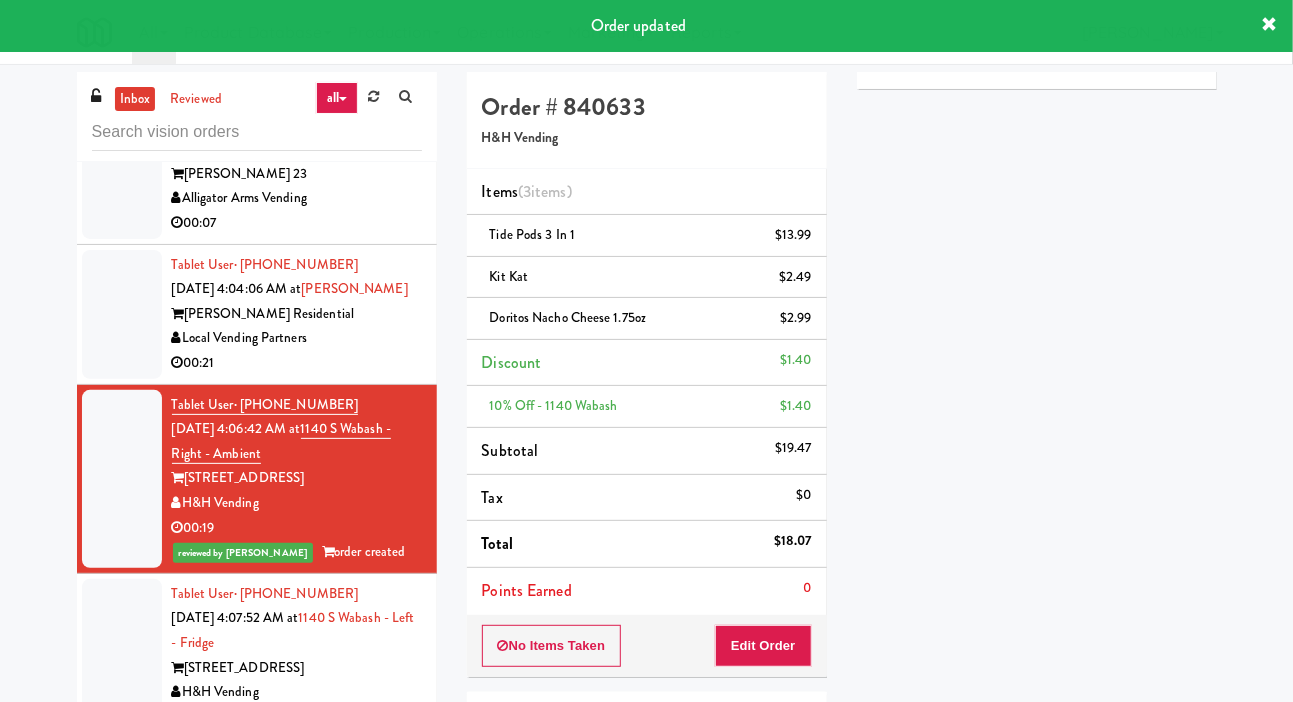 click on "00:21" at bounding box center [297, 363] 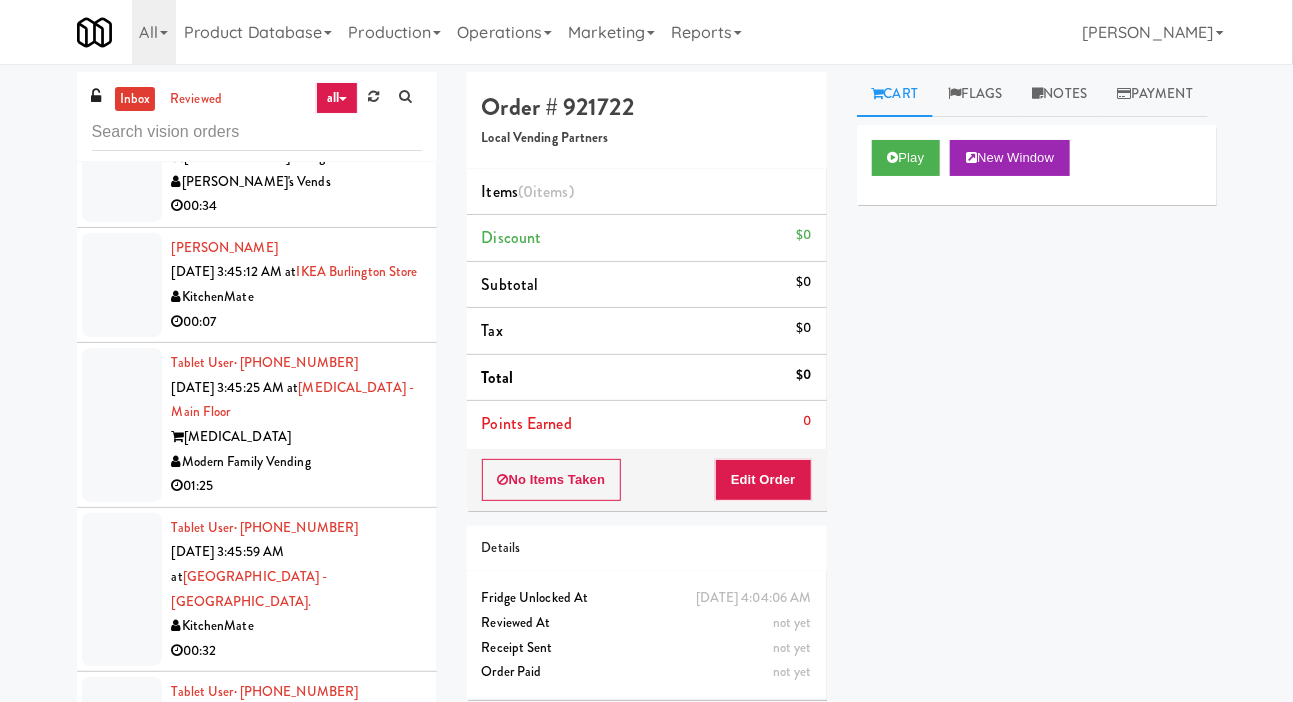 scroll, scrollTop: 7549, scrollLeft: 0, axis: vertical 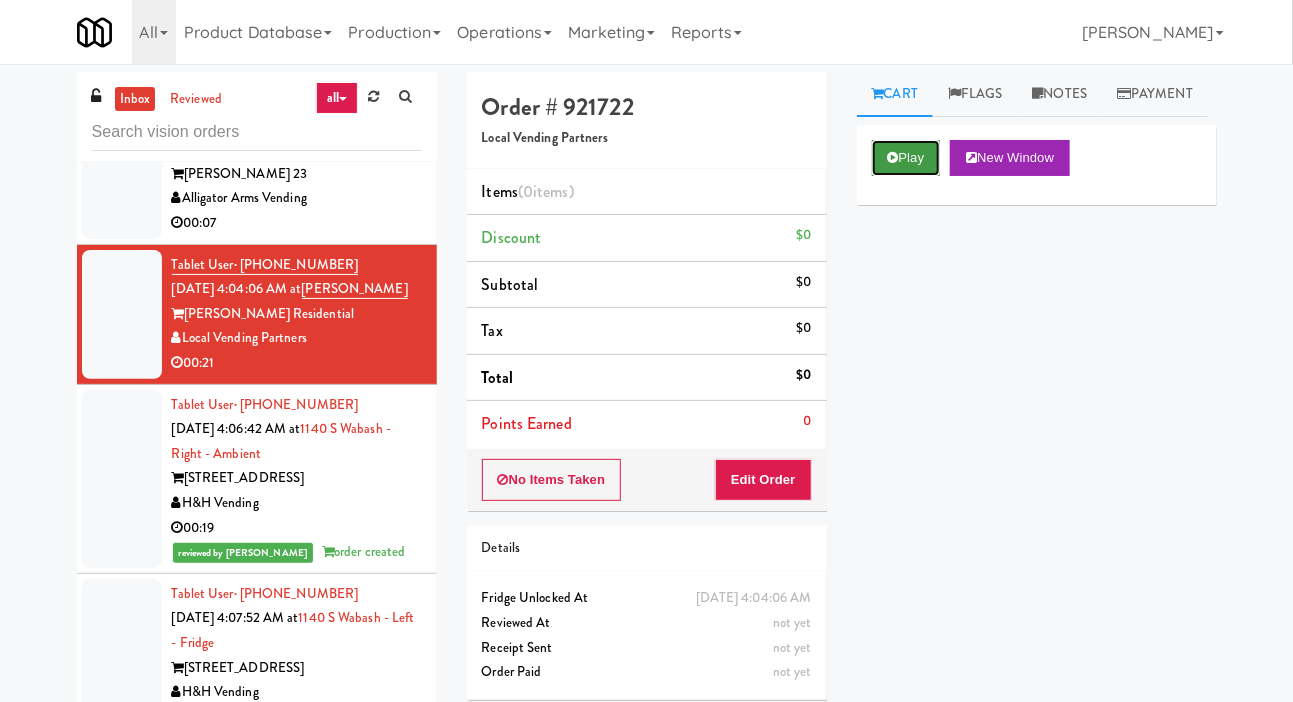 click on "Play" at bounding box center [906, 158] 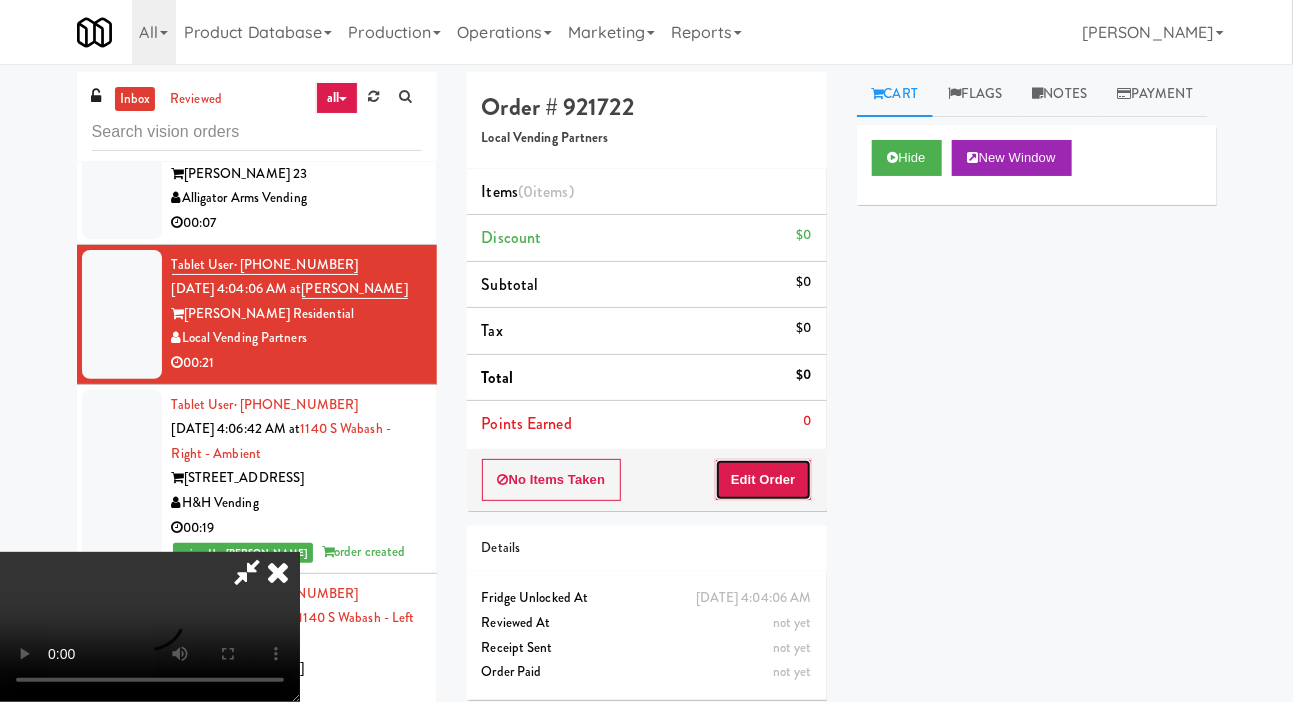 click on "Edit Order" at bounding box center (763, 480) 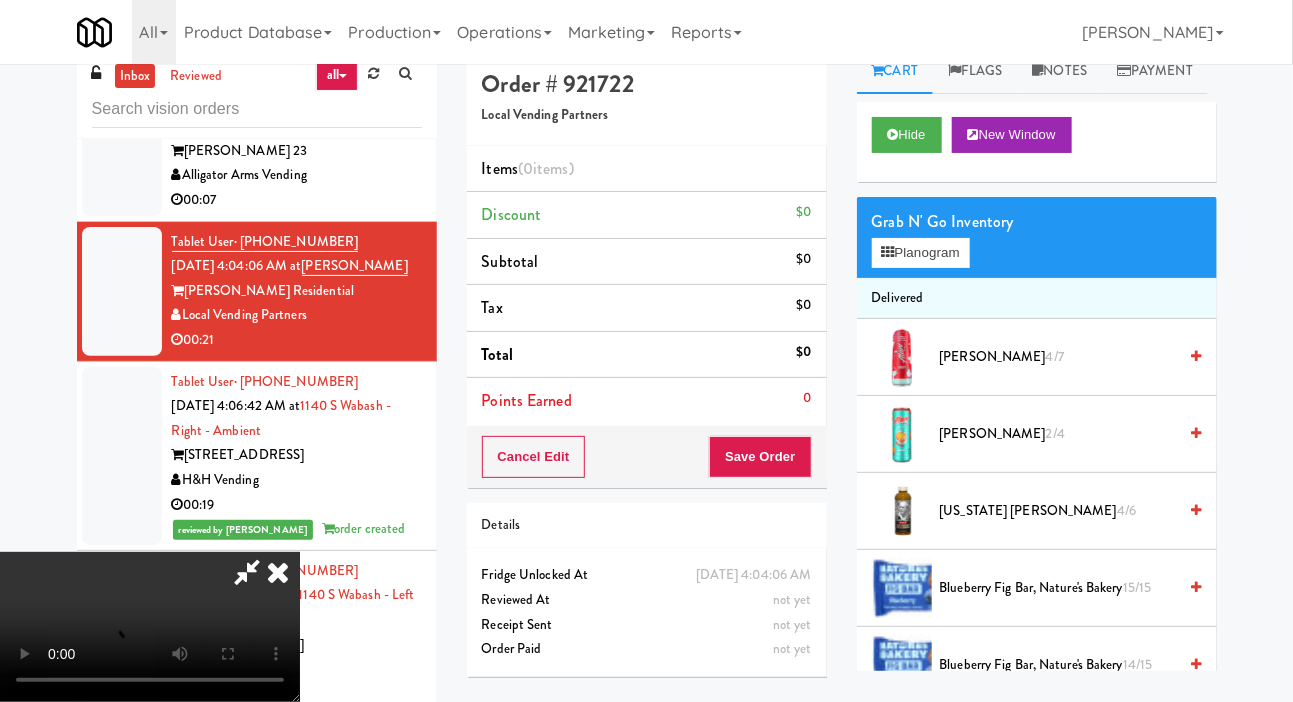 scroll, scrollTop: 98, scrollLeft: 0, axis: vertical 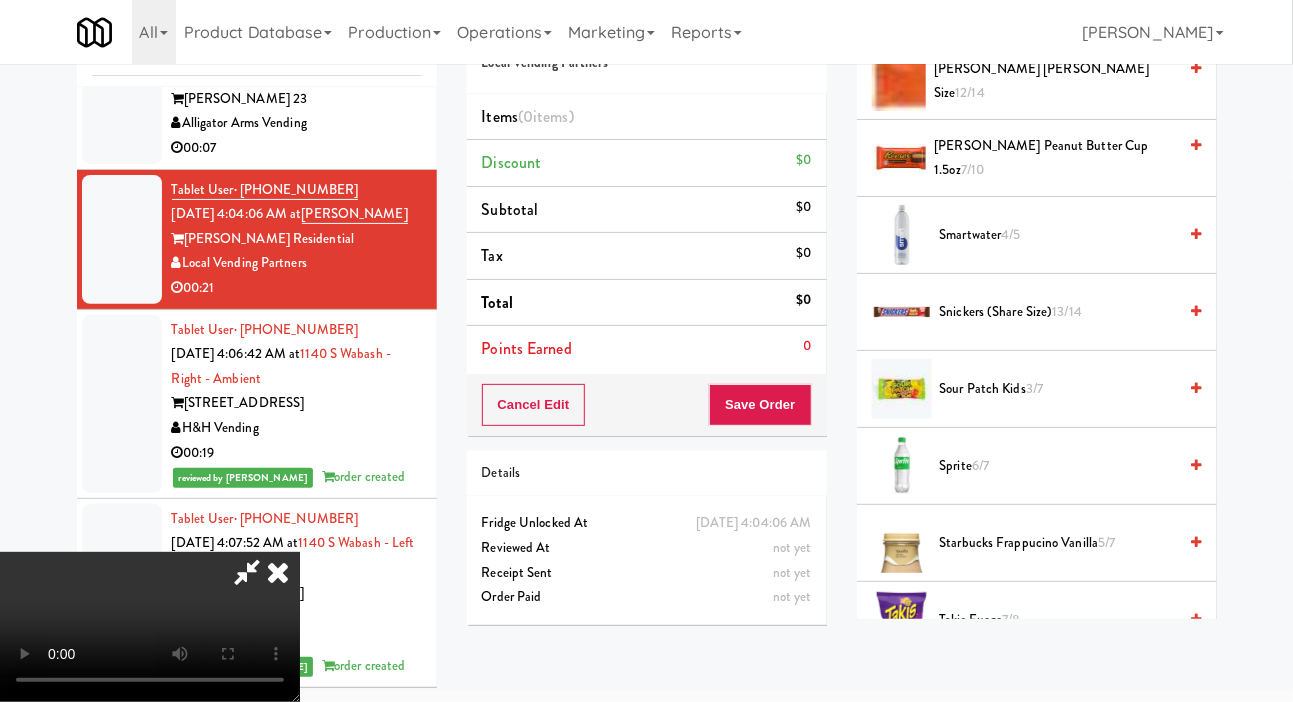 click on "Sprite  6/7" at bounding box center [1058, 466] 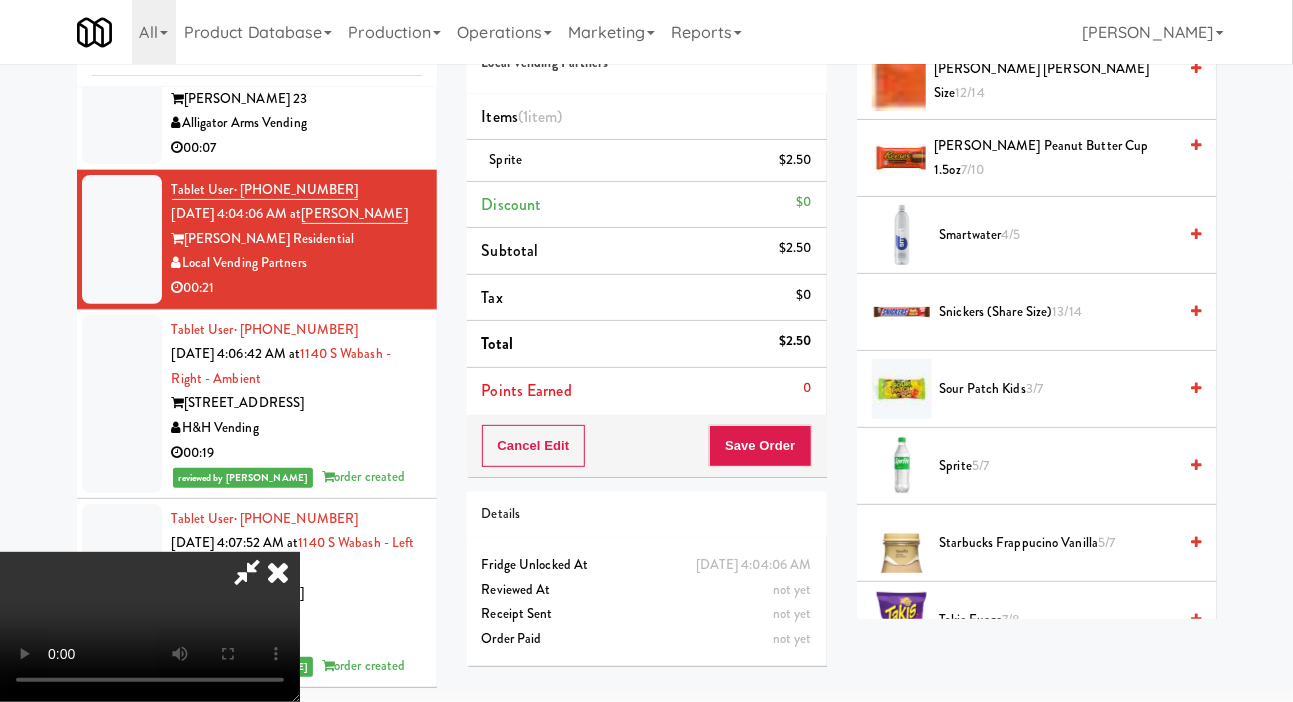 type 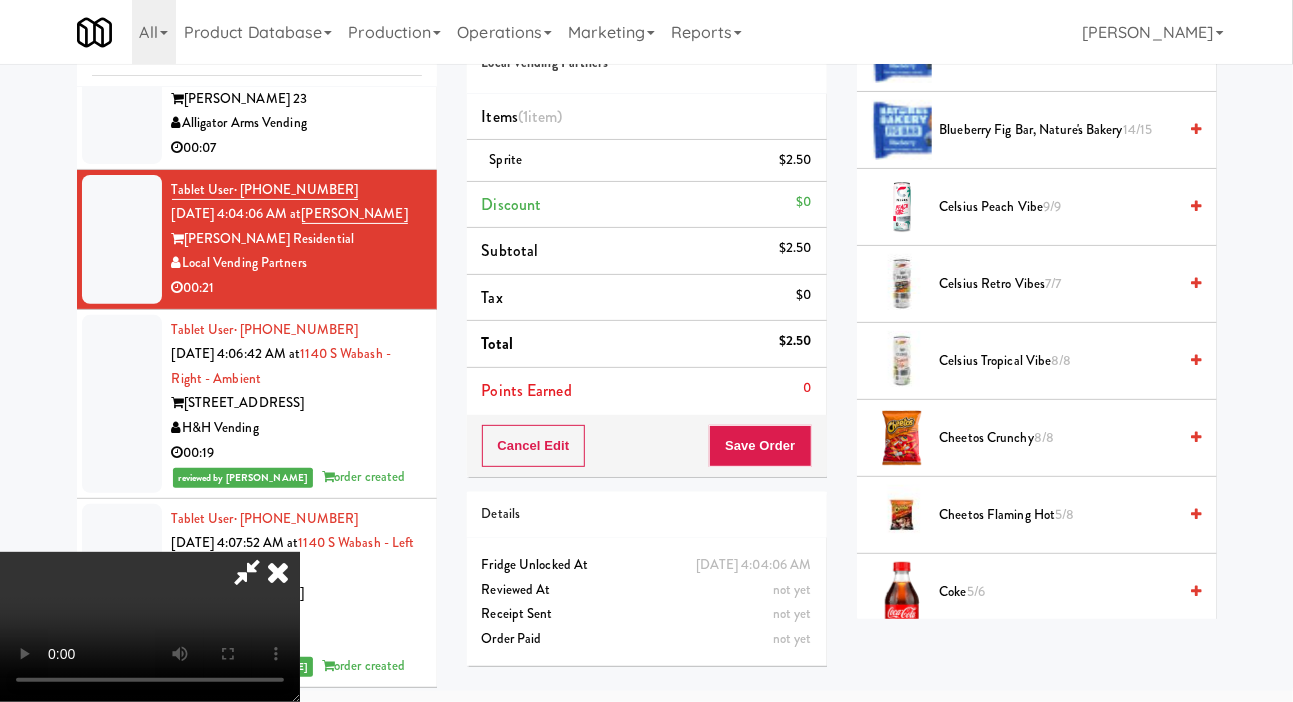 scroll, scrollTop: 481, scrollLeft: 0, axis: vertical 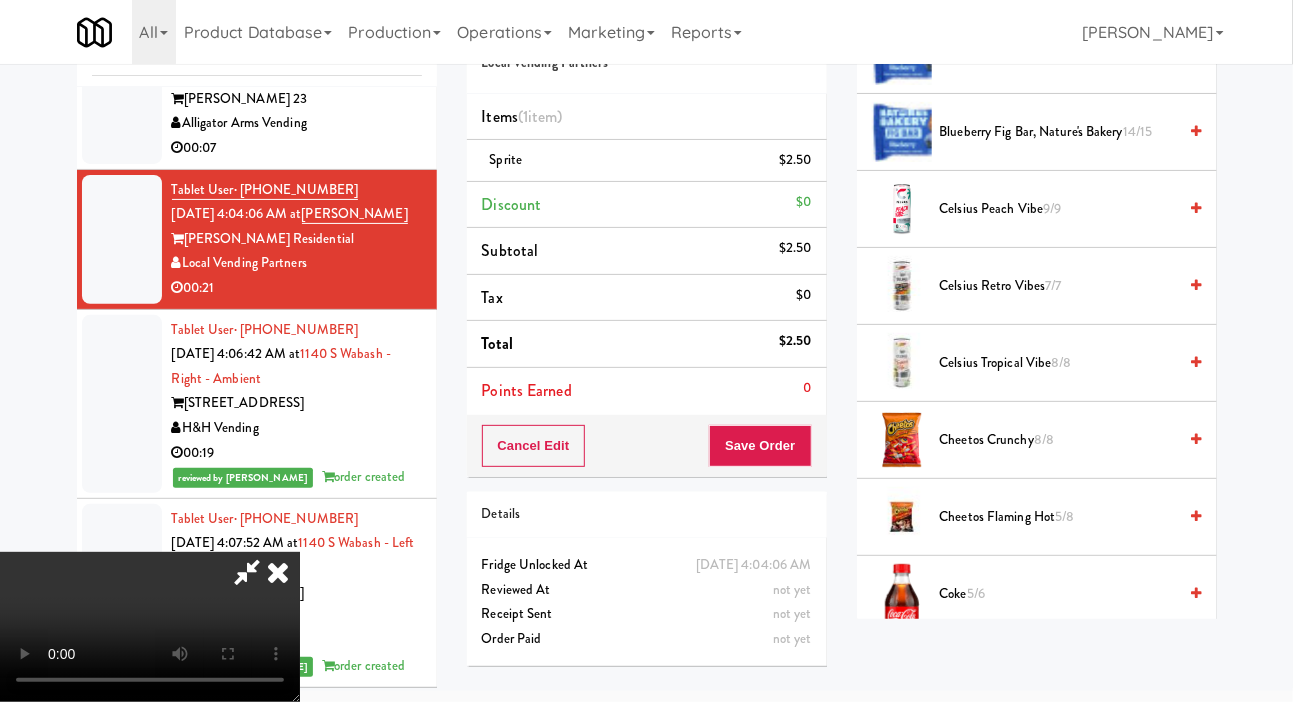 click on "Cheetos Flaming Hot  5/8" at bounding box center (1058, 517) 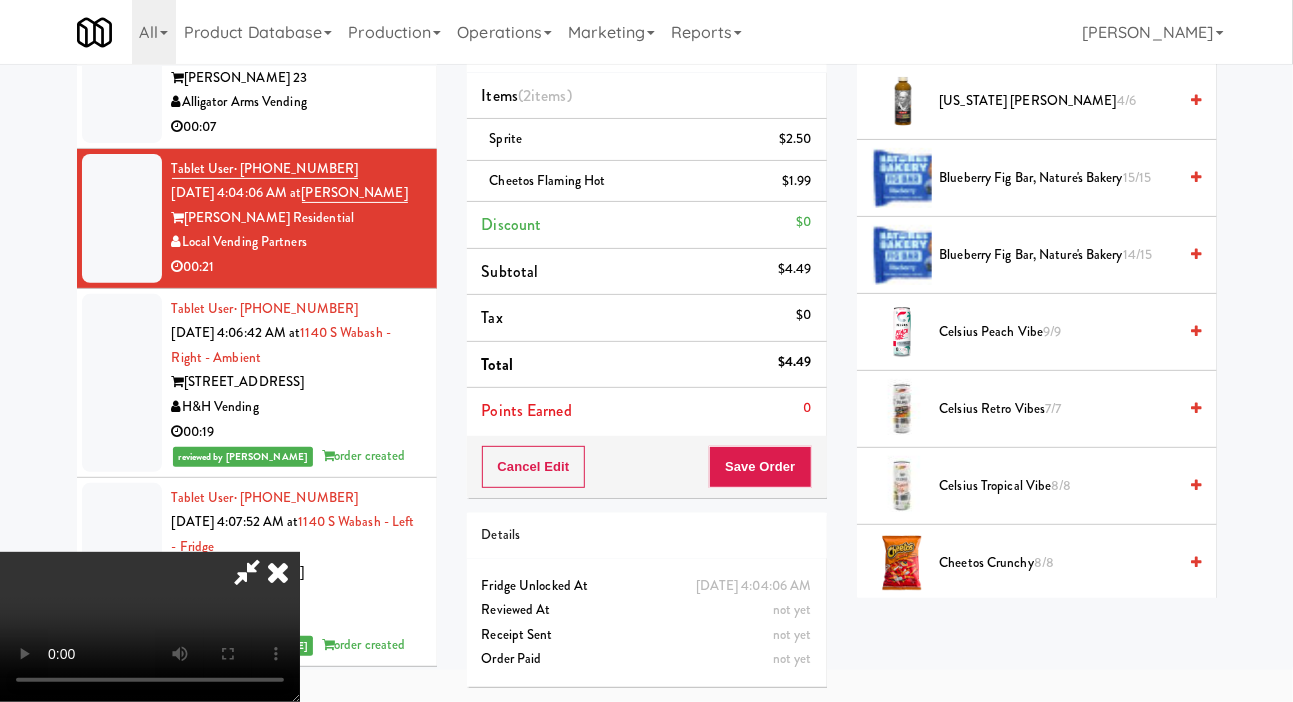 scroll, scrollTop: 338, scrollLeft: 0, axis: vertical 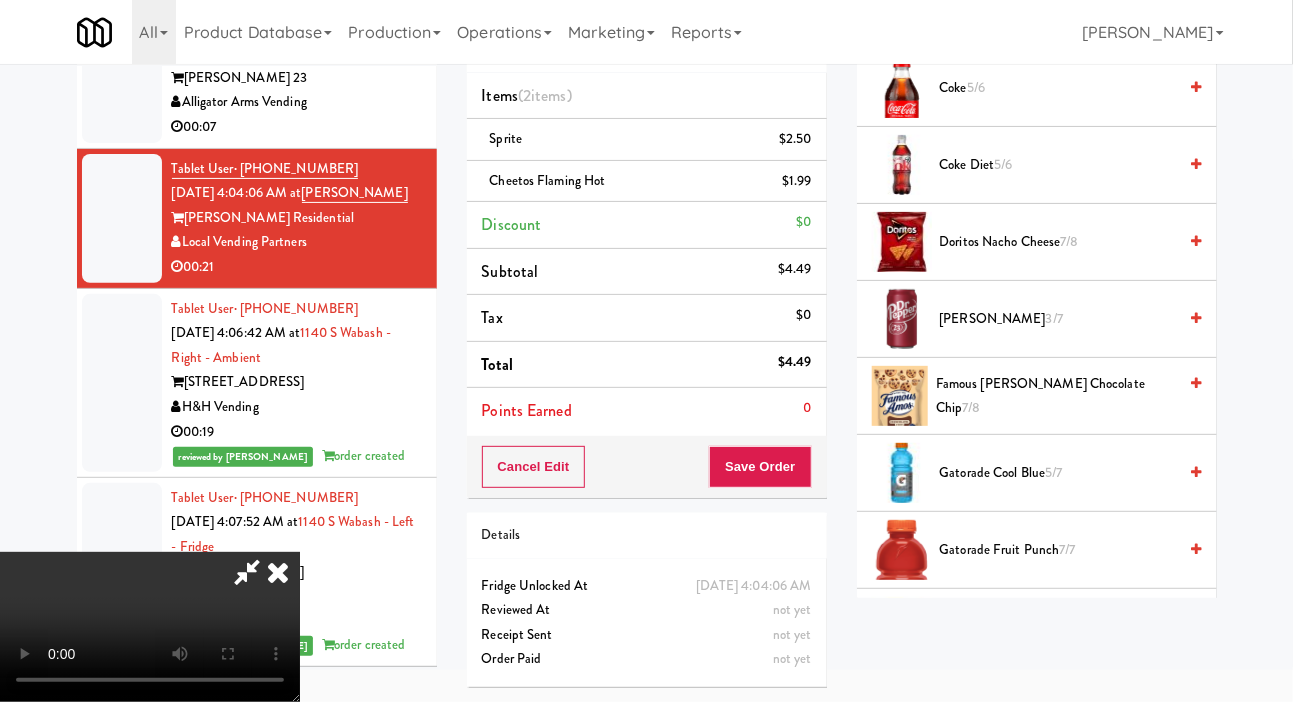 click on "[PERSON_NAME]  3/7" at bounding box center (1058, 319) 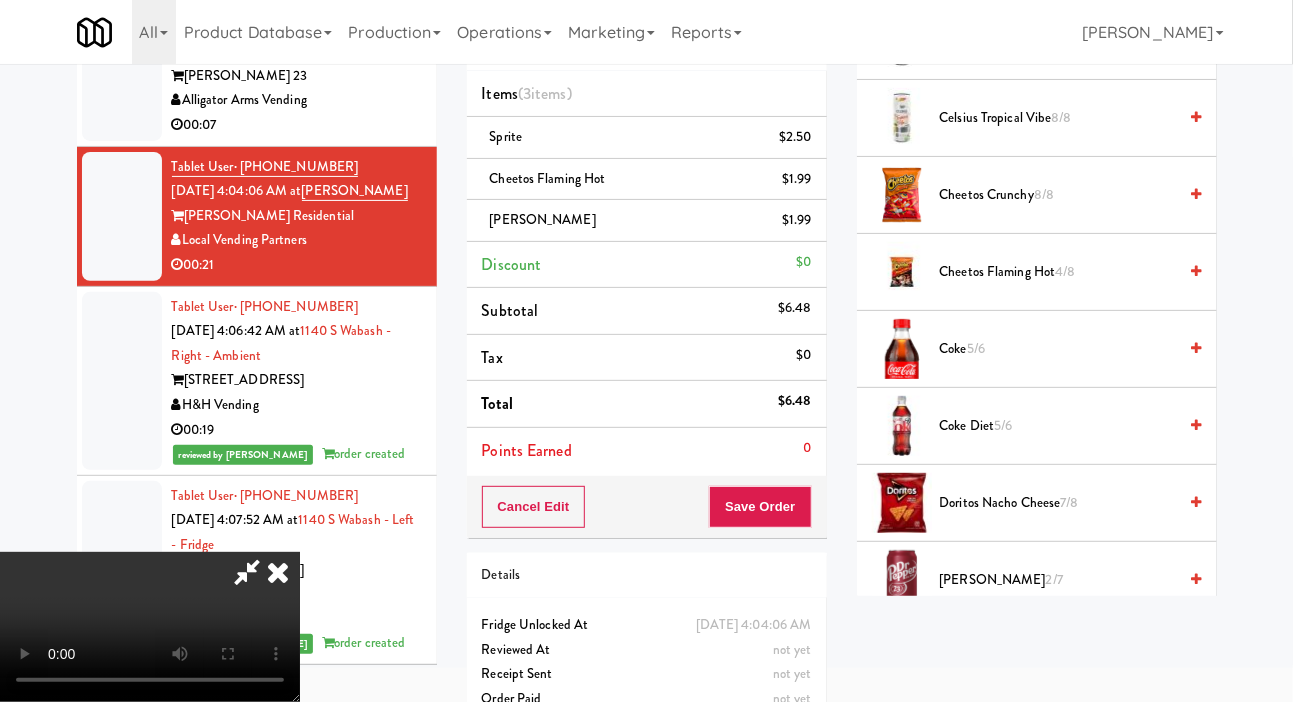 scroll, scrollTop: 0, scrollLeft: 0, axis: both 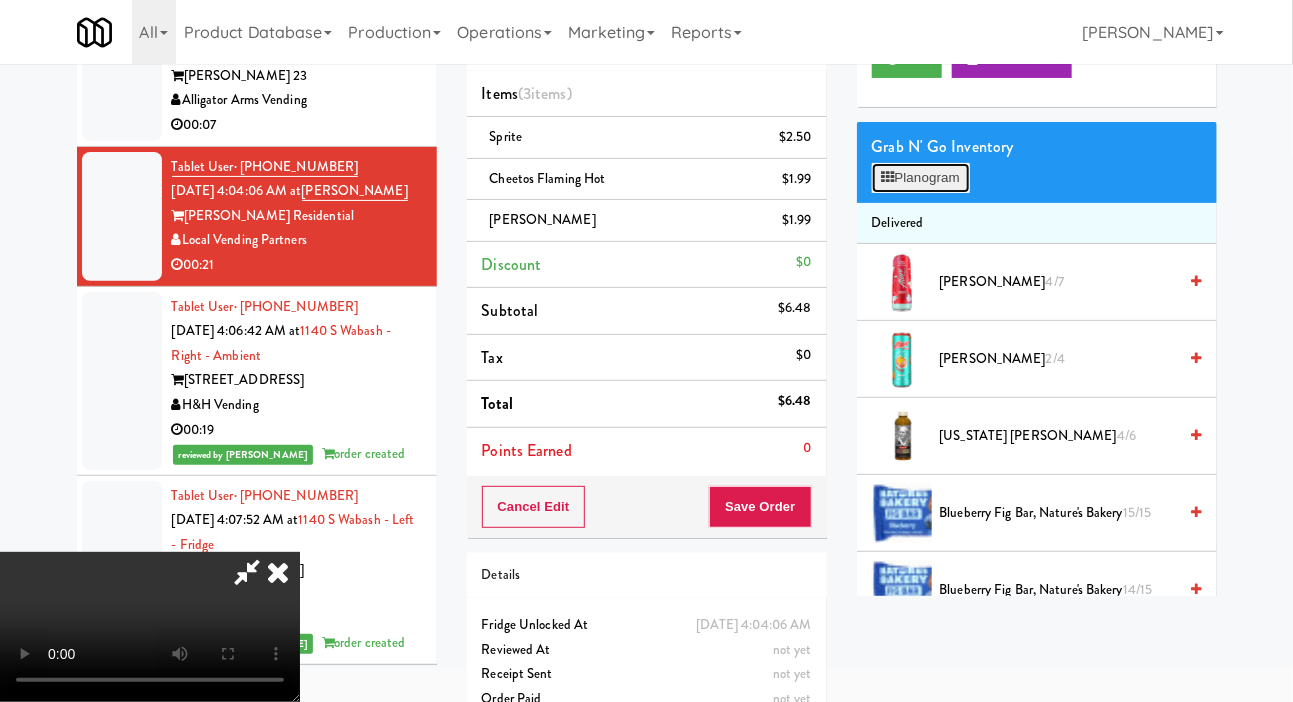 click on "Planogram" at bounding box center (921, 178) 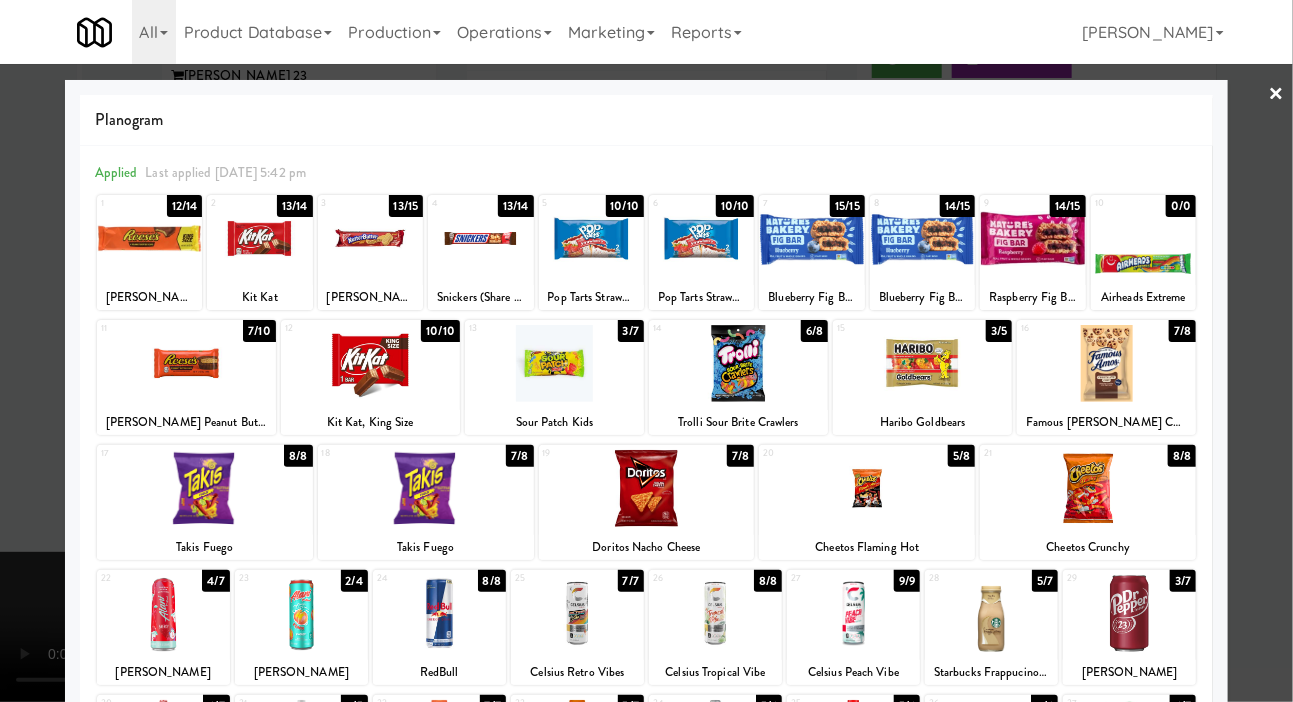 click at bounding box center (646, 351) 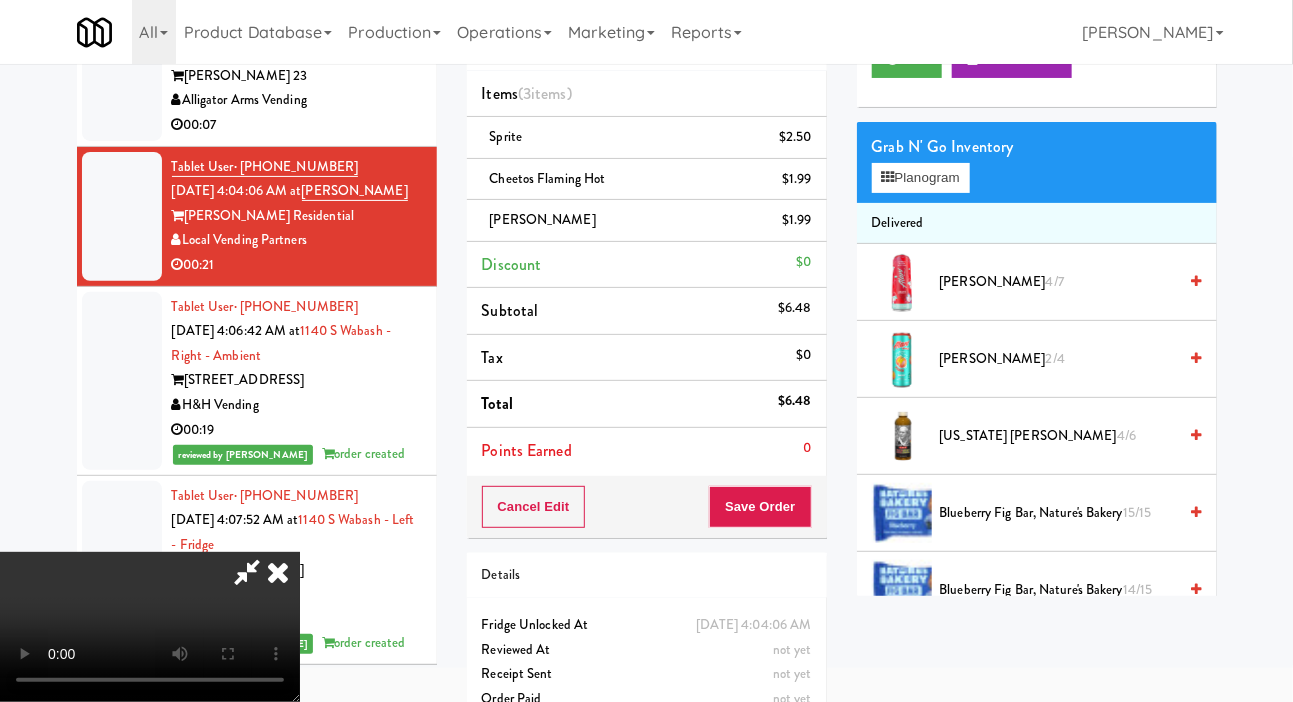 click at bounding box center (247, 572) 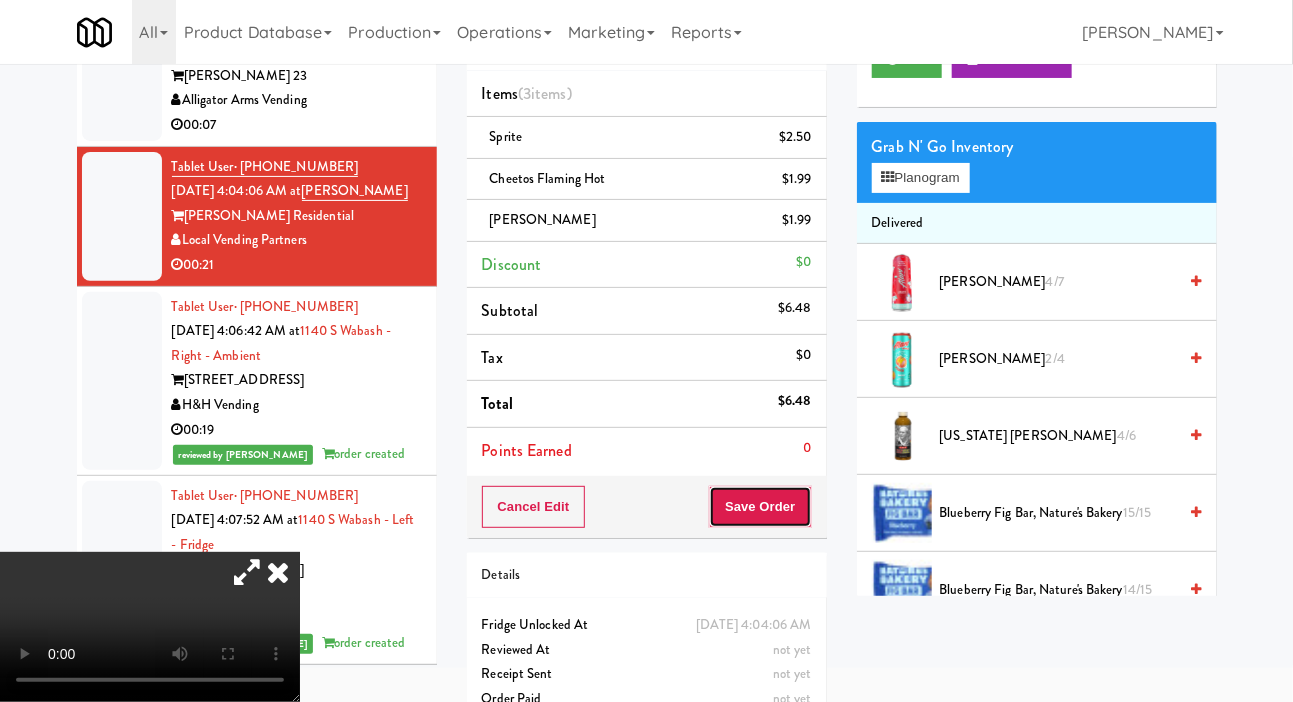 click on "Save Order" at bounding box center (760, 507) 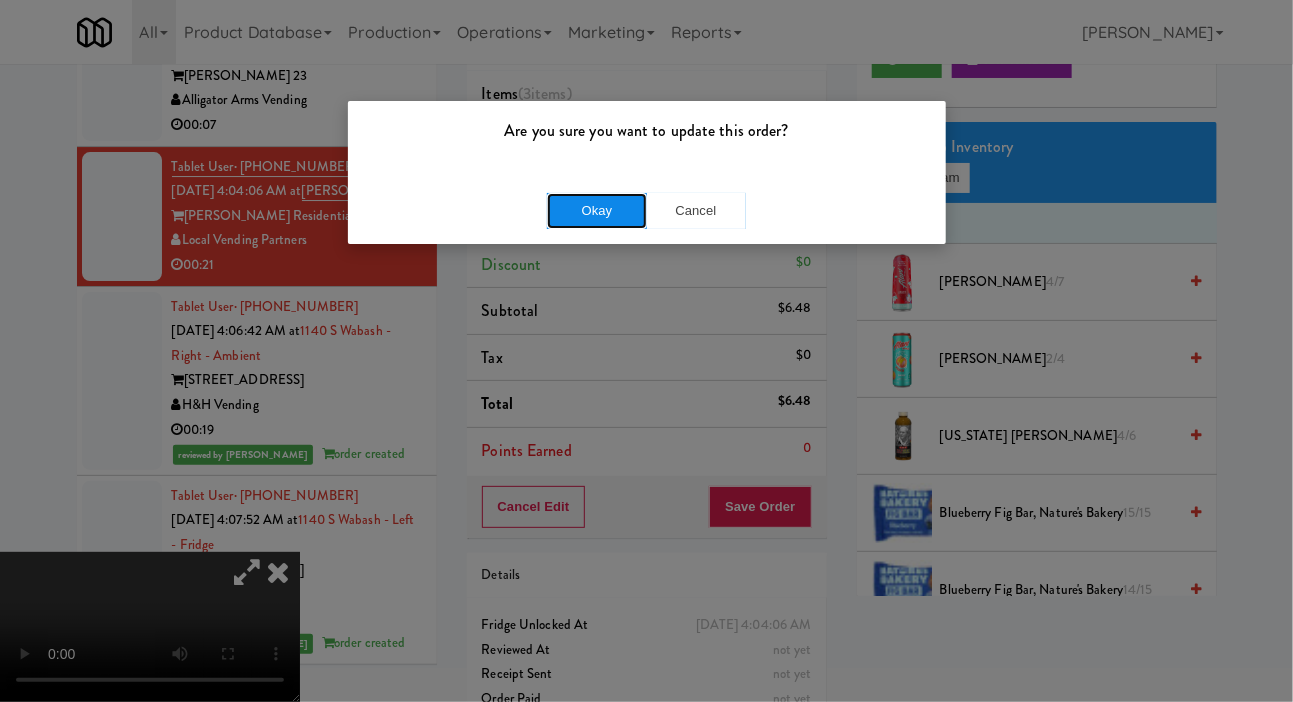 click on "Okay" at bounding box center [597, 211] 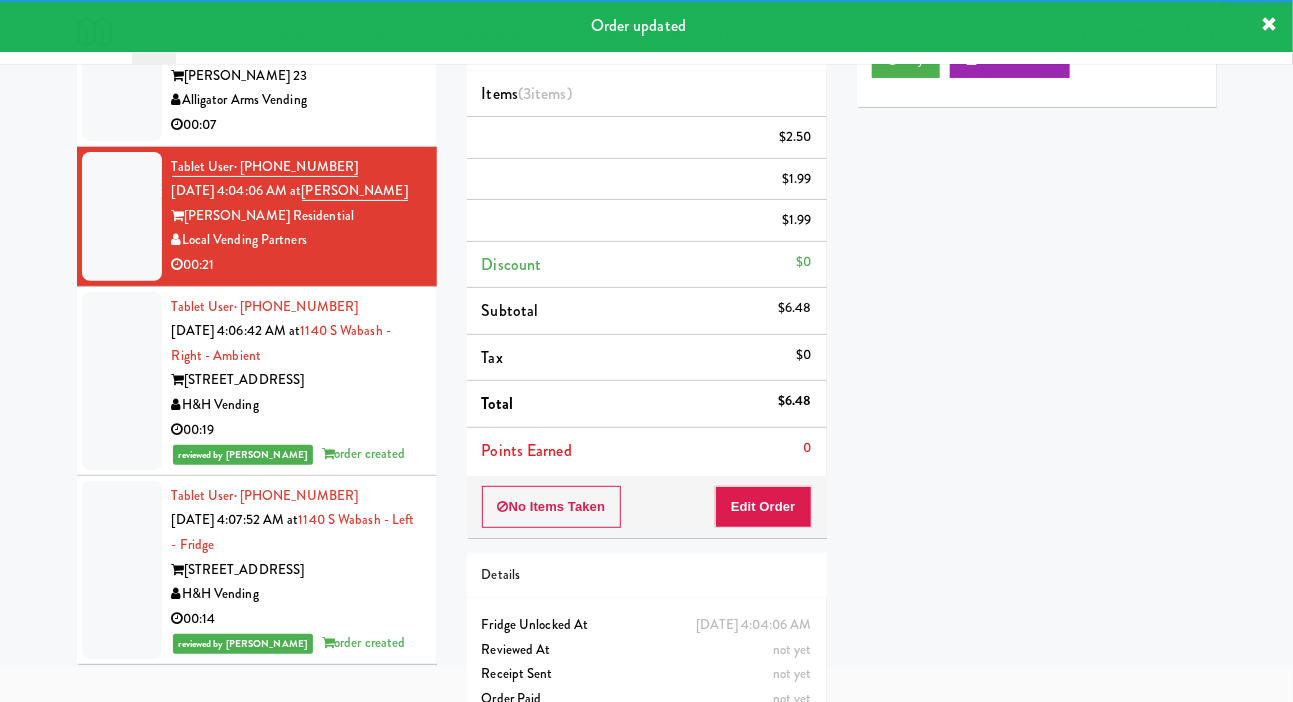 click on "00:07" at bounding box center [297, 125] 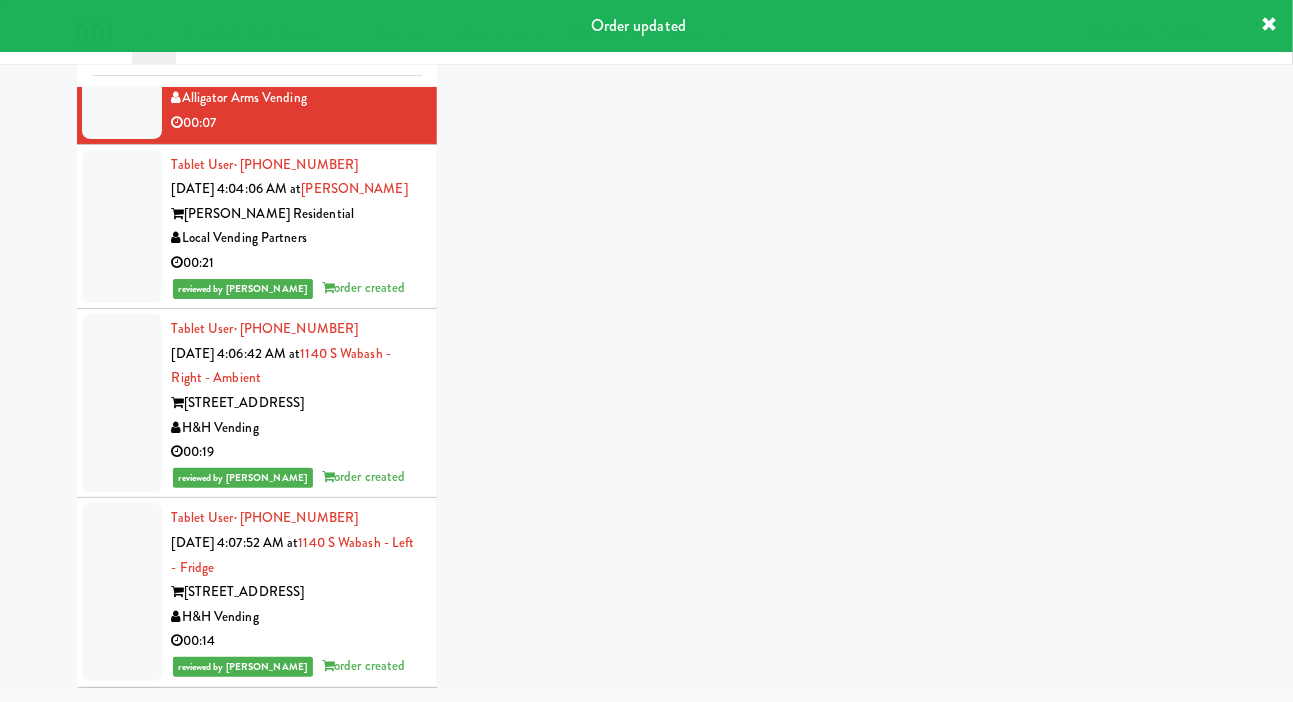 scroll, scrollTop: 73, scrollLeft: 0, axis: vertical 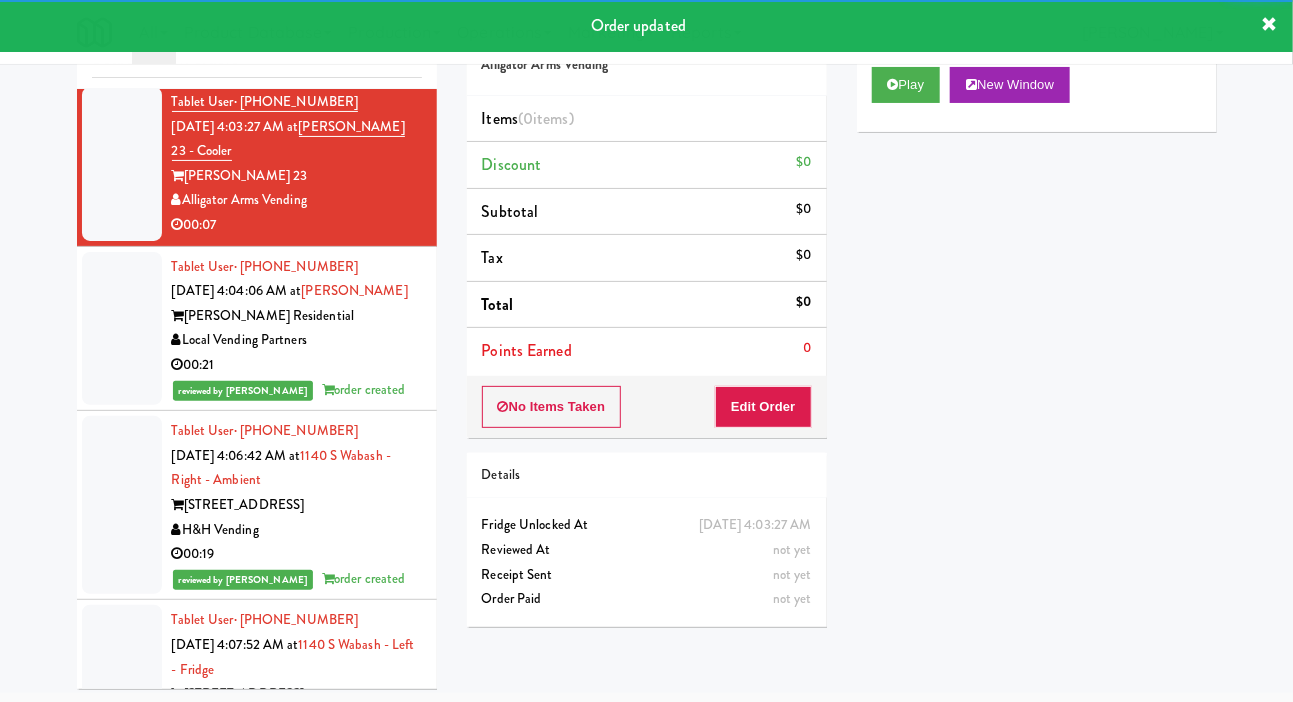 click on "Cart  Flags  Notes  Payment  Play  New Window  Primary Flag  Clear     Flag if unable to determine what was taken or order not processable due to inventory issues Unclear Take - No Video Unclear Take - Short or Cut Off Unclear Take - Obstructed Inventory Issue - Product Not in Inventory Inventory Issue - Product prices as $0  Additional Concerns  Clear Flag as Suspicious Returned Product Place a foreign product in  Internal Notes                                                                                                                                                                Card  View Transaction Details  Card  9597 Transaction Ref 483164885 Preauth 10.00 Brand VISA Number 425628******9597 Entry Mode ctls  Card Issuer Checks  Payout" at bounding box center [1037, 310] 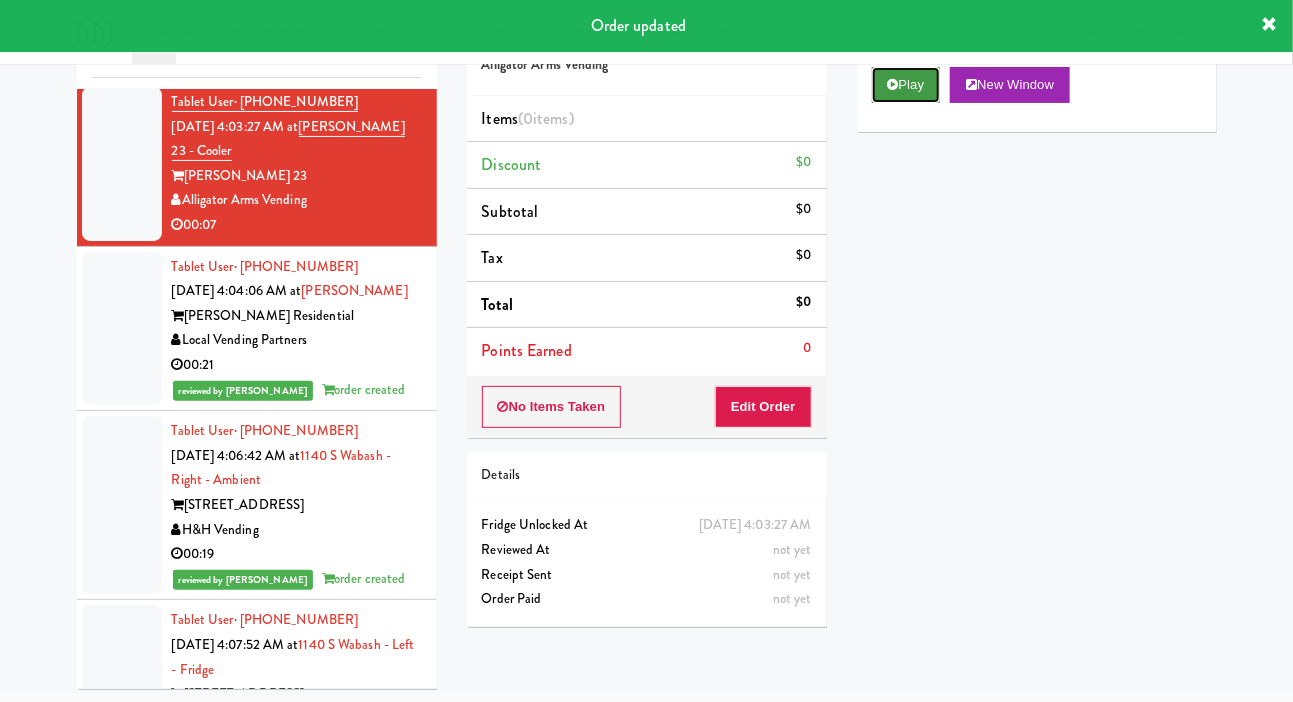 click on "Play" at bounding box center [906, 85] 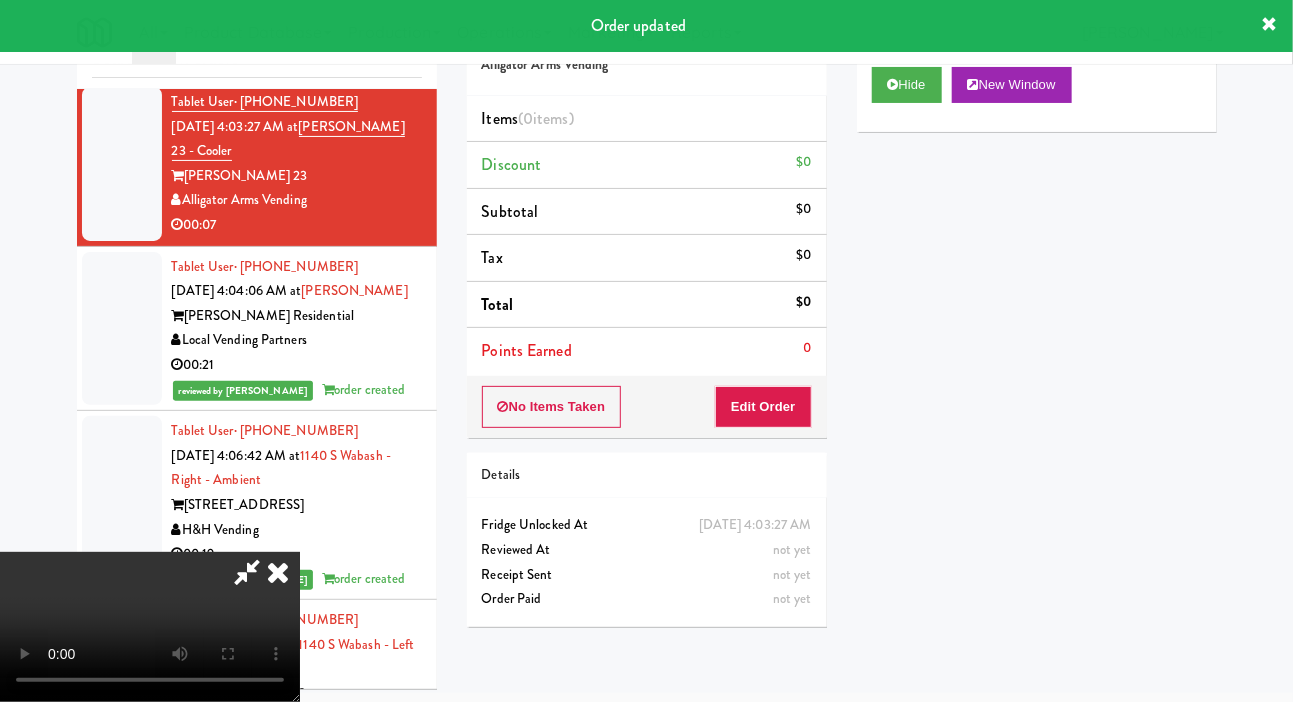 click on "Order # 730475 Alligator Arms Vending Items  (0  items ) Discount  $0 Subtotal $0 Tax $0 Total $0 Points Earned  0  No Items Taken Edit Order Details [DATE] 4:03:27 AM Fridge Unlocked At not yet Reviewed At not yet Receipt Sent not yet Order Paid" at bounding box center (647, 320) 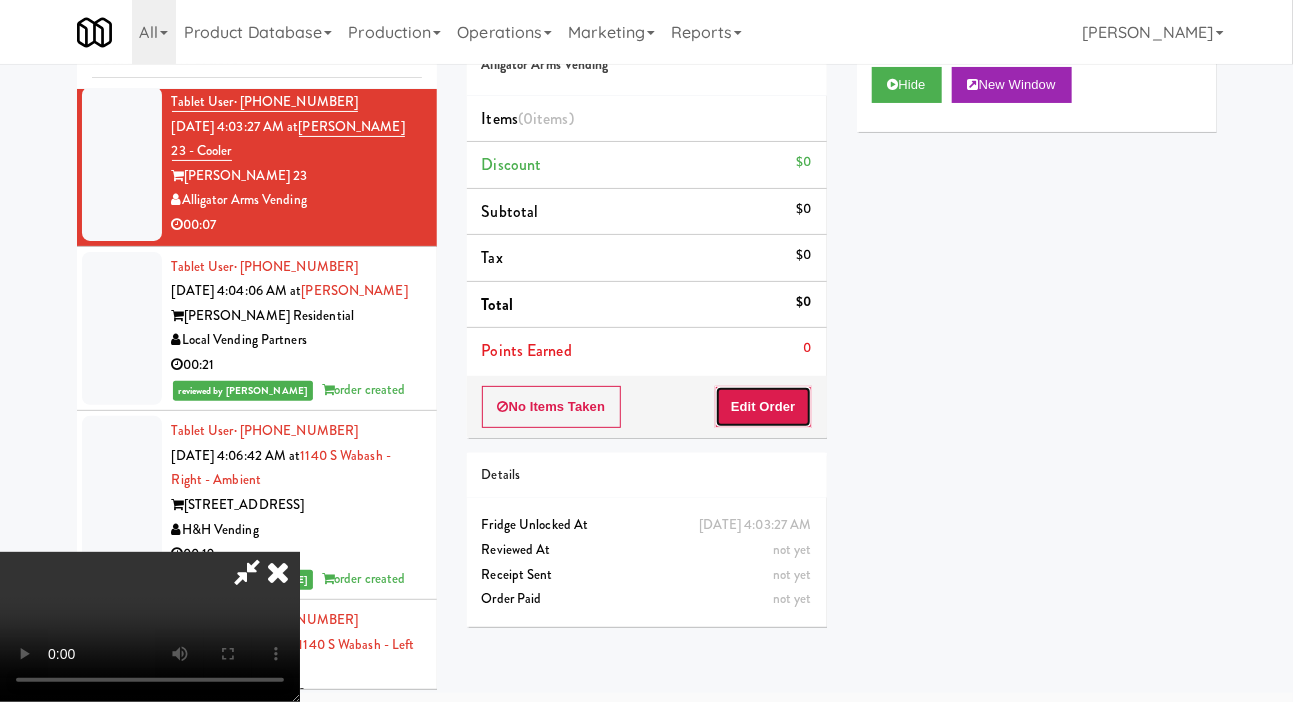 click on "Edit Order" at bounding box center [763, 407] 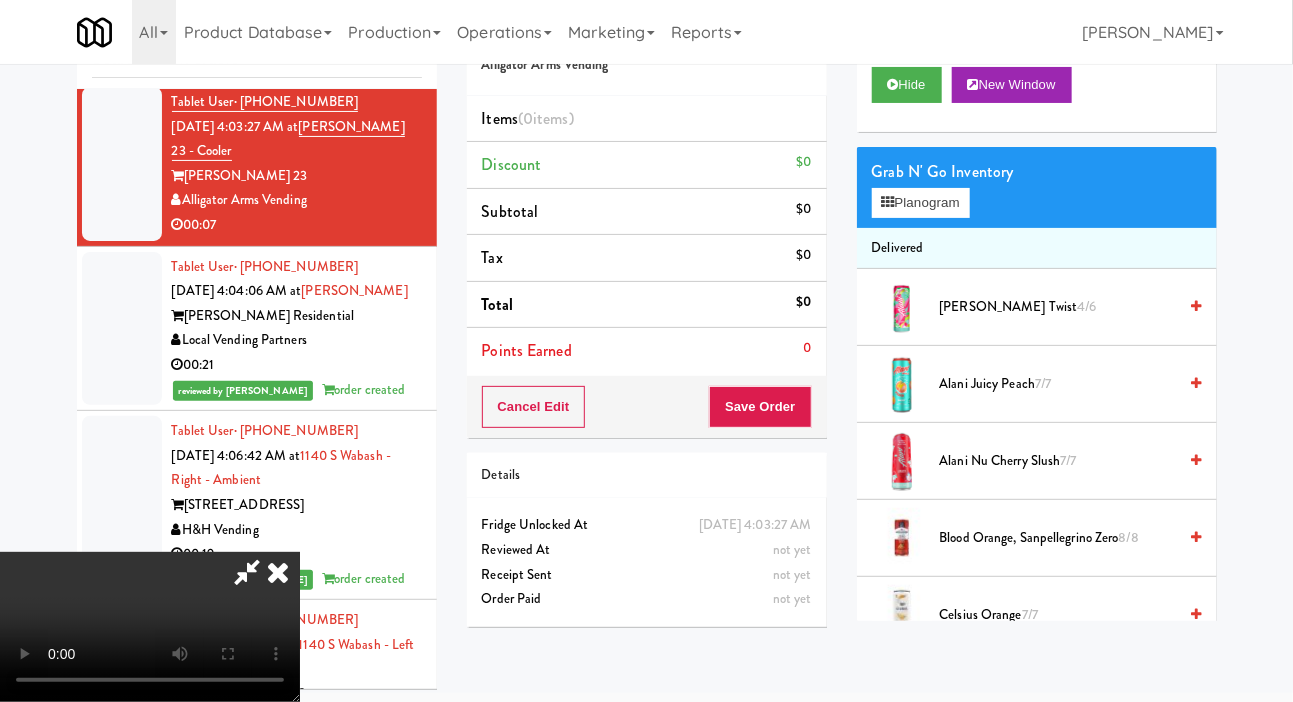 type 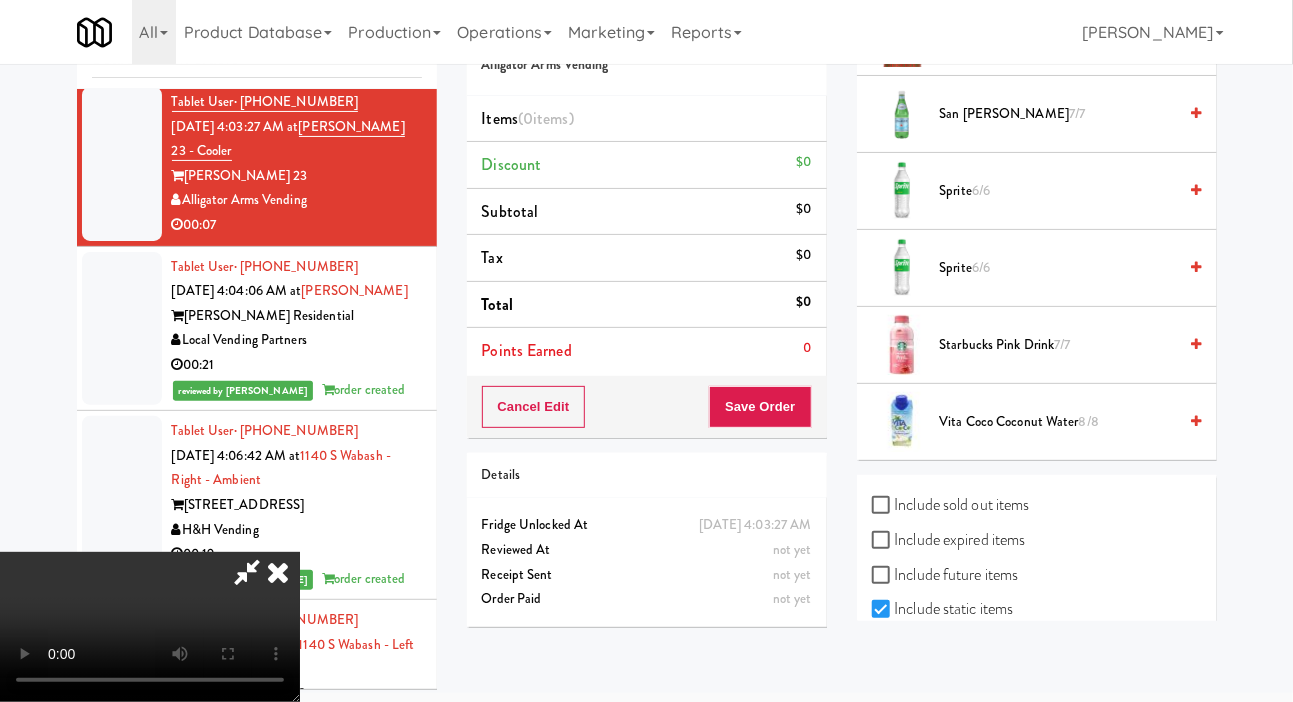scroll, scrollTop: 2733, scrollLeft: 0, axis: vertical 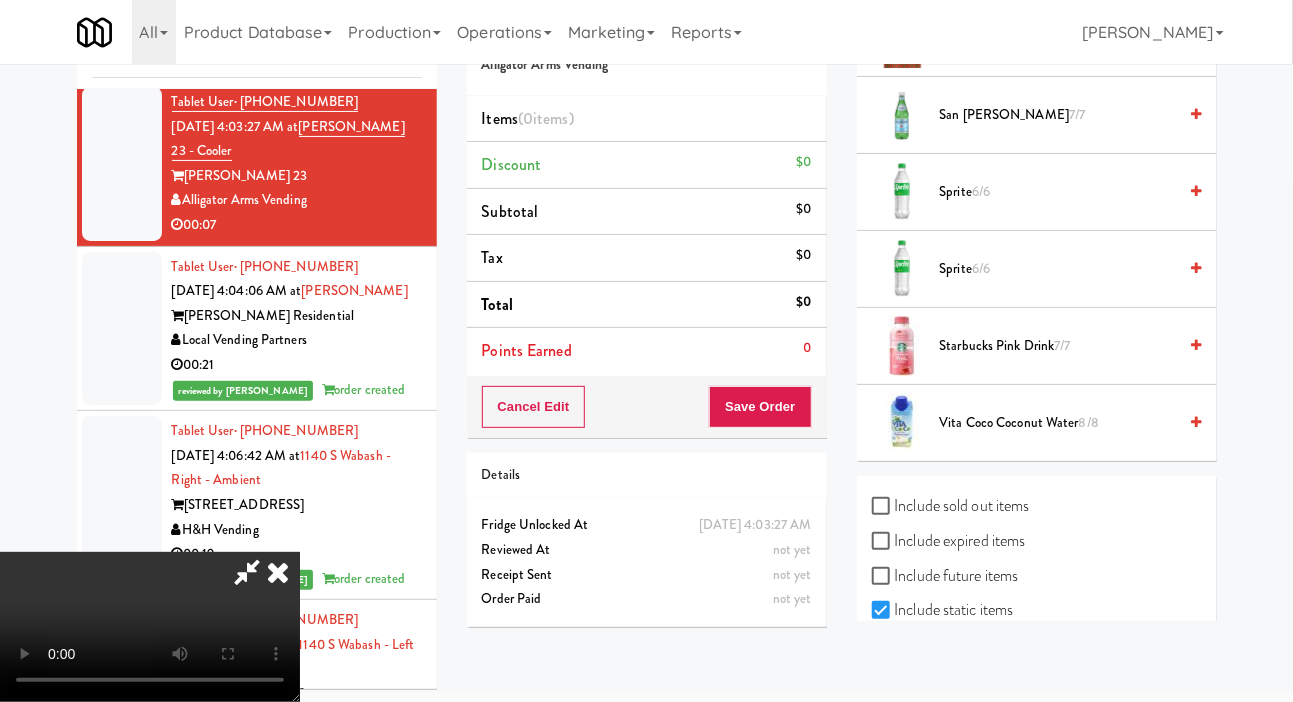 click on "Sprite  6/6" at bounding box center [1058, 269] 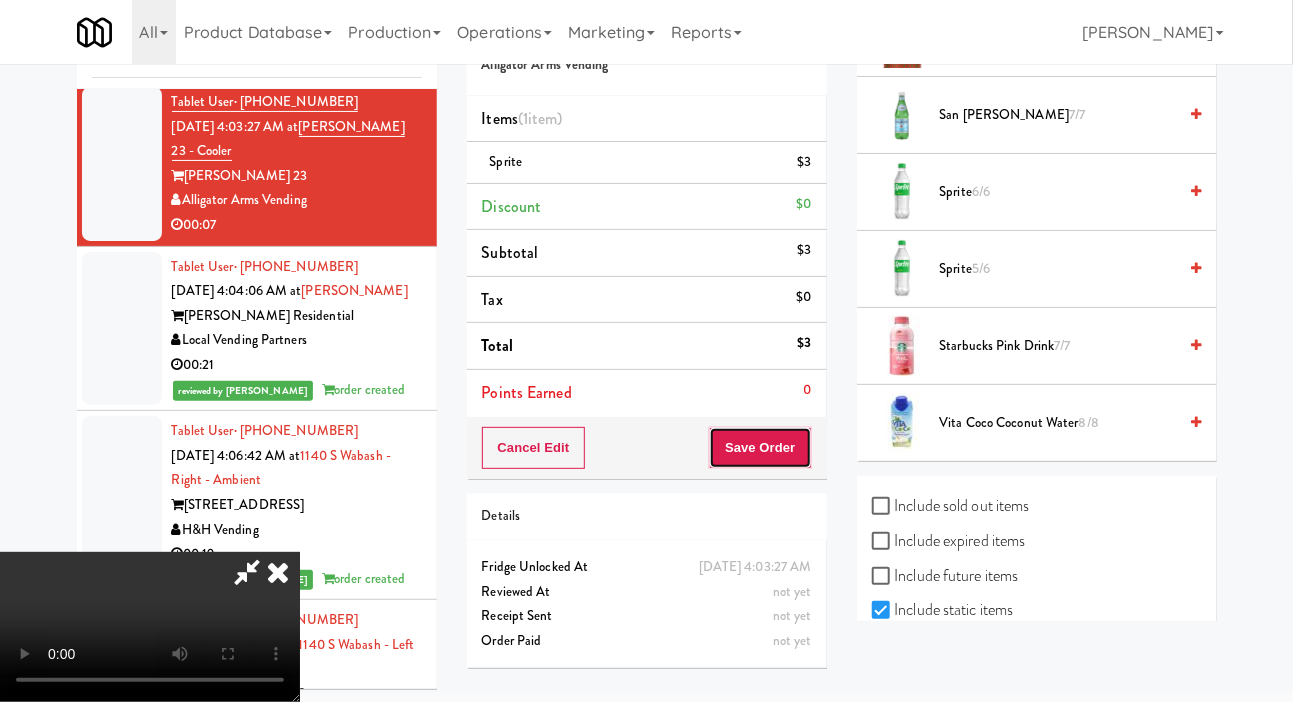 click on "Save Order" at bounding box center [760, 448] 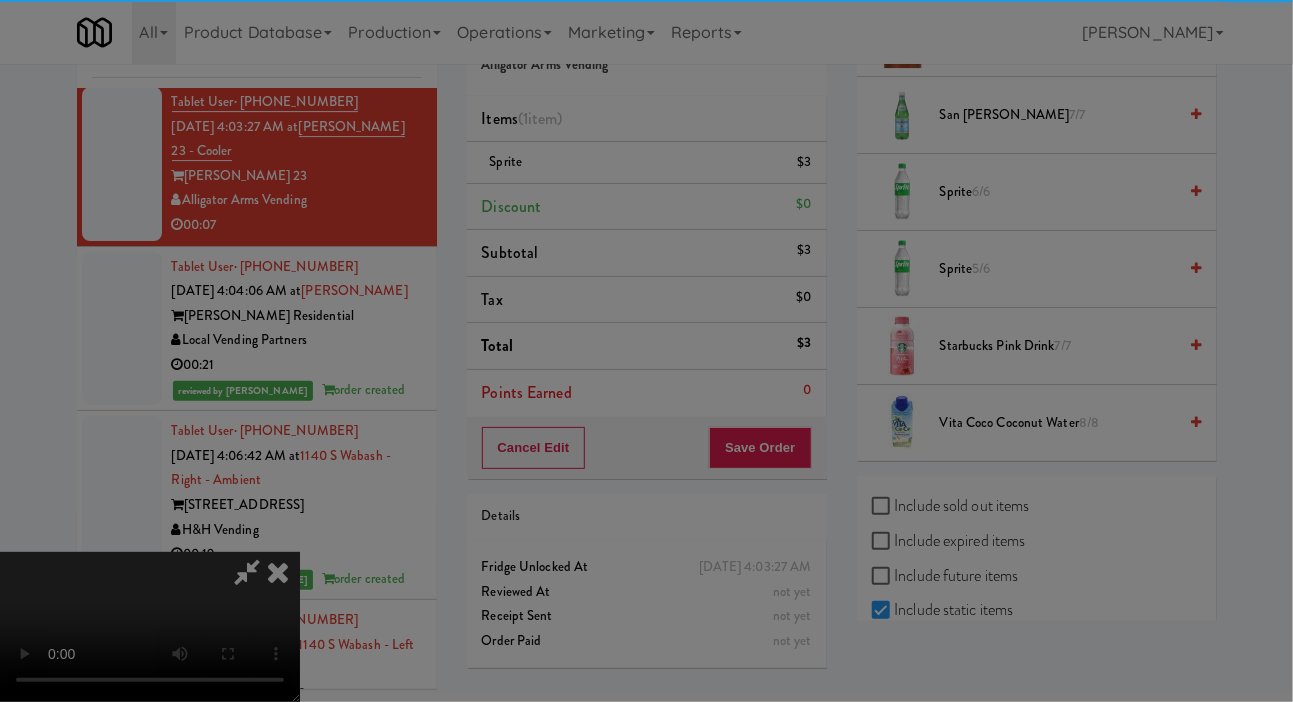 click on "Are you sure you want to update this order? Okay Cancel" at bounding box center (0, 0) 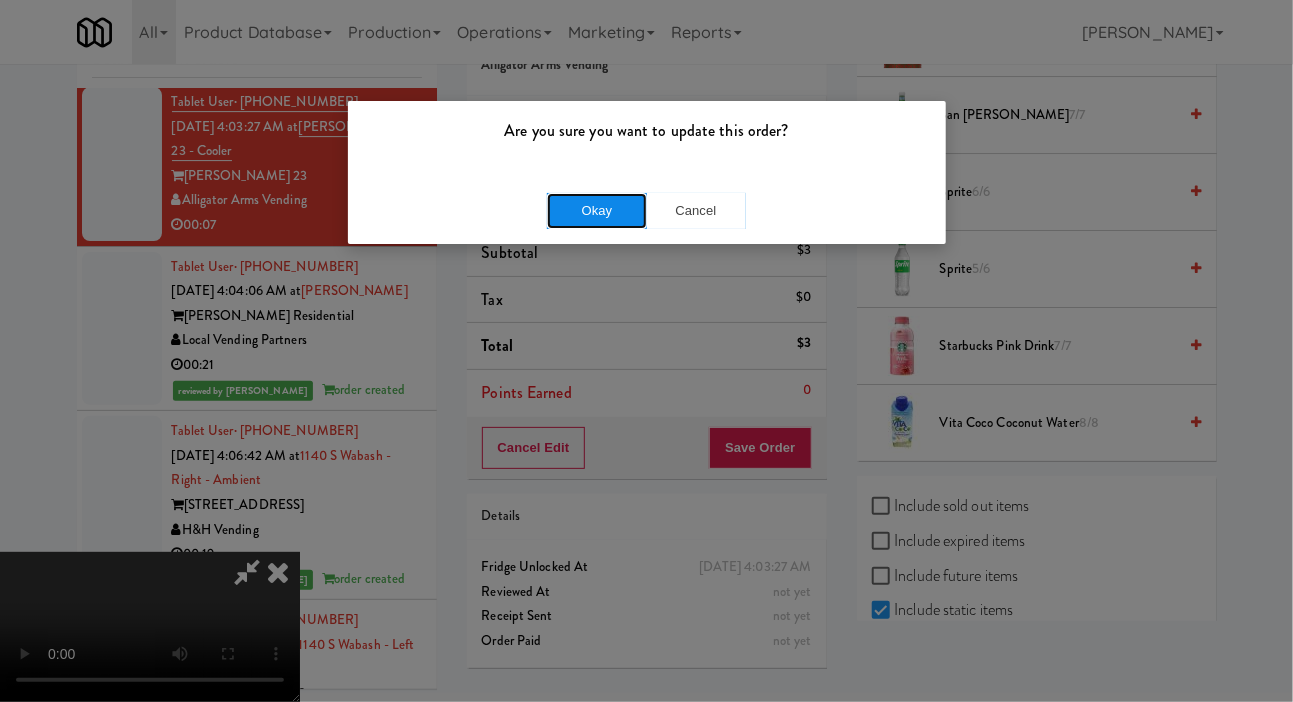 click on "Okay" at bounding box center [597, 211] 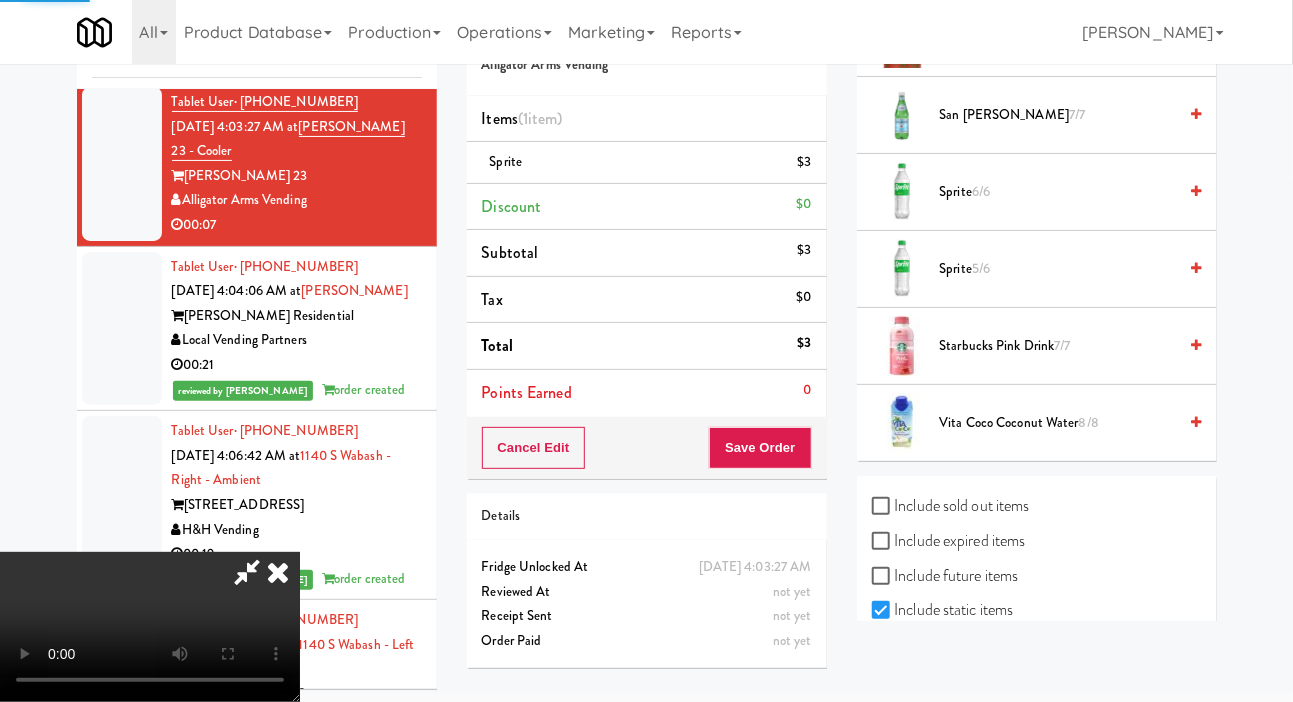 scroll, scrollTop: 116, scrollLeft: 0, axis: vertical 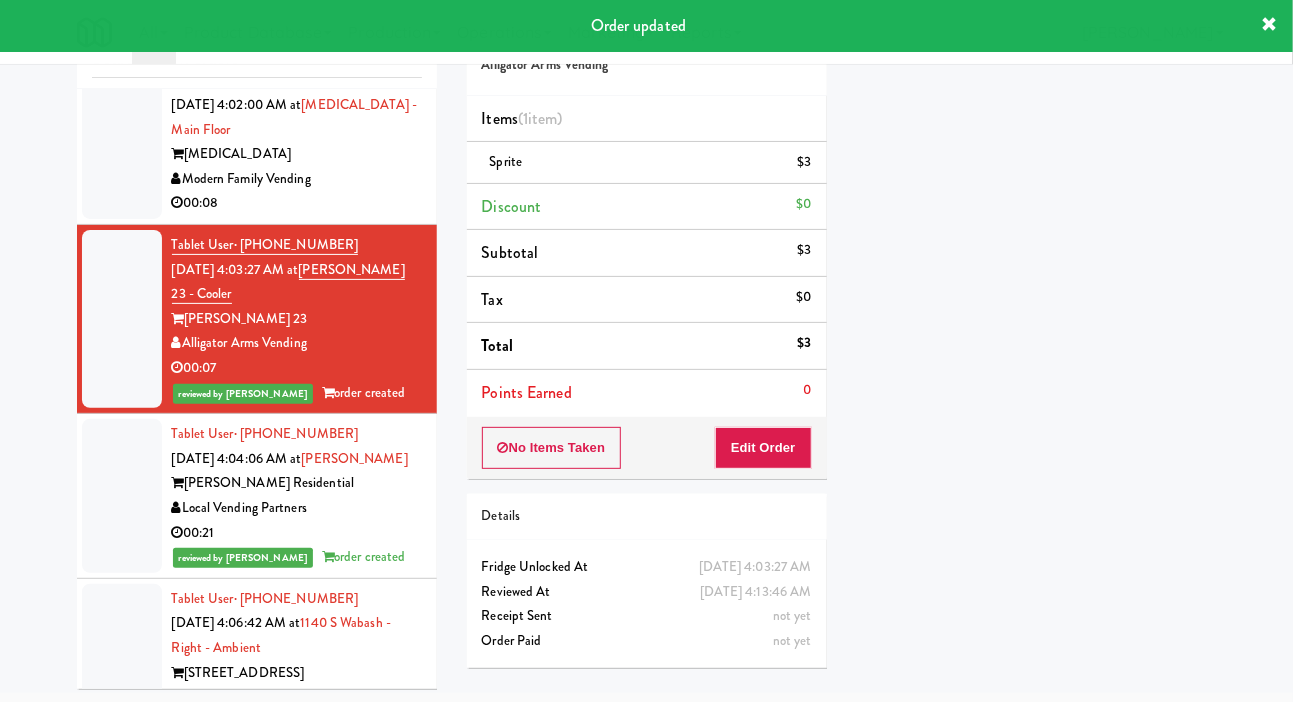 click on "Modern Family Vending" at bounding box center (297, 179) 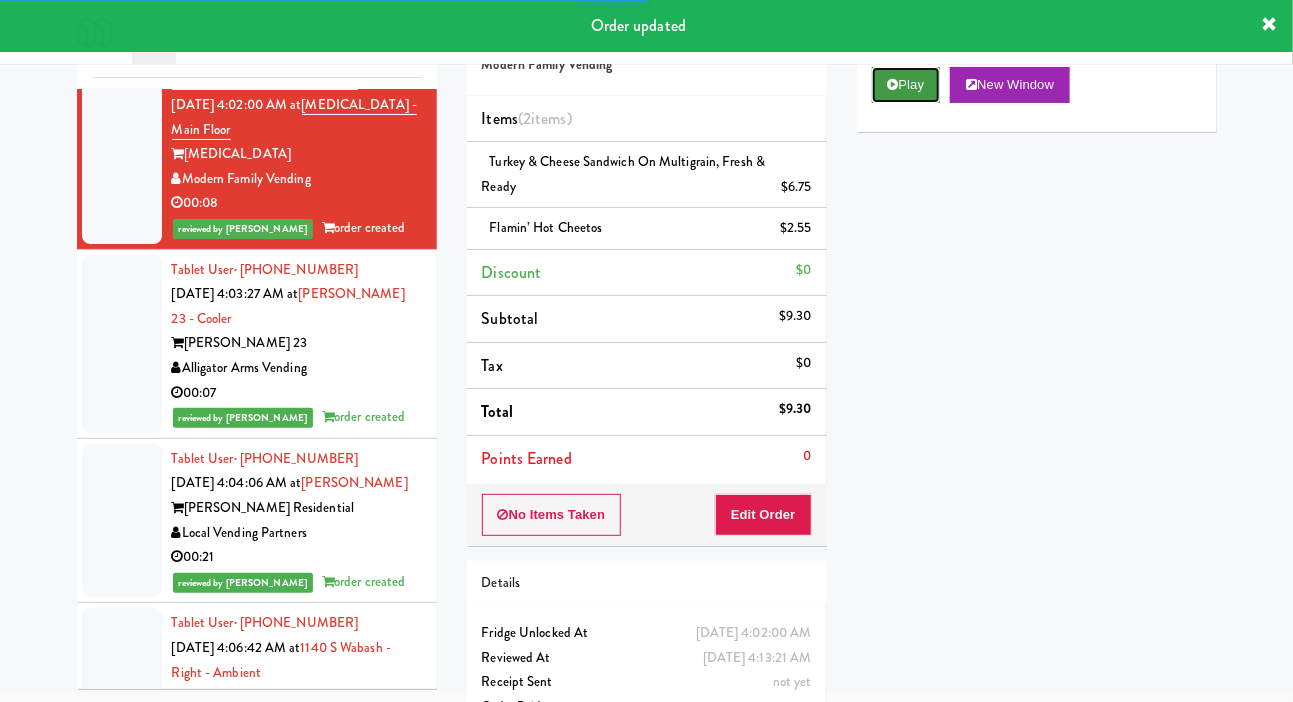 click on "Play" at bounding box center [906, 85] 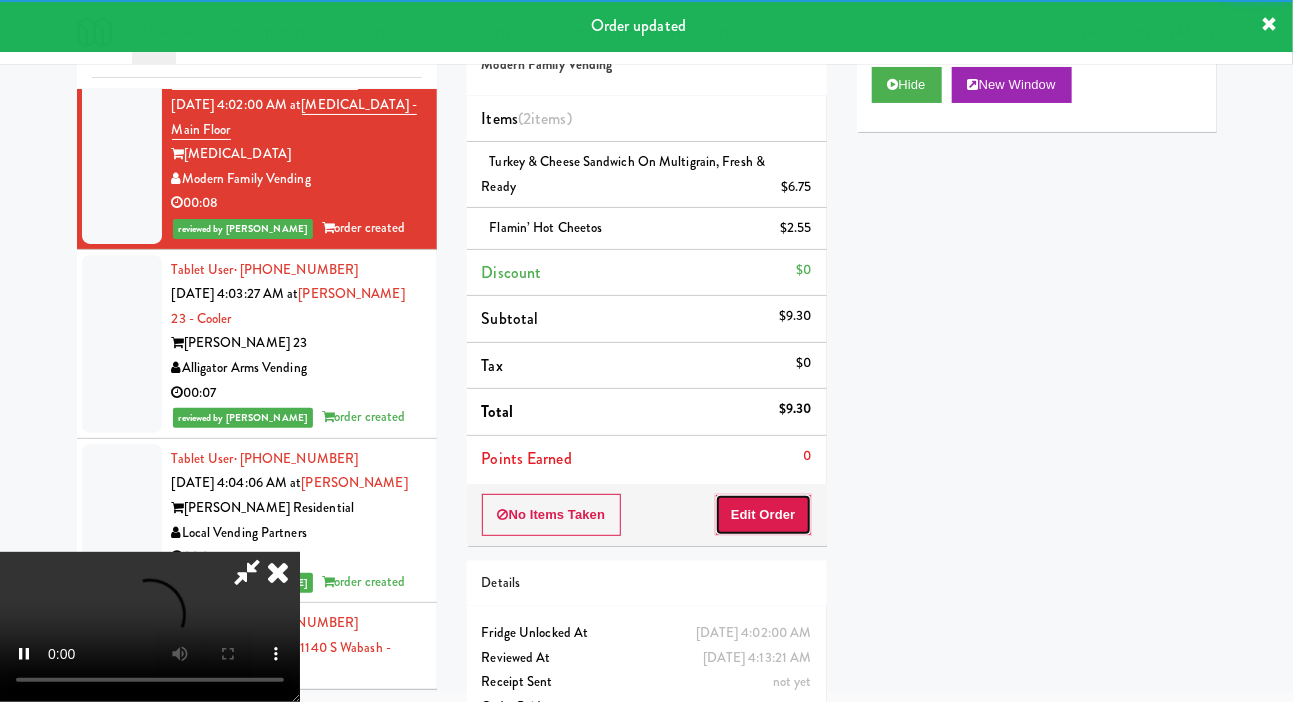 click on "Edit Order" at bounding box center (763, 515) 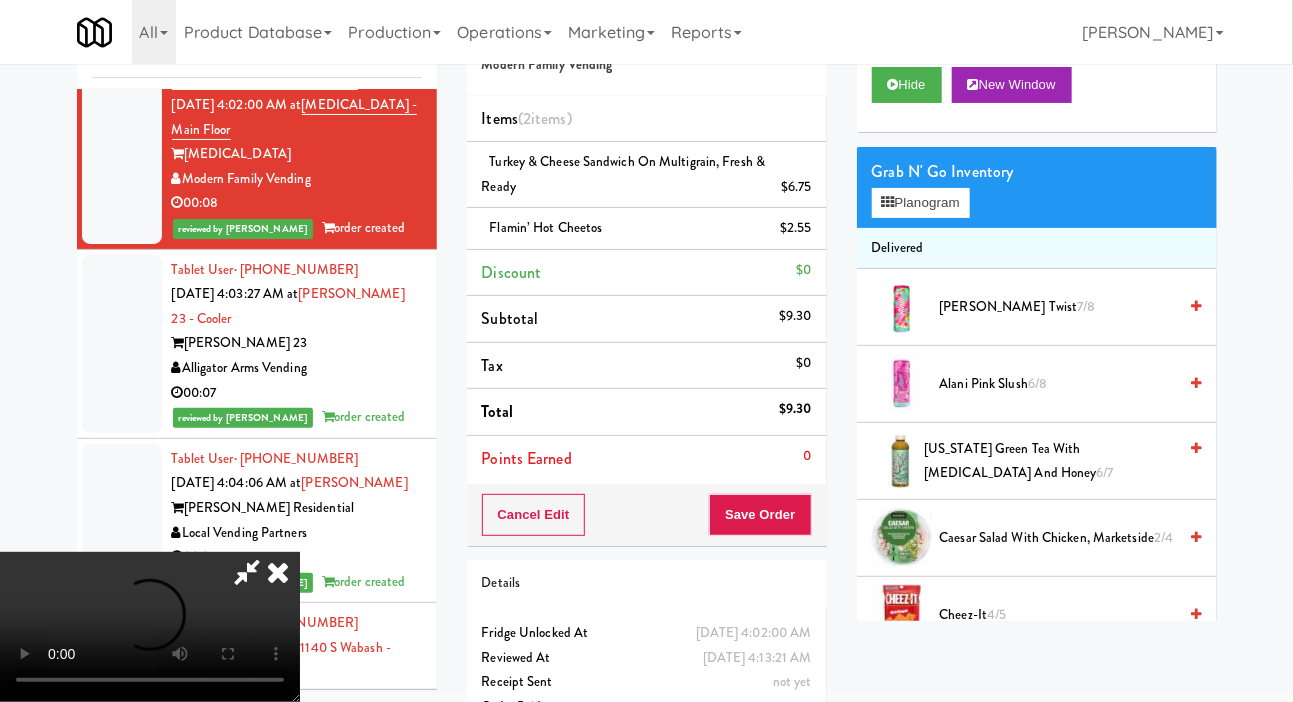 click on "Discount  $0" at bounding box center [647, 273] 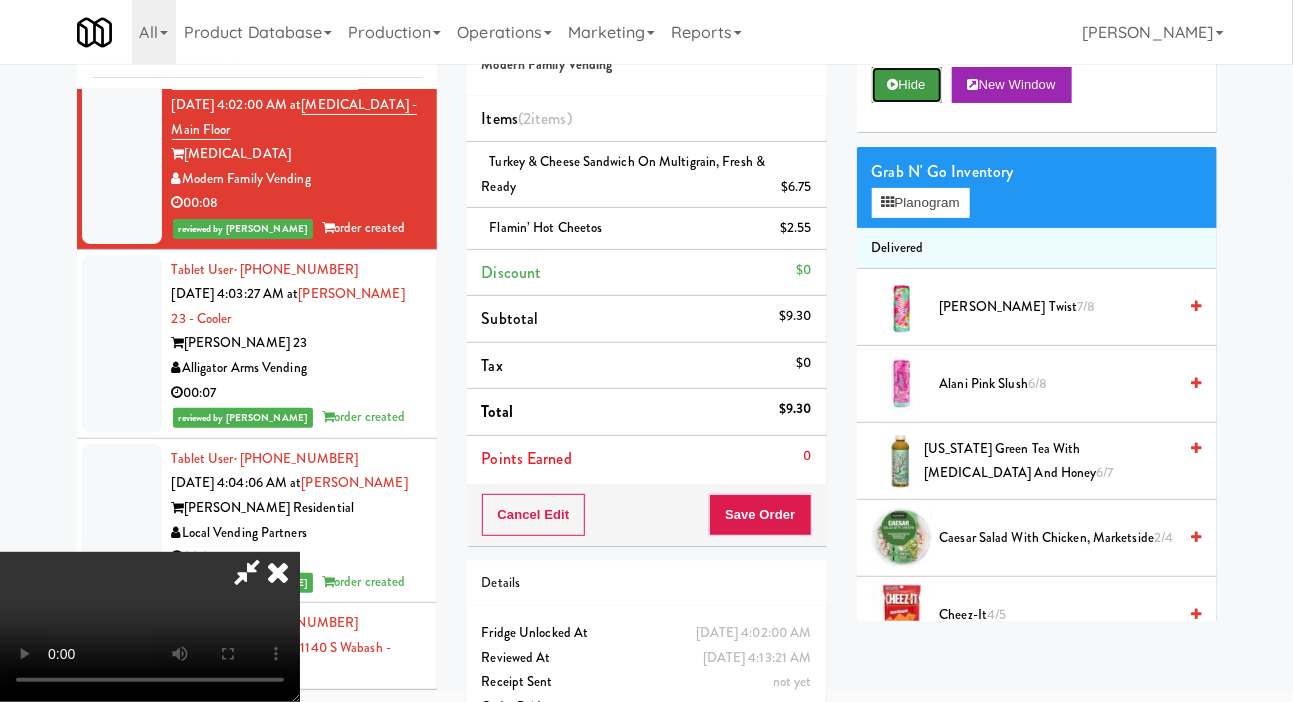 click on "Hide" at bounding box center (907, 85) 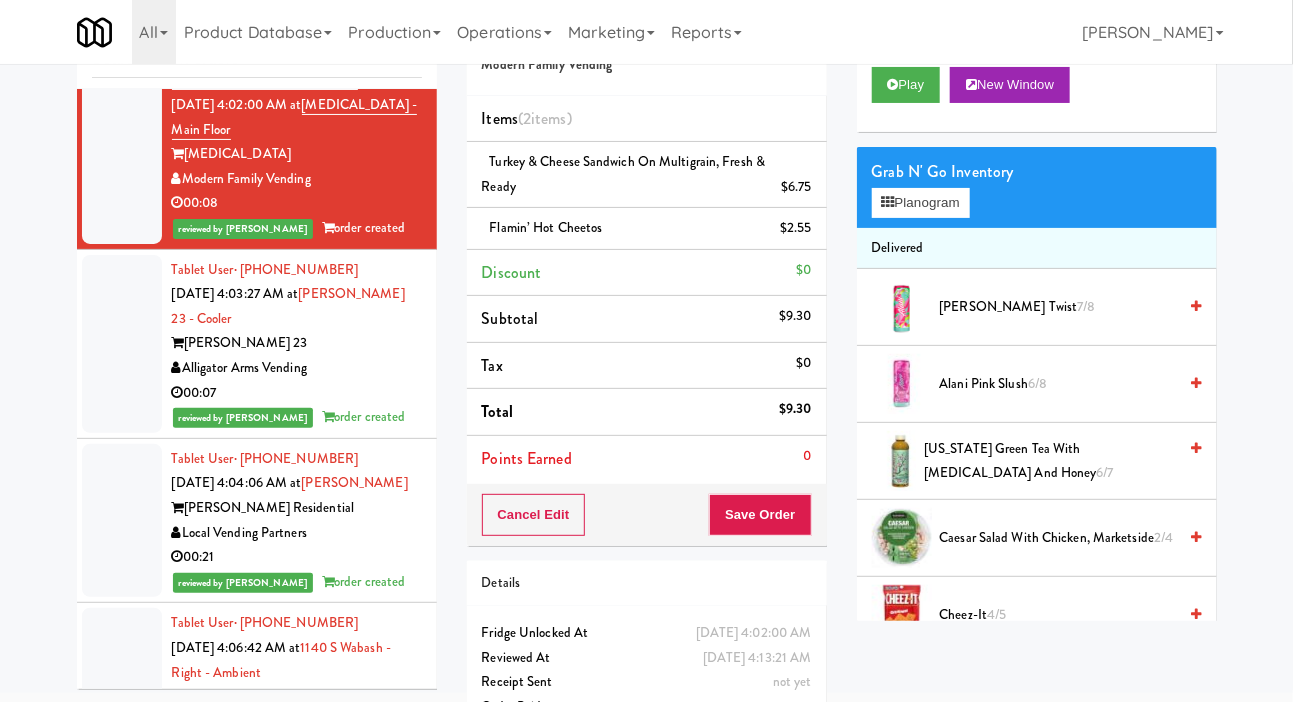 click on "Tablet User  · (830) 752-2371 [DATE] 4:01:05 AM at  [GEOGRAPHIC_DATA] - Ambient - Left ([GEOGRAPHIC_DATA])  Union on 24th - Ground [GEOGRAPHIC_DATA] Vending  00:52" at bounding box center [257, -22] 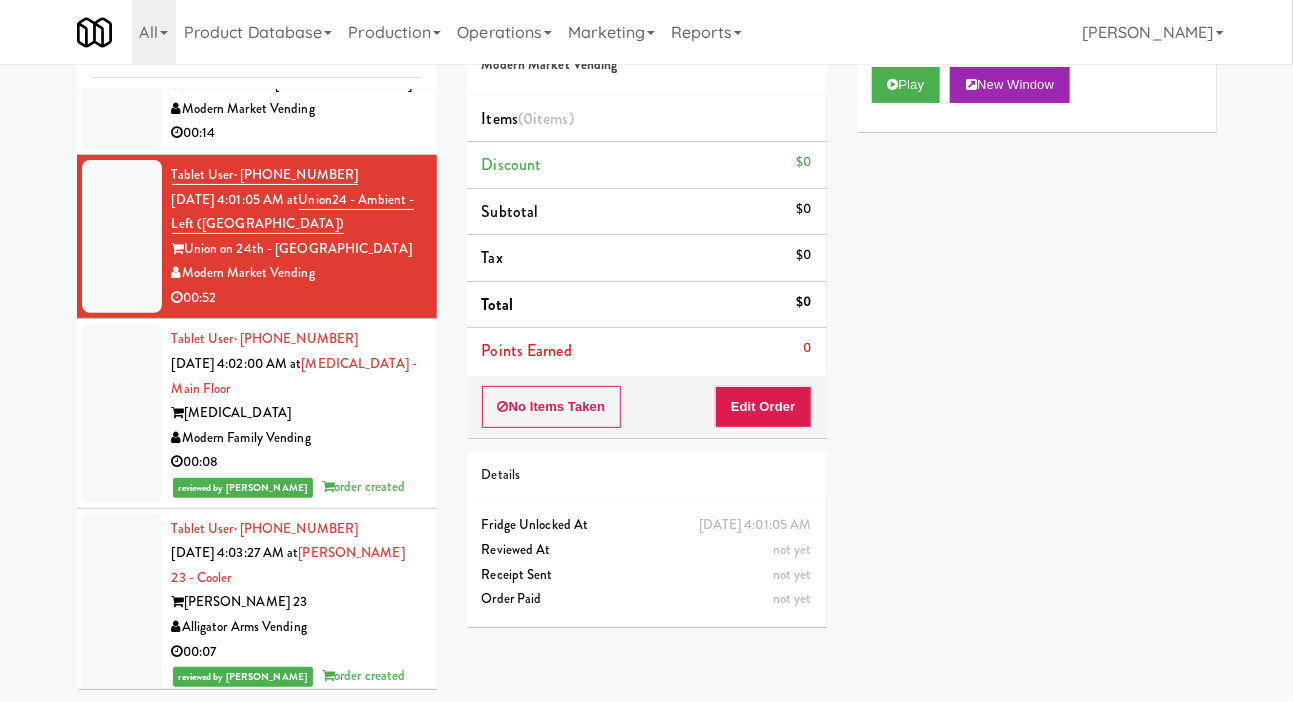 click on "00:14" at bounding box center (297, 133) 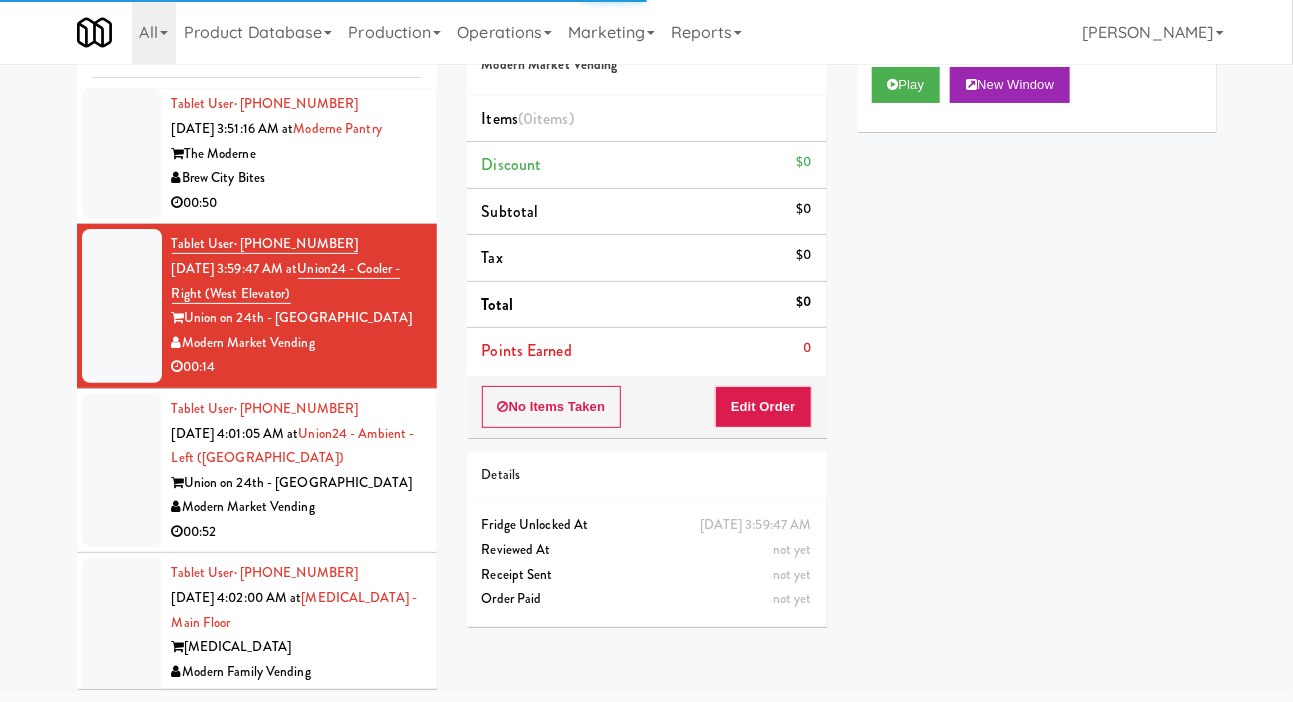 click on "00:50" at bounding box center (297, 203) 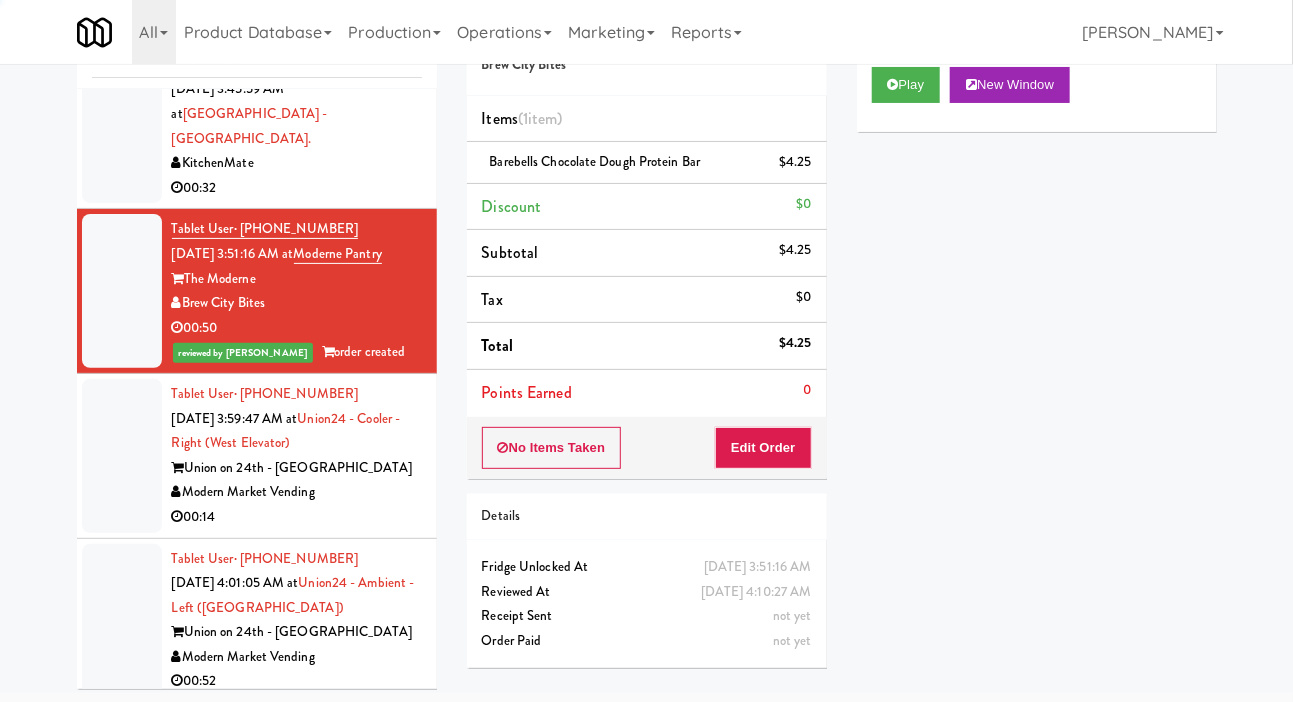 click on "00:32" at bounding box center (297, 188) 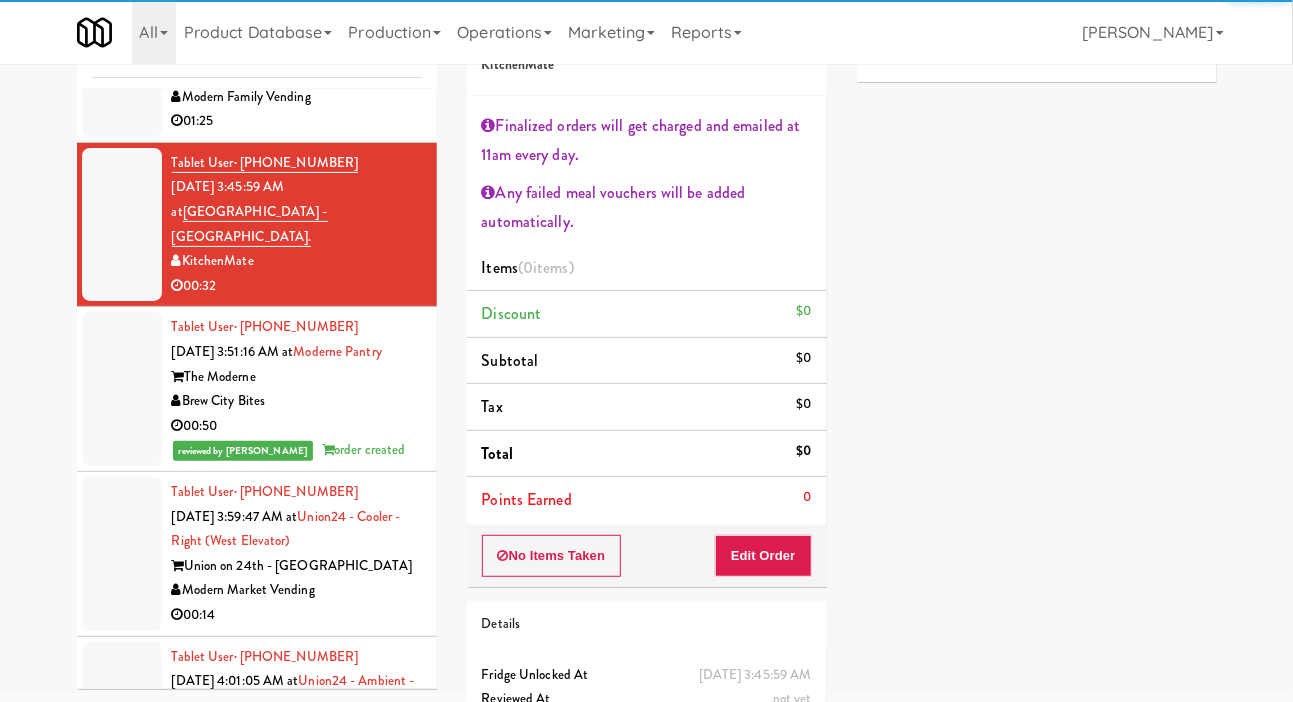 click on "01:25" at bounding box center (297, 121) 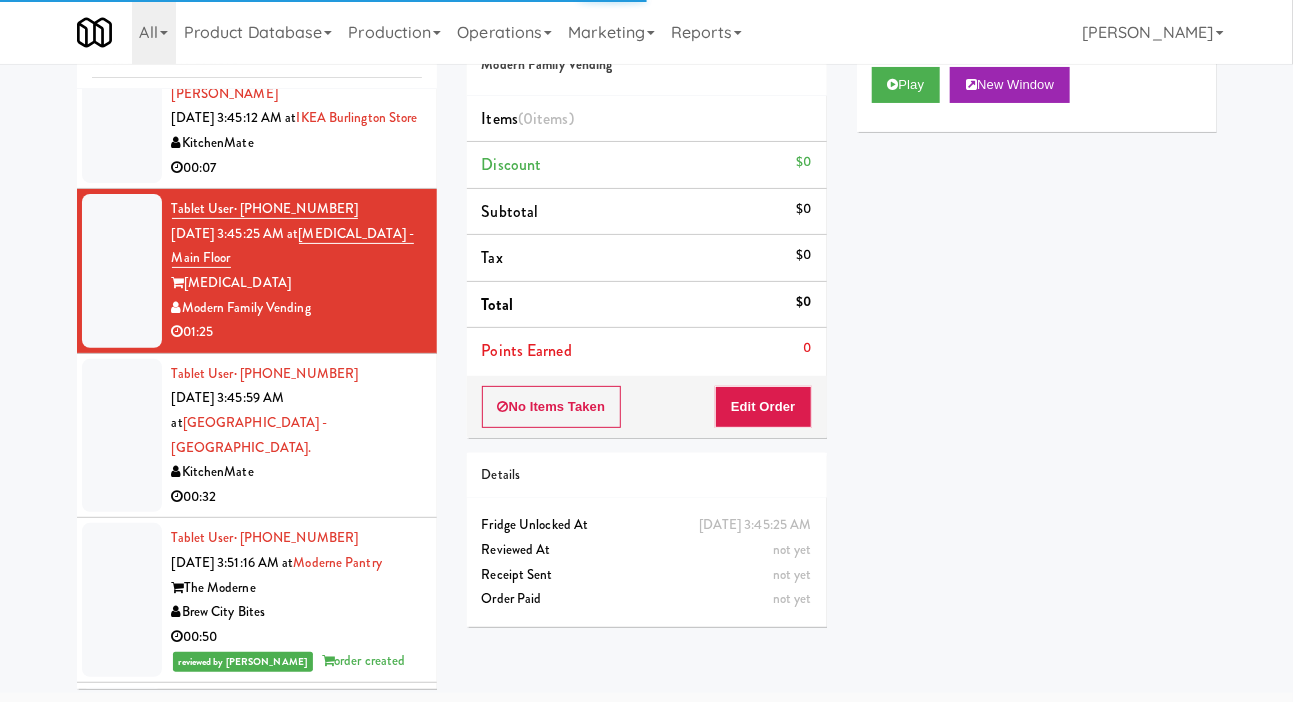 click on "Tablet User  · (281) 662-4900 [DATE] 3:45:25 AM at  [MEDICAL_DATA][GEOGRAPHIC_DATA]  [MEDICAL_DATA]  Modern Family Vending  01:25" at bounding box center [257, 271] 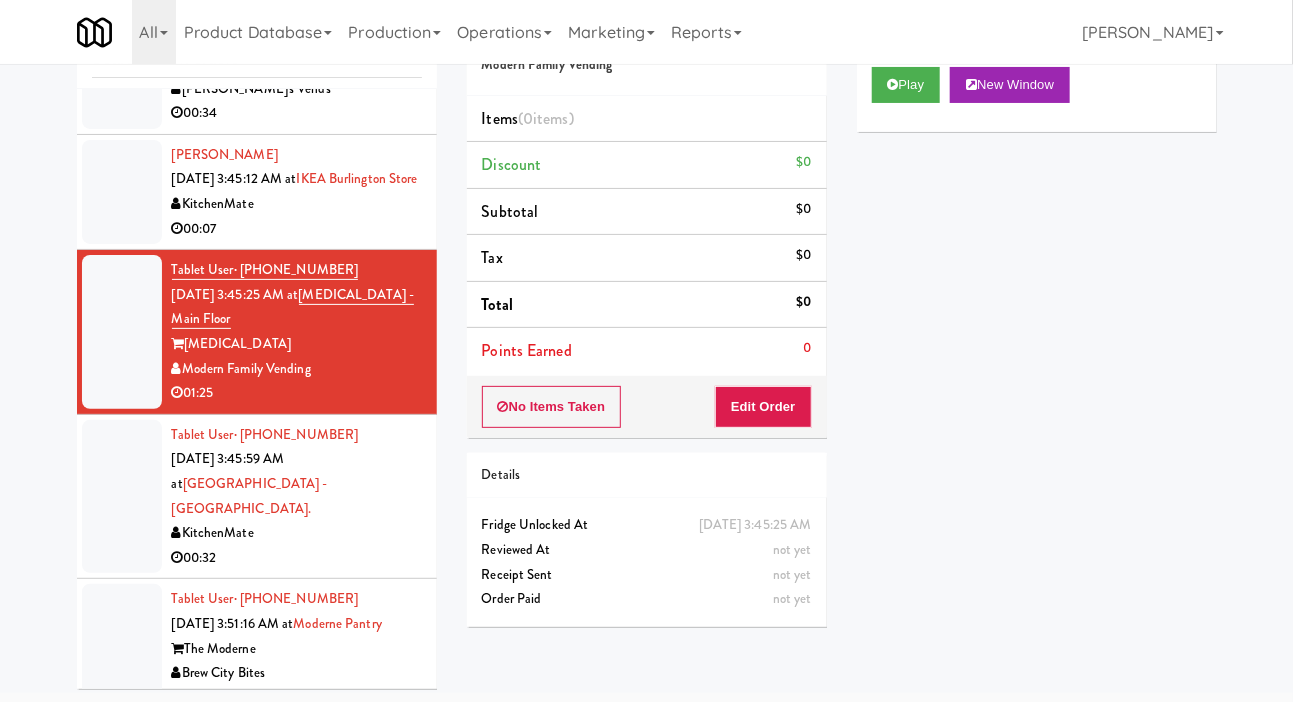 click on "00:07" at bounding box center [297, 229] 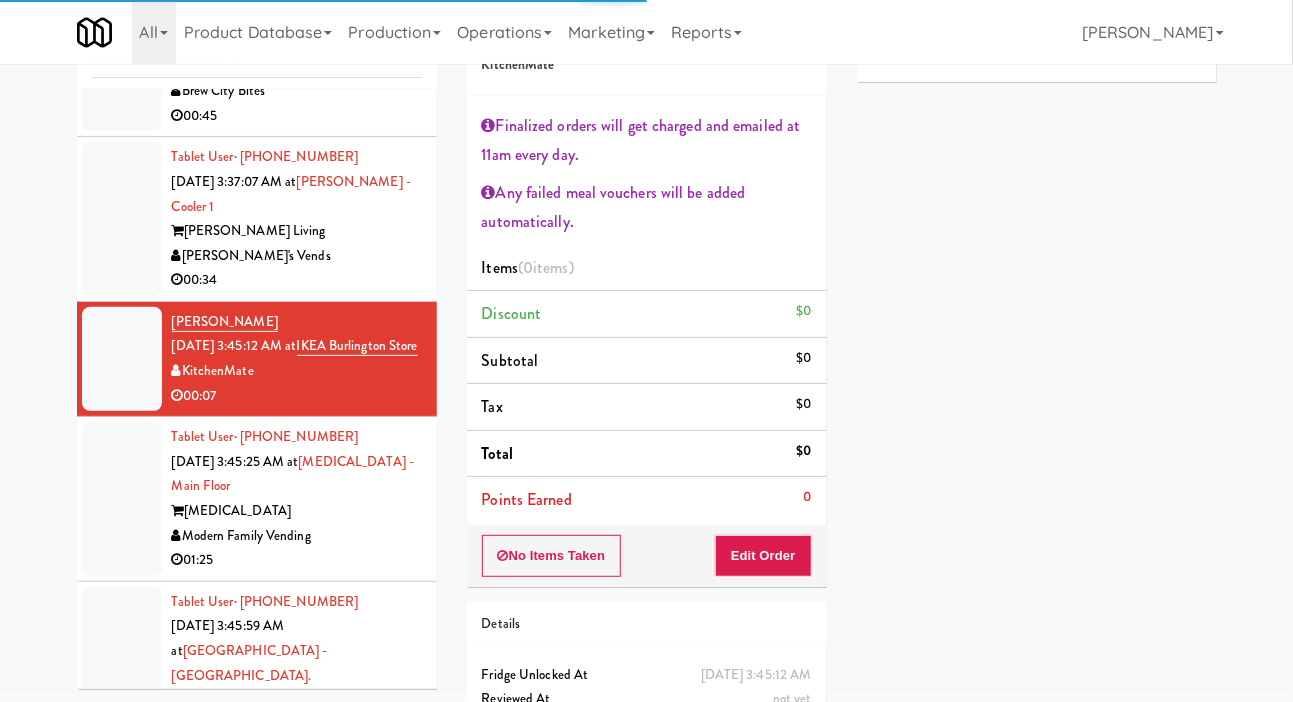 click on "00:34" at bounding box center [297, 280] 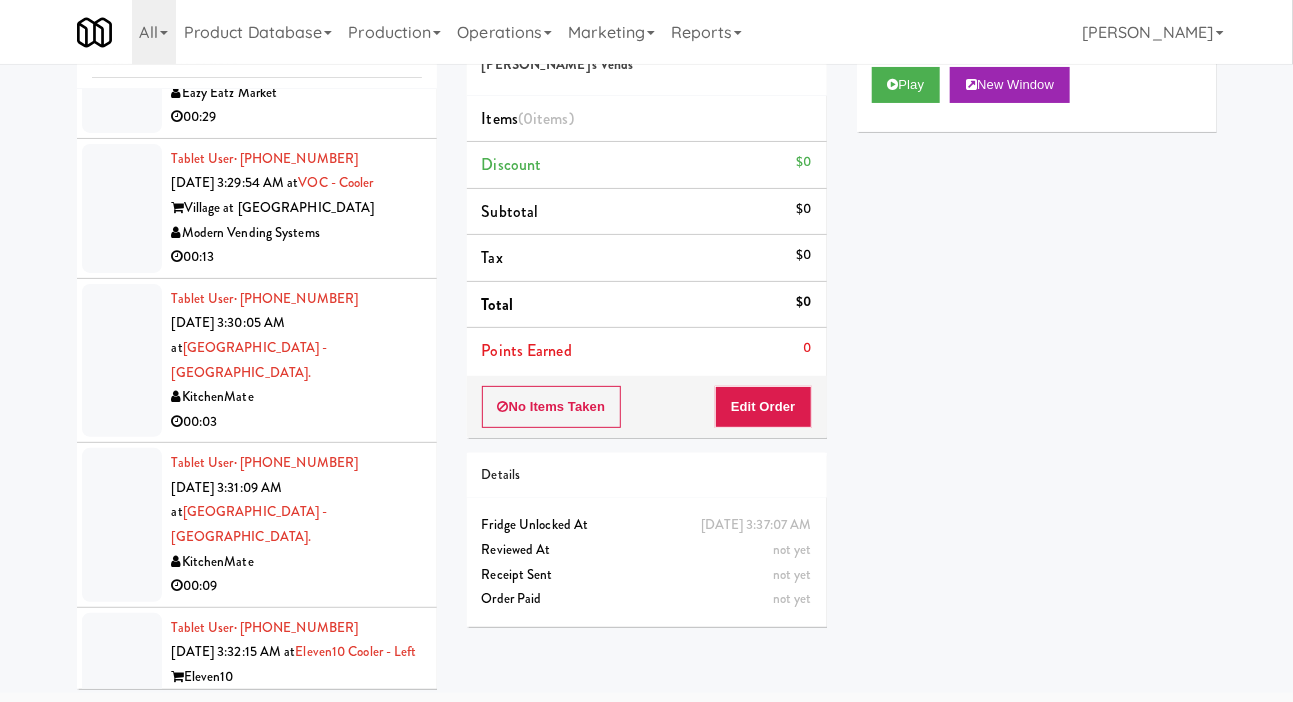 click on "Eazy Eatz Market" at bounding box center [297, 93] 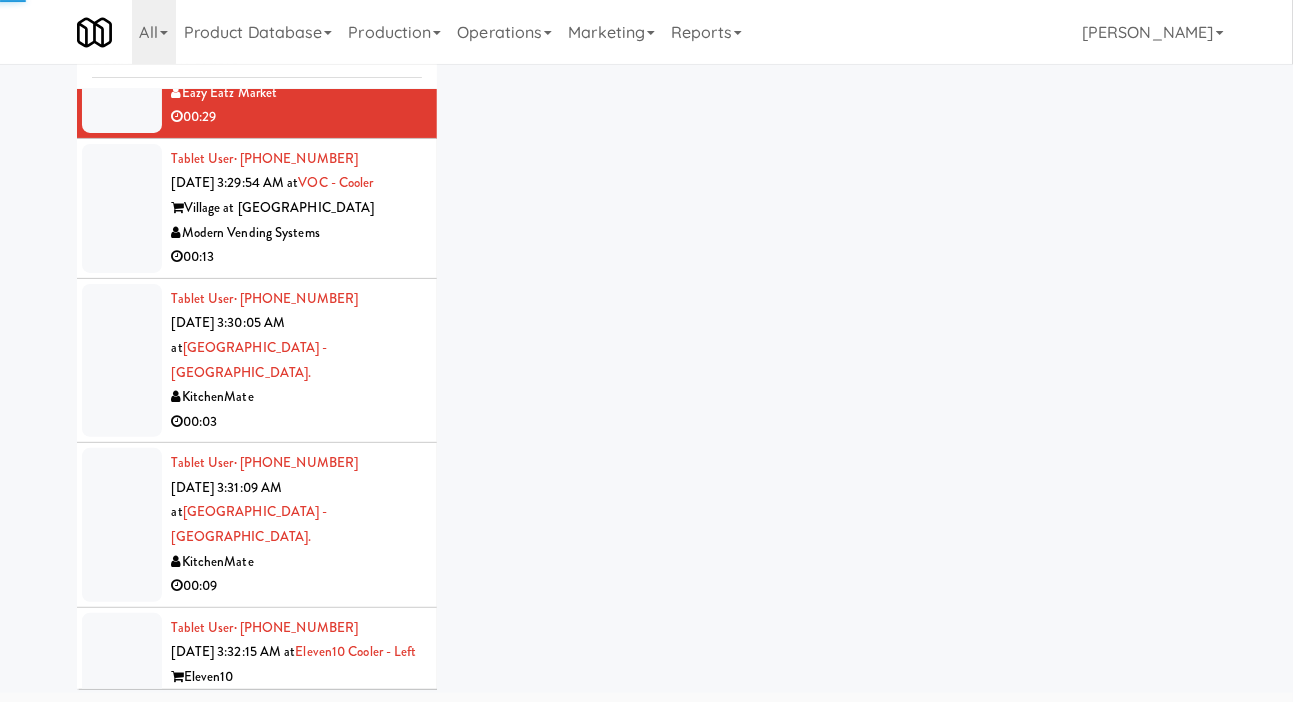 click on "00:29" at bounding box center [297, 117] 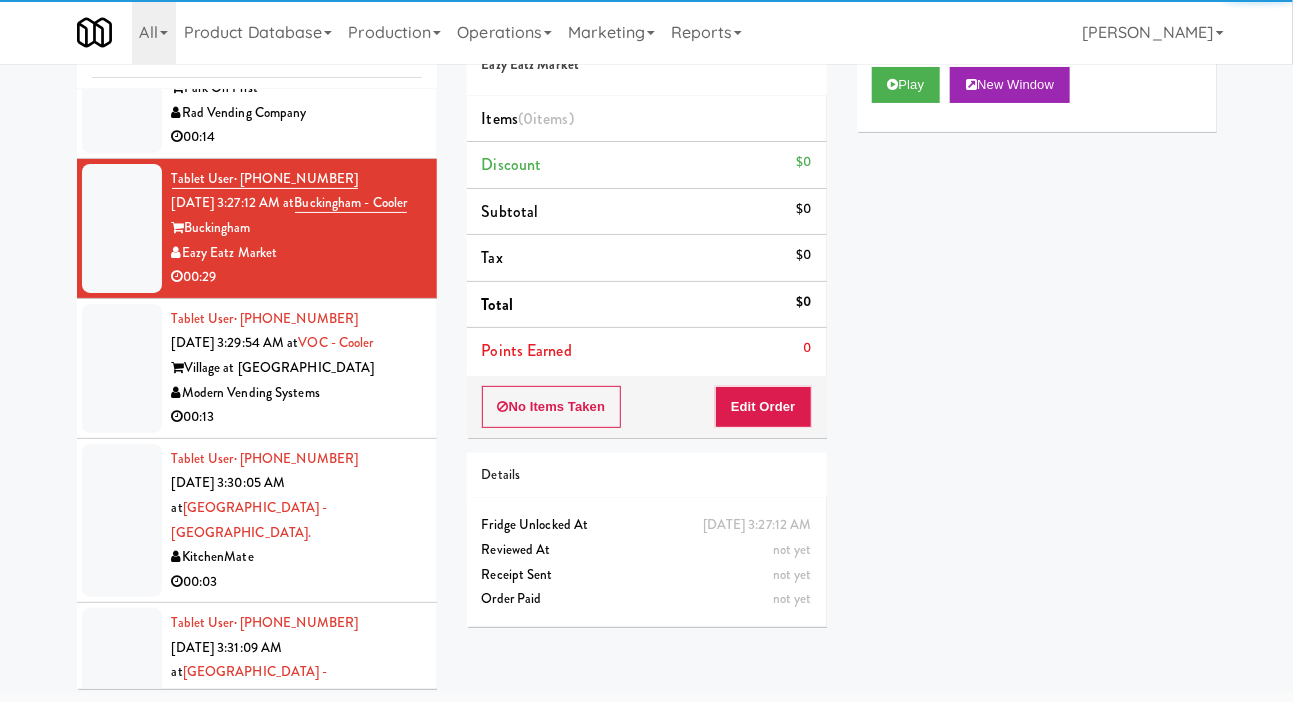 click on "00:14" at bounding box center (297, 137) 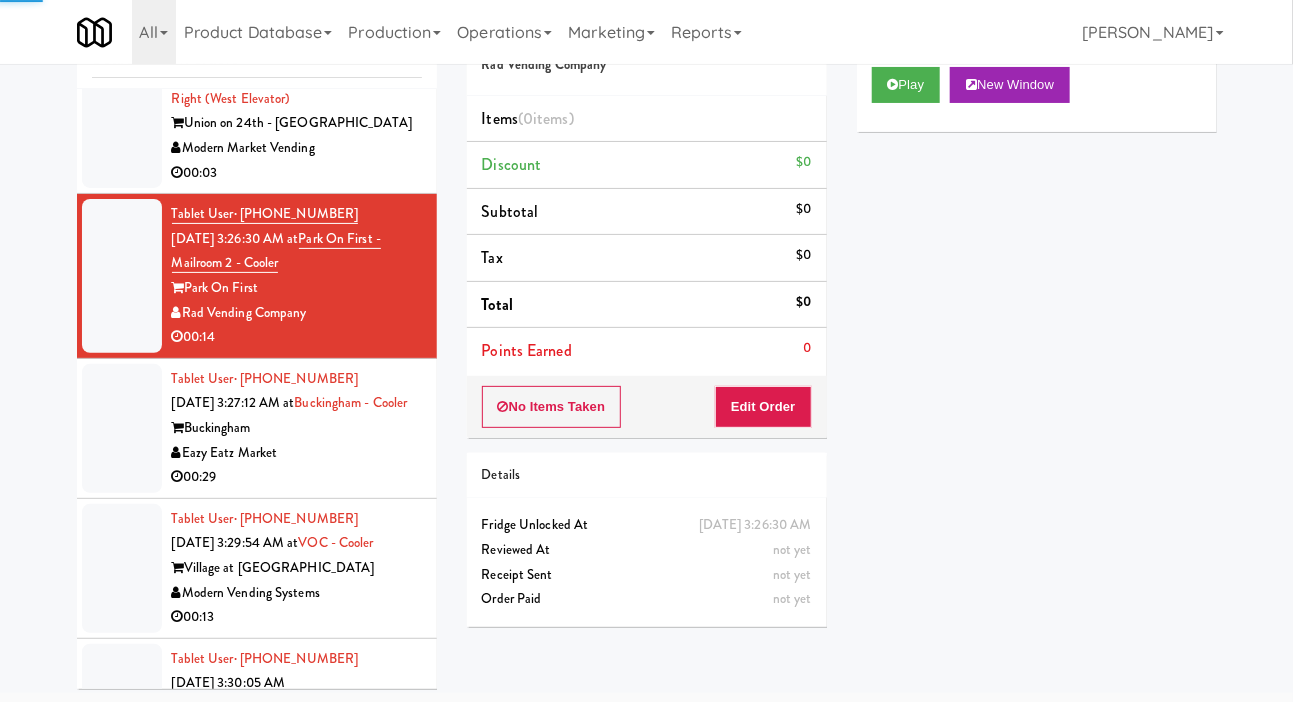 click on "Tablet User  · (832) 270-5778 [DATE] 3:26:07 AM at  Union24 - Cooler - Right ([GEOGRAPHIC_DATA])  Union on 24th - Ground [GEOGRAPHIC_DATA] Vending  00:03" at bounding box center (257, 112) 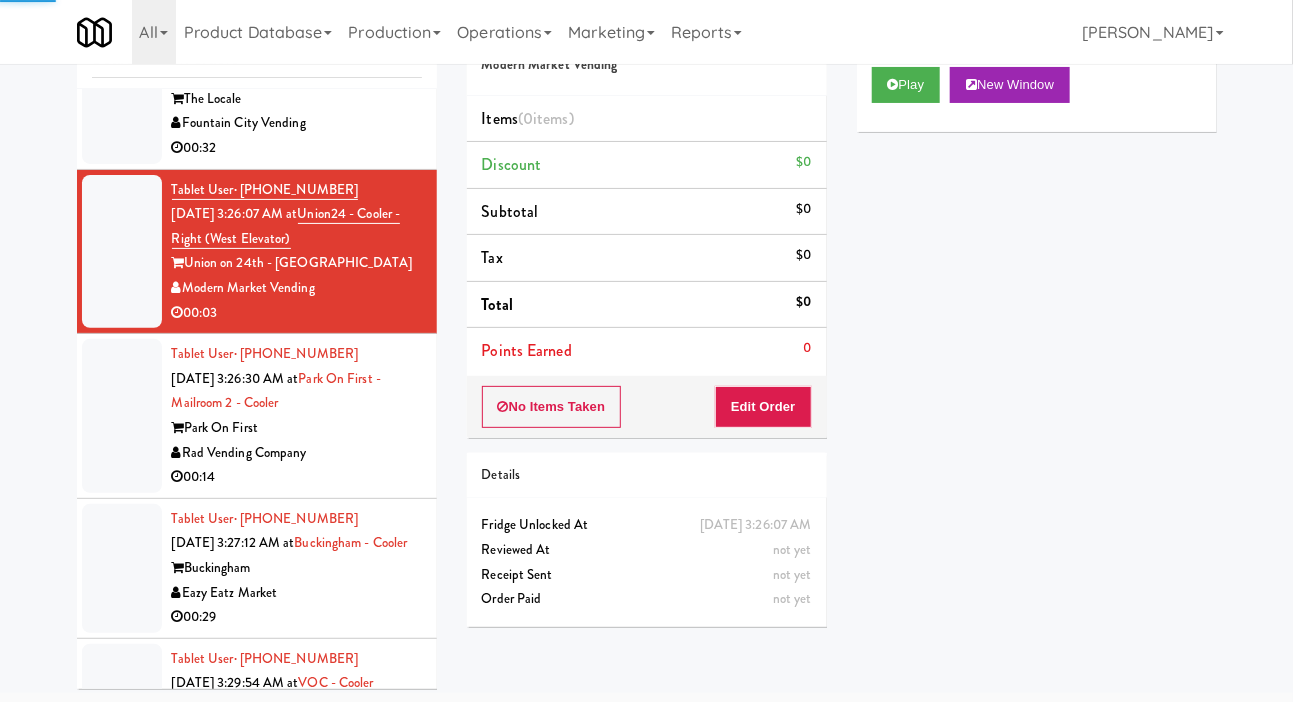 click on "00:32" at bounding box center [297, 148] 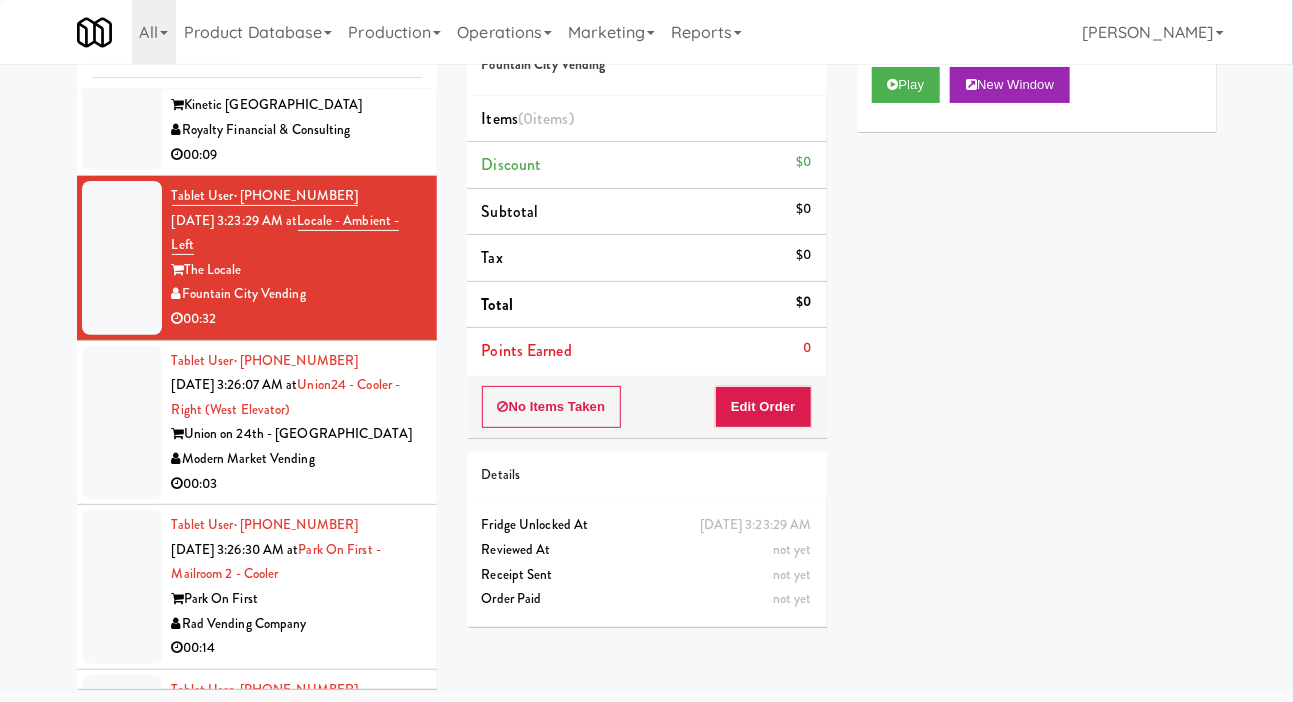 click on "Tablet User  · (949) 402-1077 [DATE] 3:19:33 AM at  Kinetic - Left  Kinetic Atlanta  Royalty Financial & Consulting  00:09" at bounding box center [257, 106] 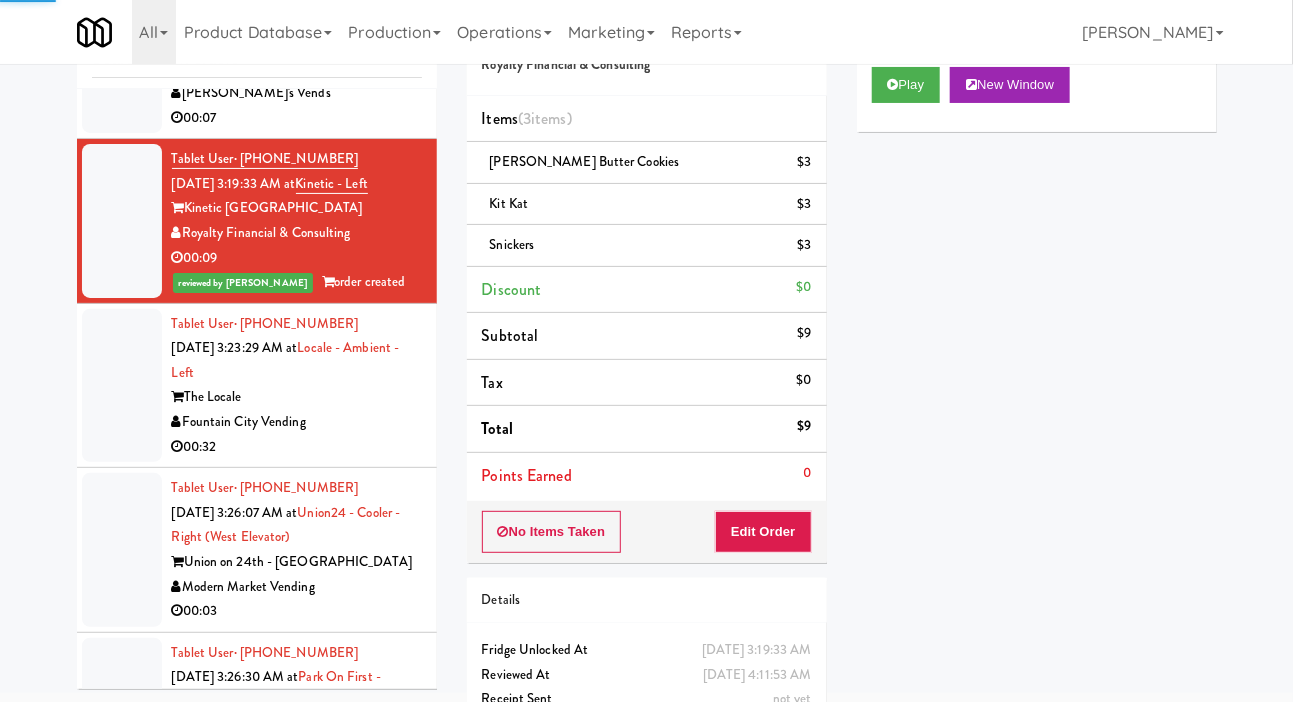 click on "Tablet User  · (619) 368-8923 [DATE] 3:14:21 AM at  [PERSON_NAME] Luxury - Cooler 1  [PERSON_NAME] Luxury Living  [PERSON_NAME]'s Vends  00:07" at bounding box center (257, 57) 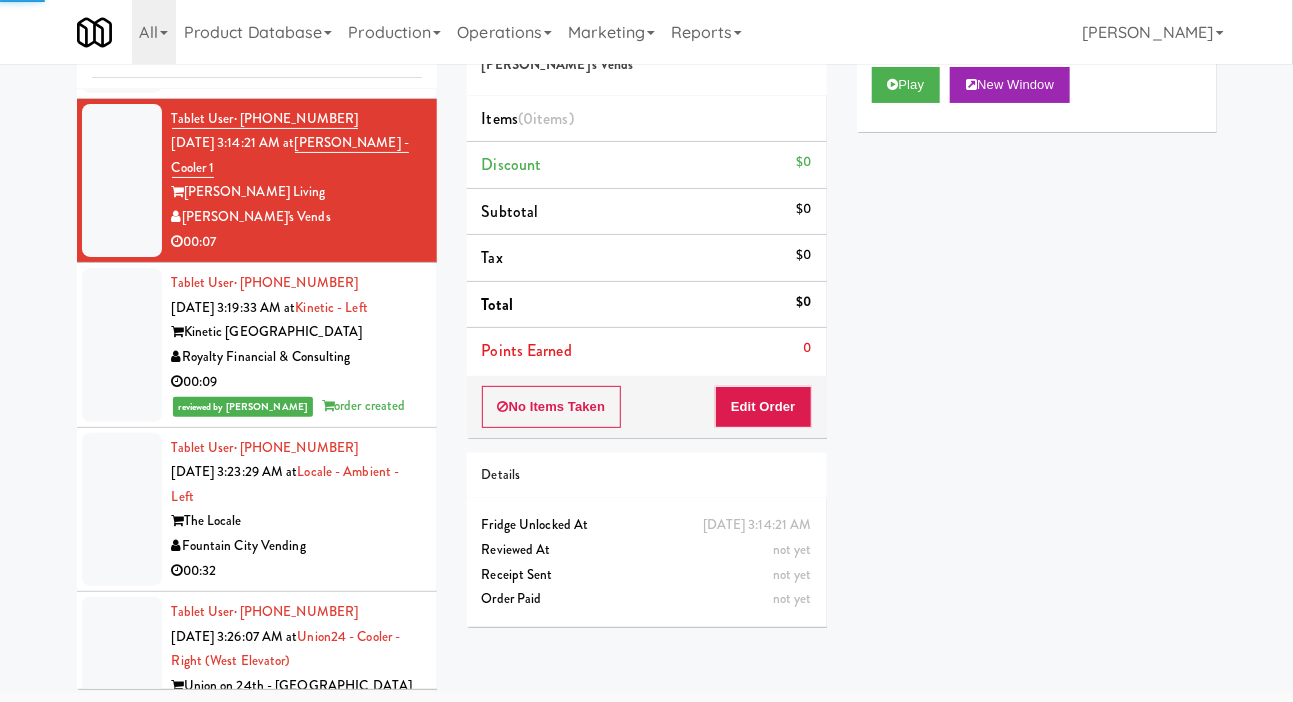 click on "00:10" at bounding box center [297, 77] 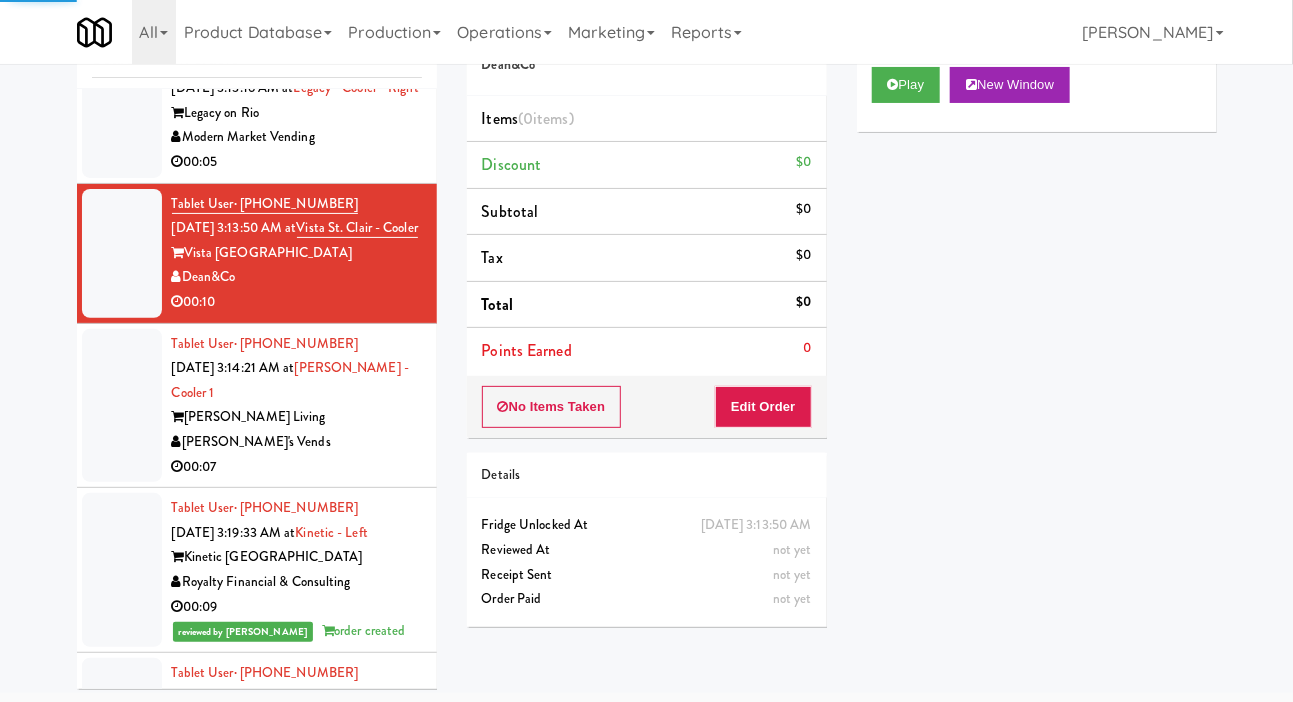 click on "00:05" at bounding box center [297, 162] 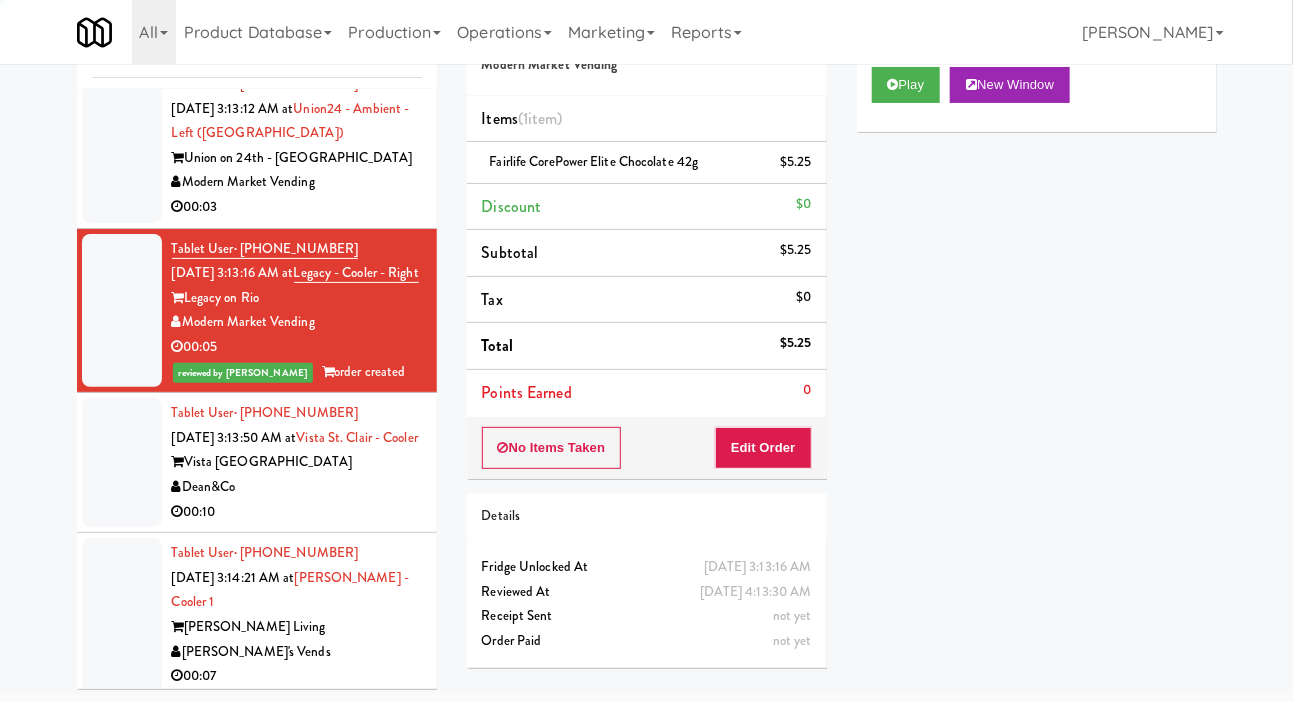 click on "Tablet User  · (214) 625-2885 [DATE] 3:13:12 AM at  [GEOGRAPHIC_DATA] - Ambient - Left ([GEOGRAPHIC_DATA])  Union on 24th - Ground [GEOGRAPHIC_DATA] Vending  00:03" at bounding box center [257, 146] 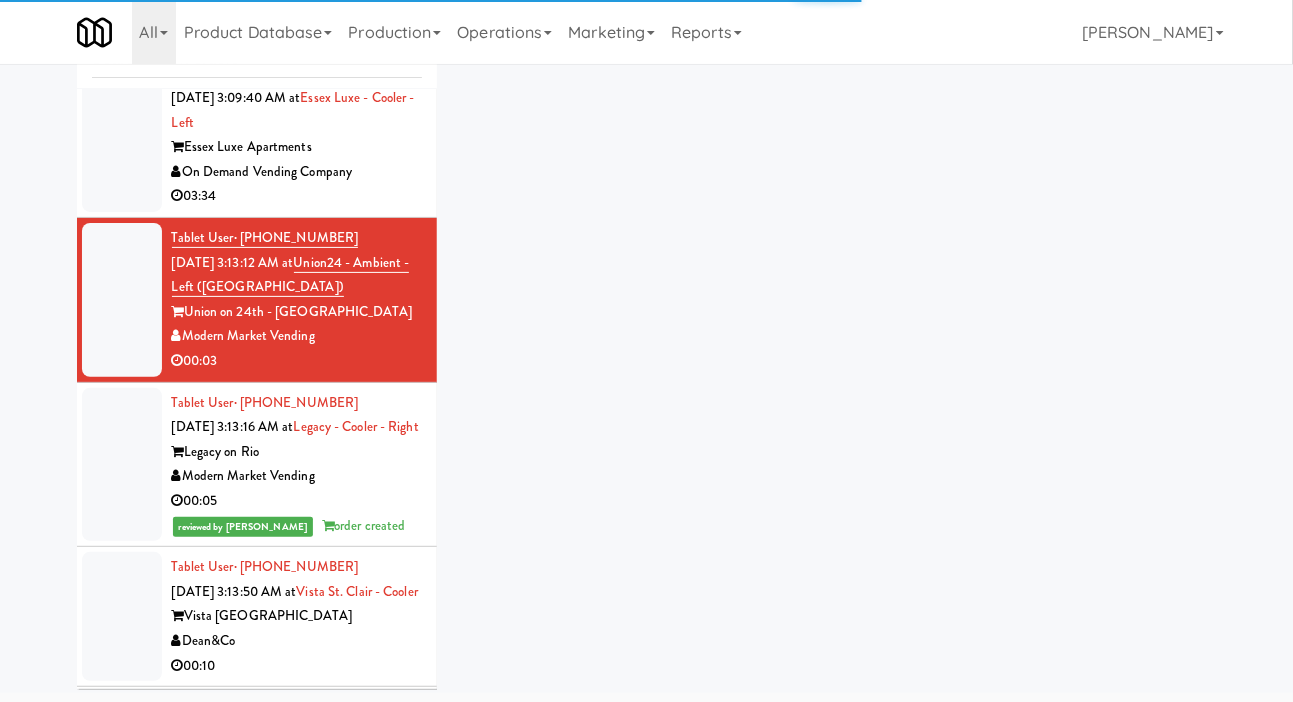 click on "Tablet User  · (925) 580-8060 [DATE] 3:09:40 AM at  [GEOGRAPHIC_DATA] - [GEOGRAPHIC_DATA] - Left  [GEOGRAPHIC_DATA] Luxe Apartments  On Demand Vending Company  03:34" at bounding box center [257, 136] 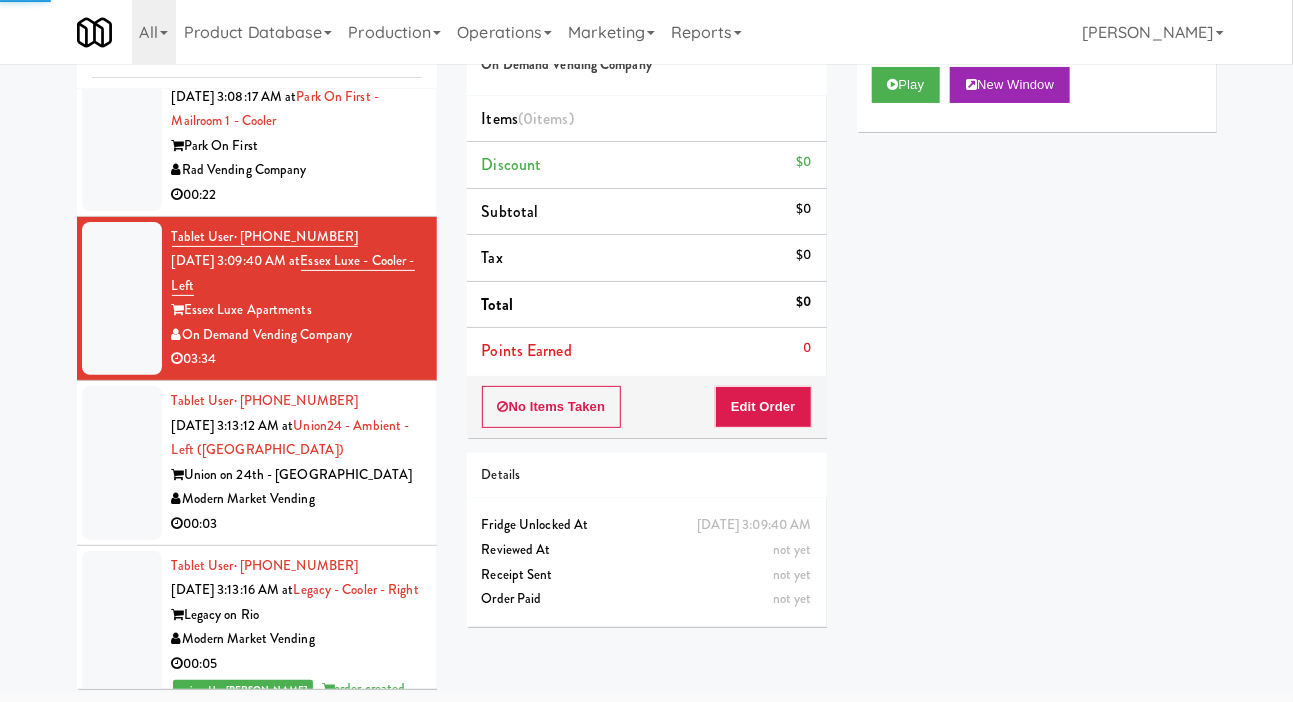 click on "00:22" at bounding box center [297, 195] 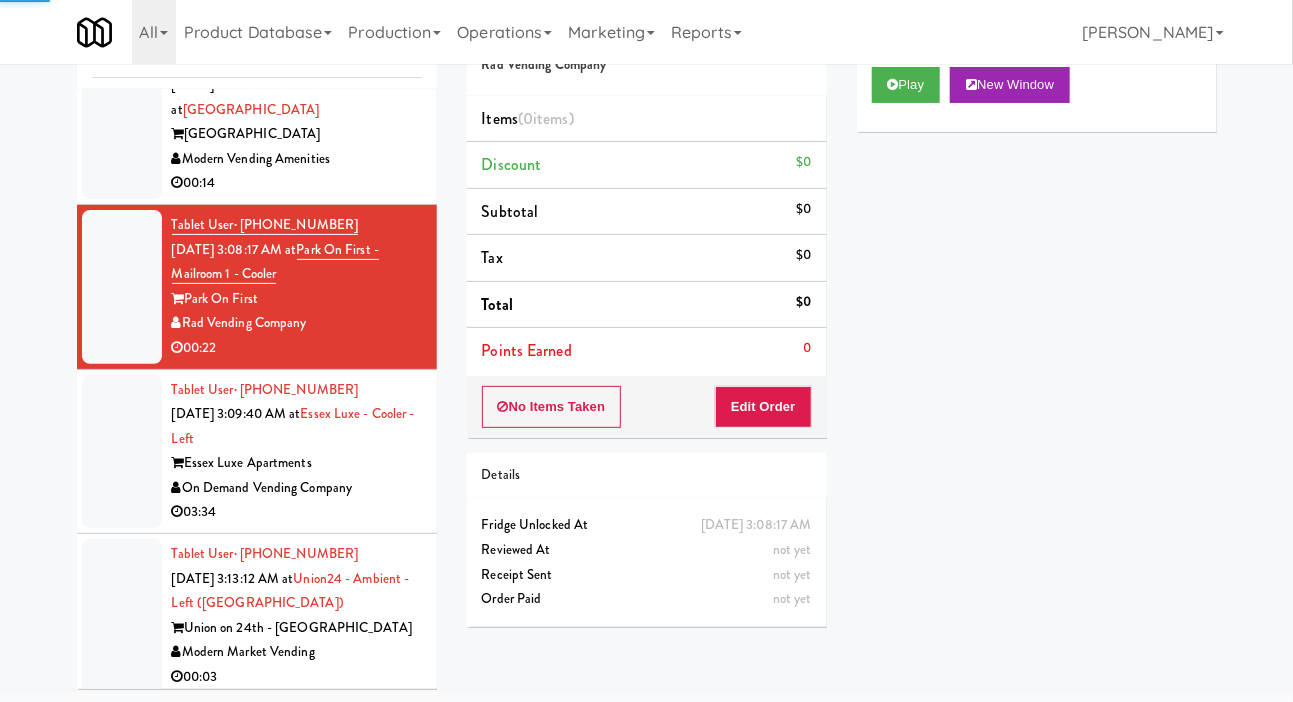click on "00:14" at bounding box center (297, 183) 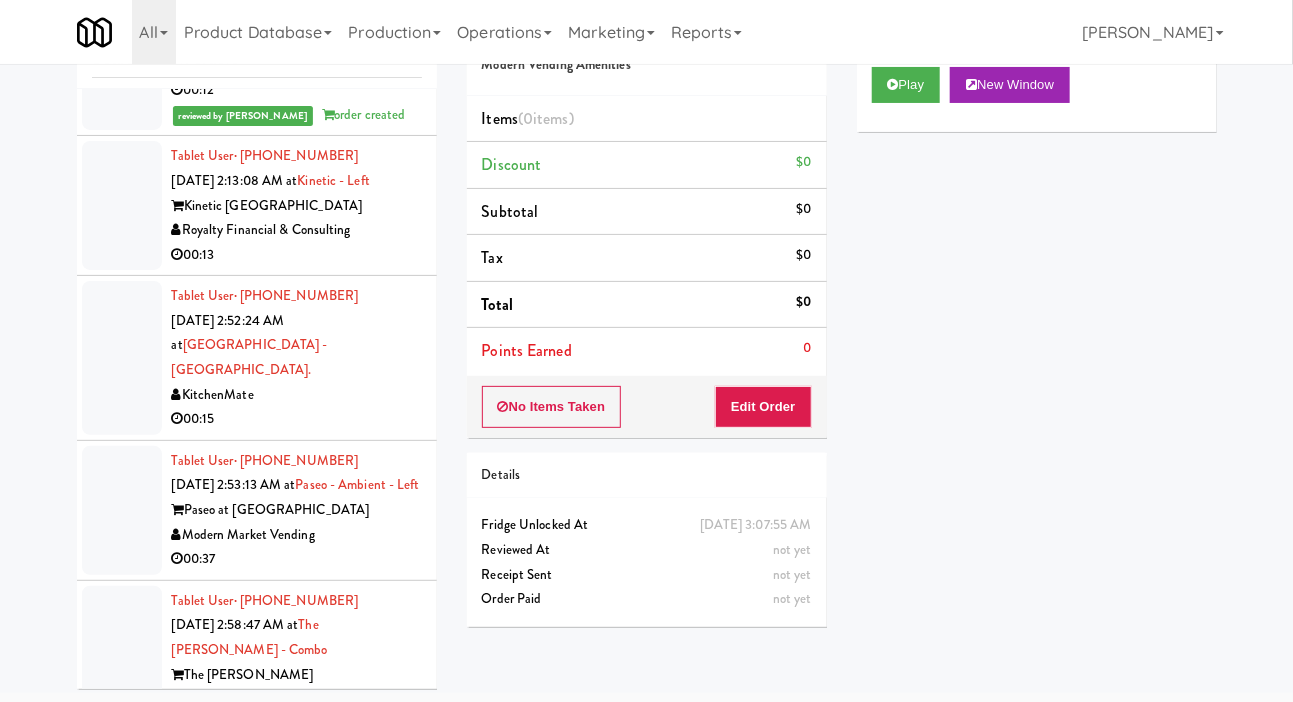 click on "Royalty Financial & Consulting" at bounding box center (297, 230) 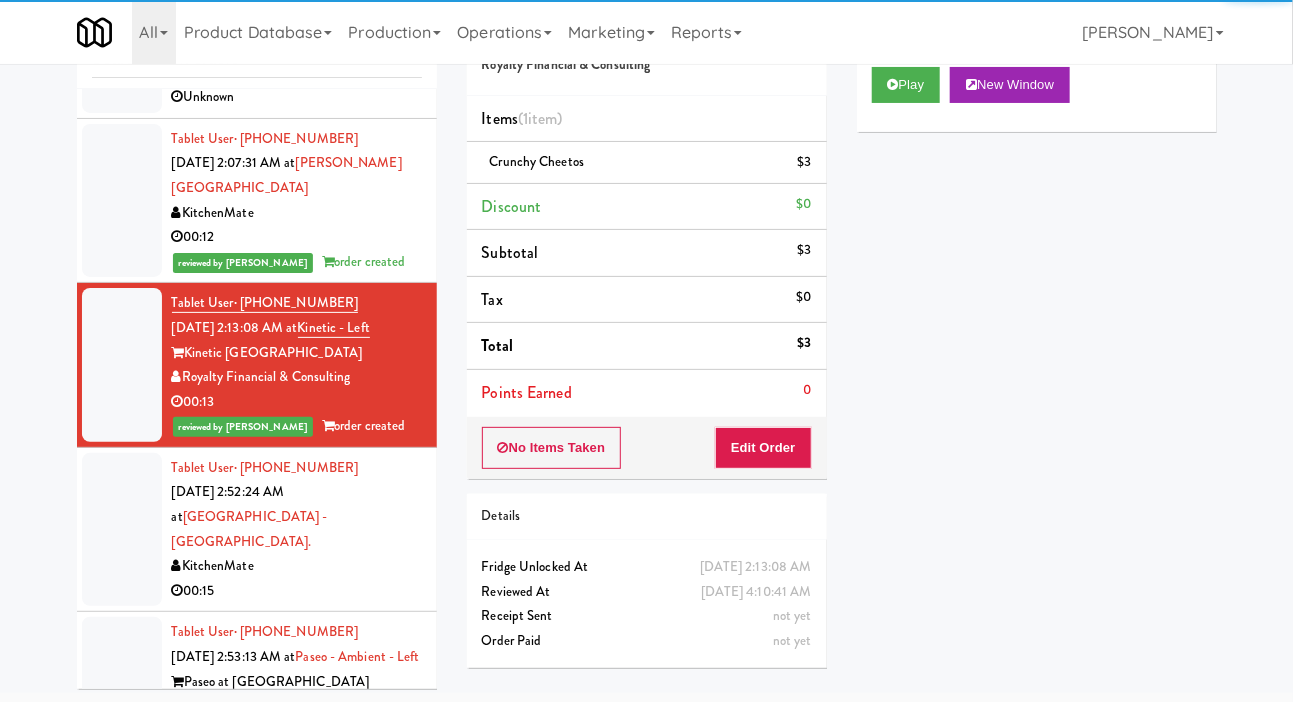 click on "Unknown" at bounding box center [297, 97] 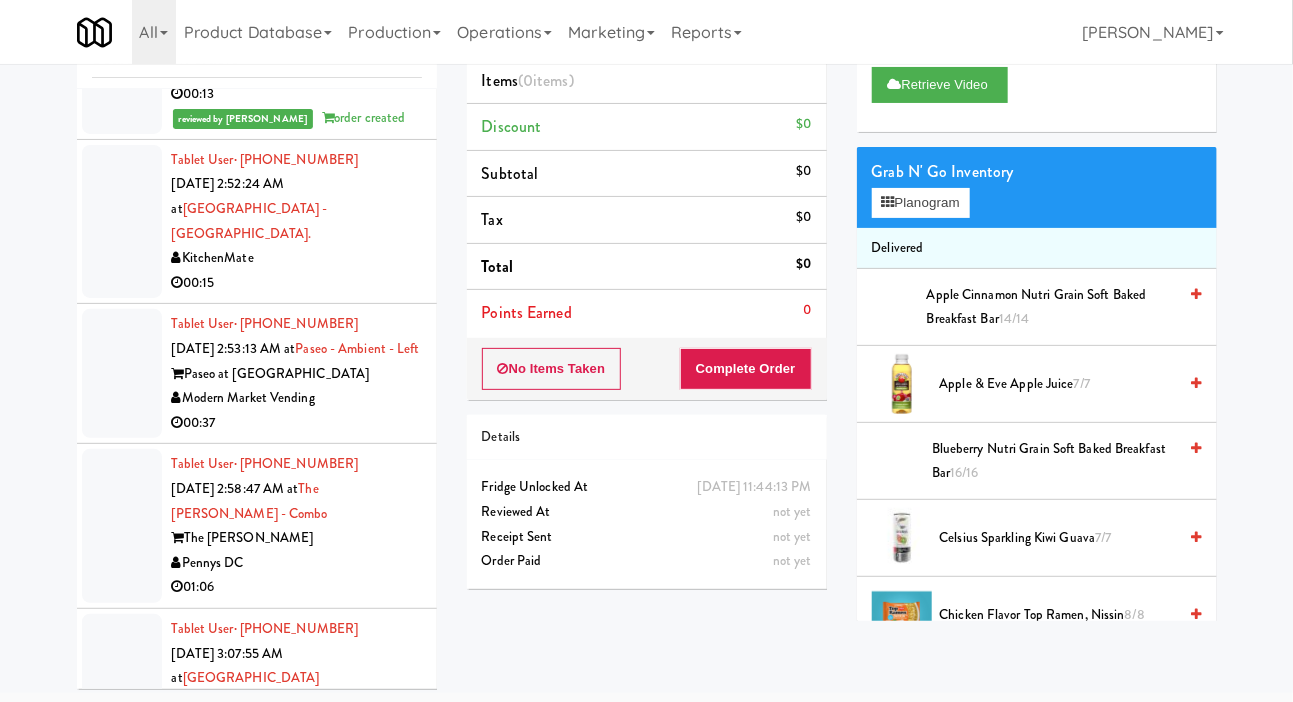 click on "KitchenMate" at bounding box center (297, 258) 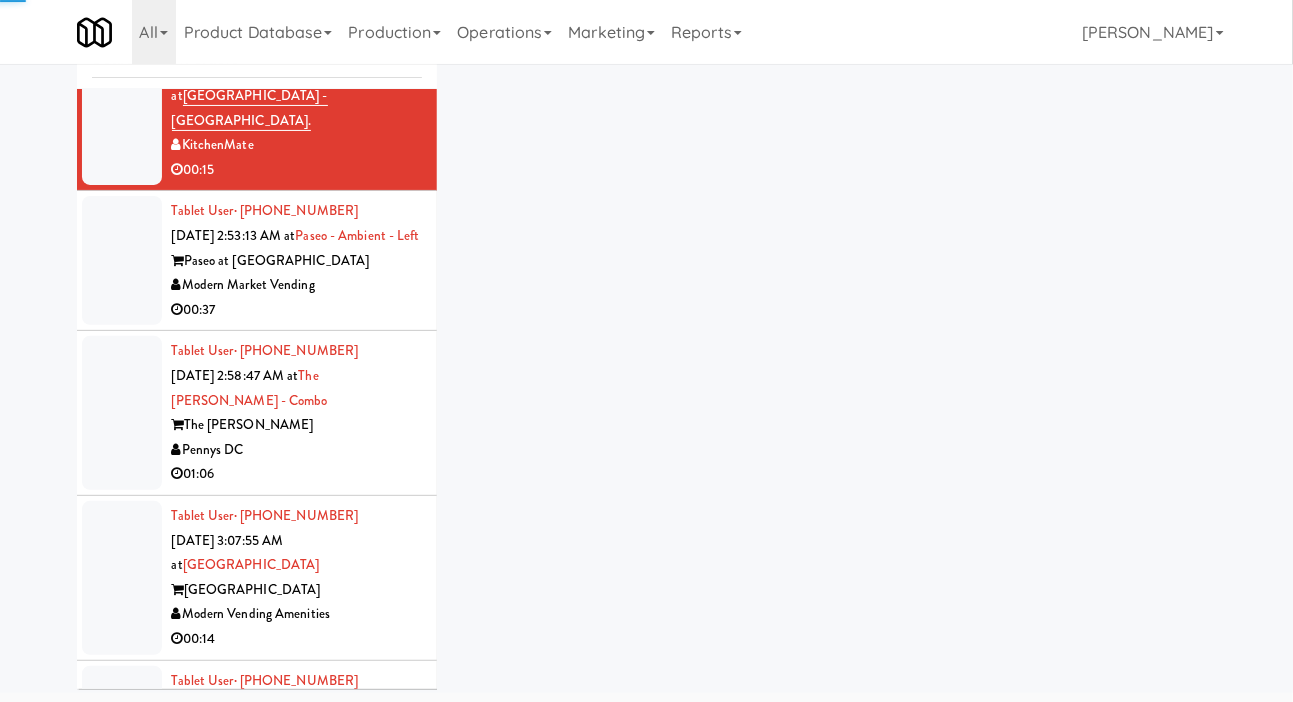 scroll, scrollTop: 4191, scrollLeft: 0, axis: vertical 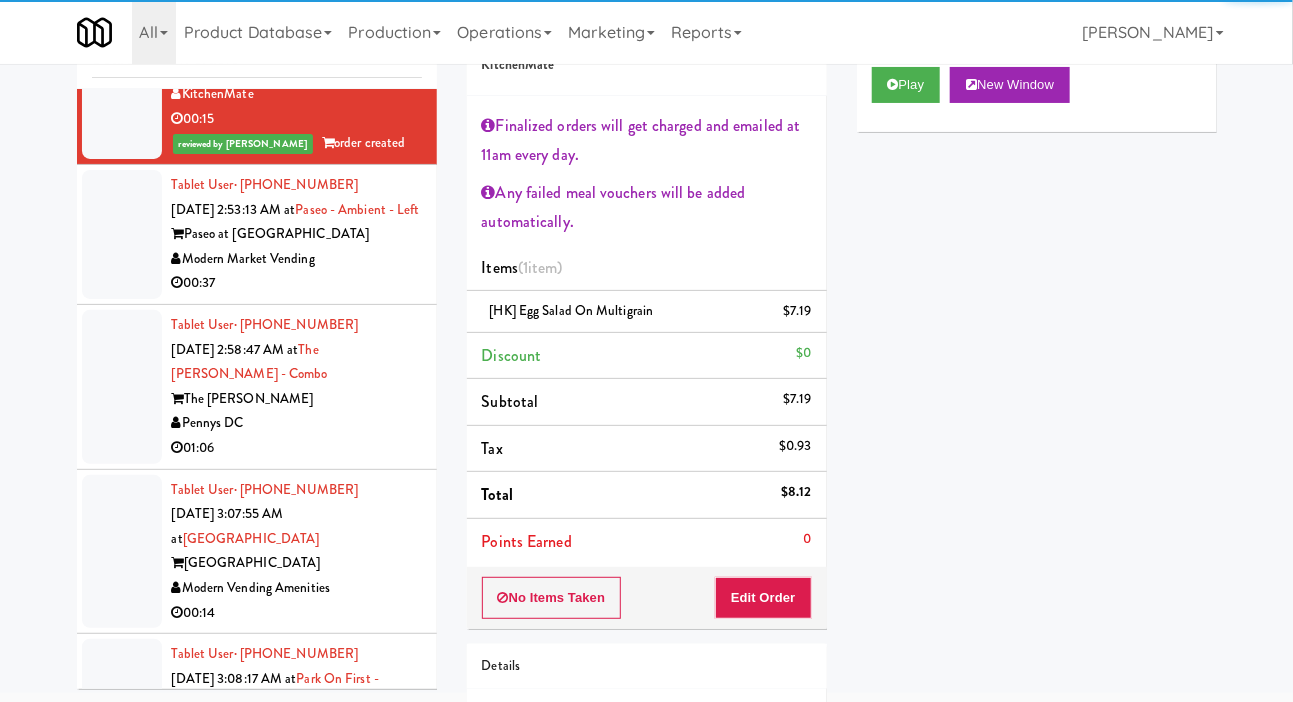 click on "Paseo at [GEOGRAPHIC_DATA]" at bounding box center (297, 234) 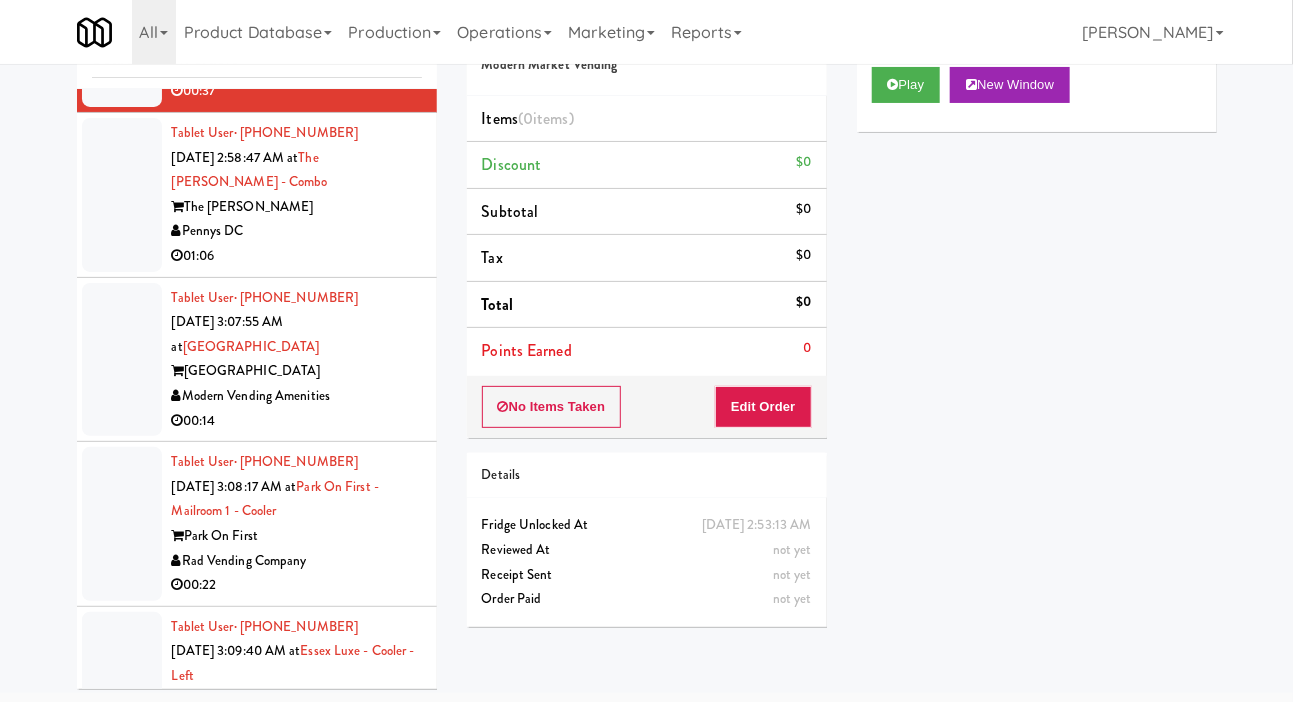 scroll, scrollTop: 4383, scrollLeft: 0, axis: vertical 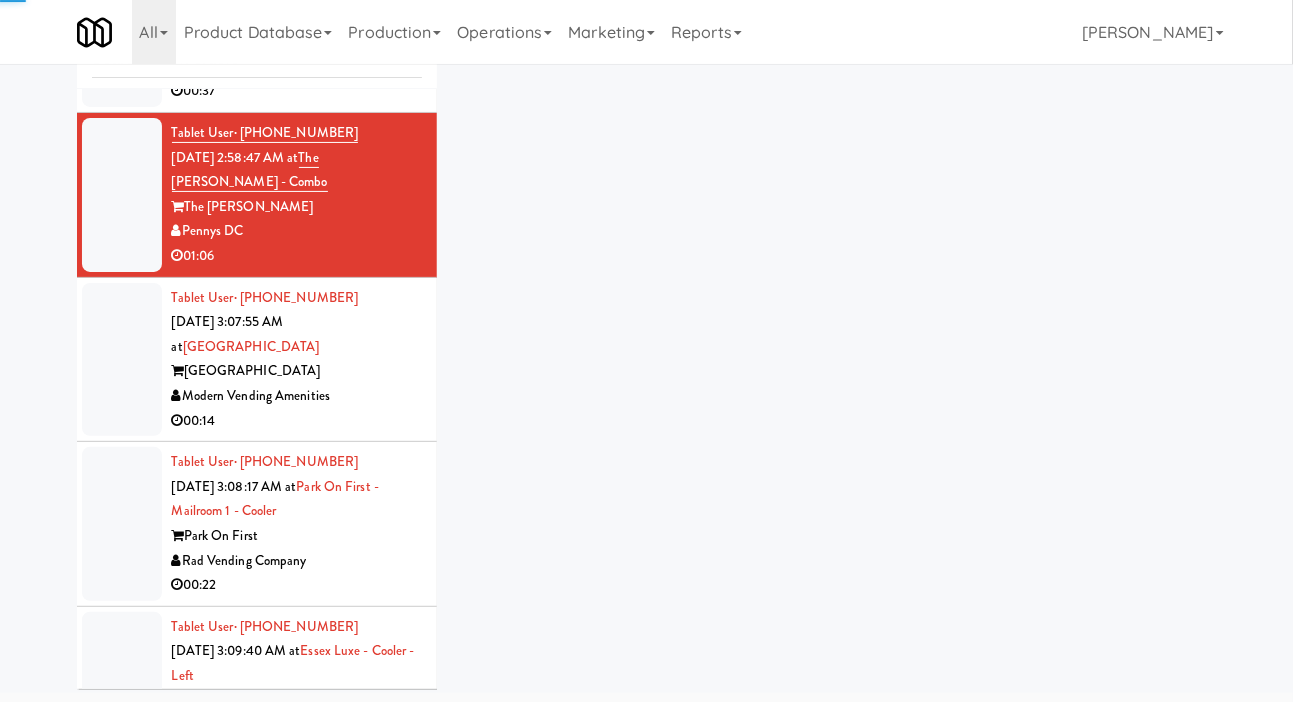 click at bounding box center (122, 42) 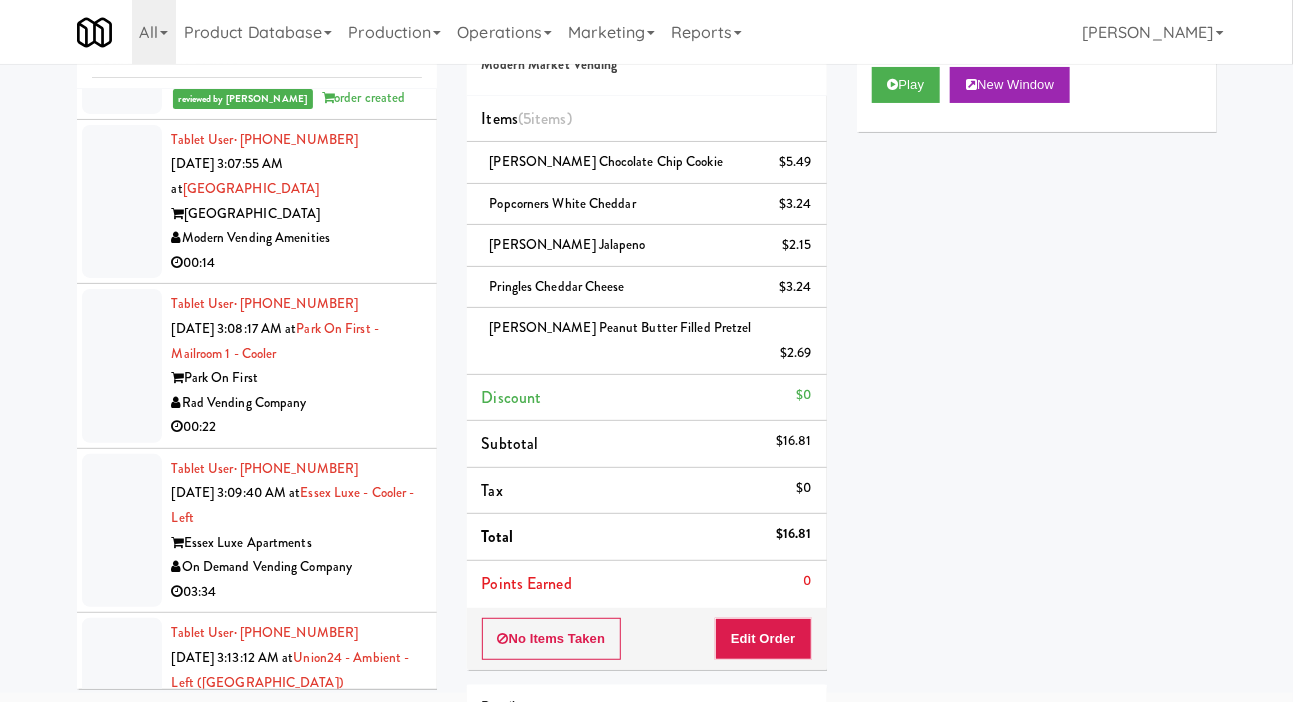click at bounding box center (122, 202) 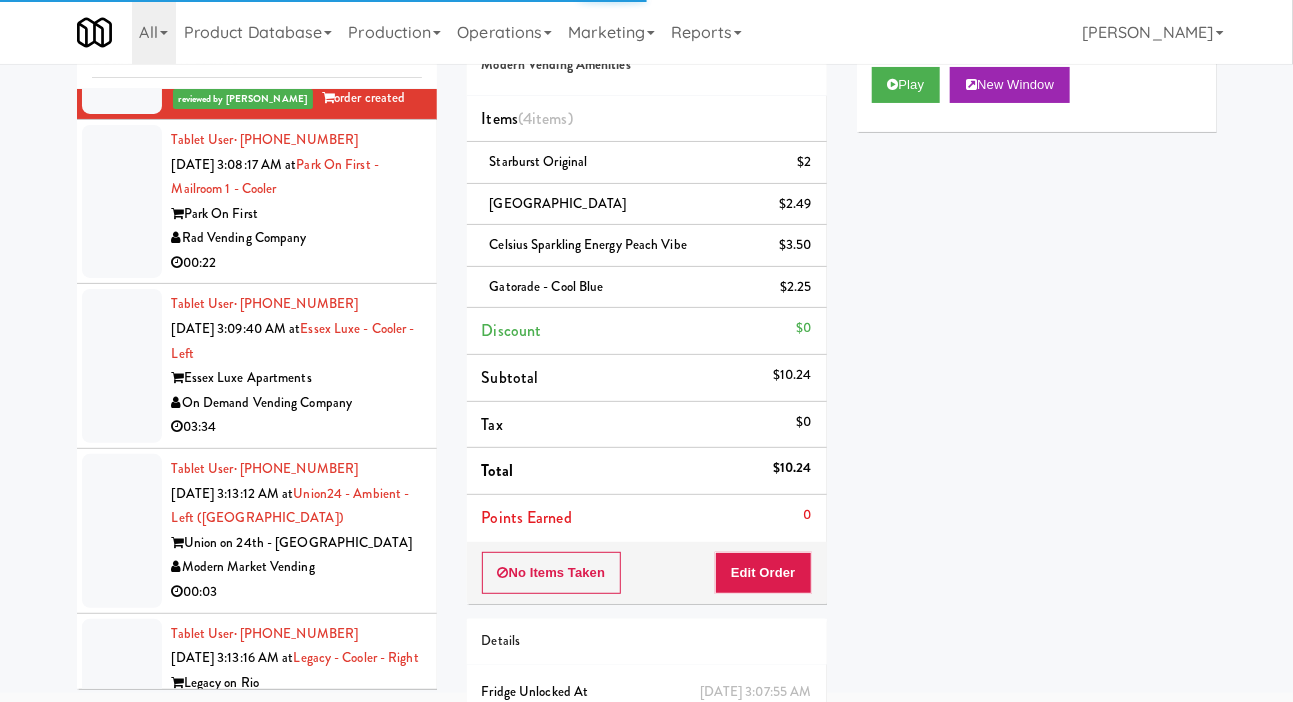 click at bounding box center [122, 202] 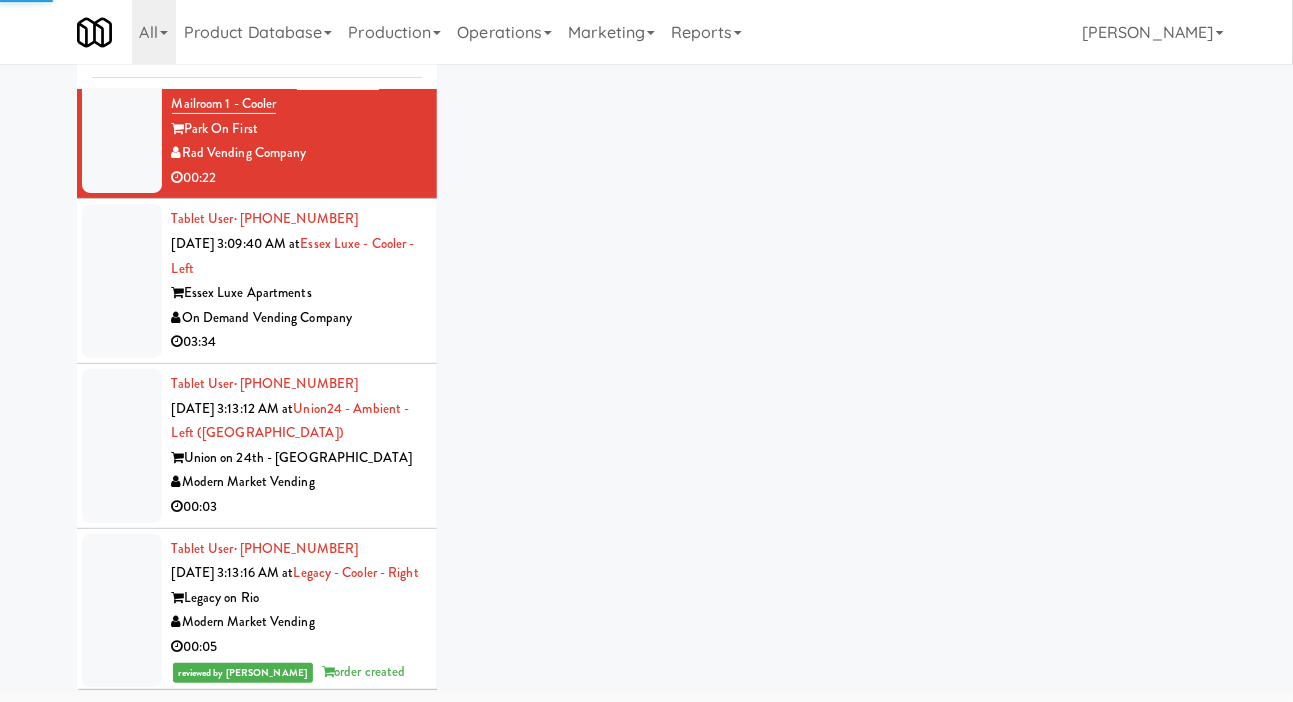 scroll, scrollTop: 4919, scrollLeft: 0, axis: vertical 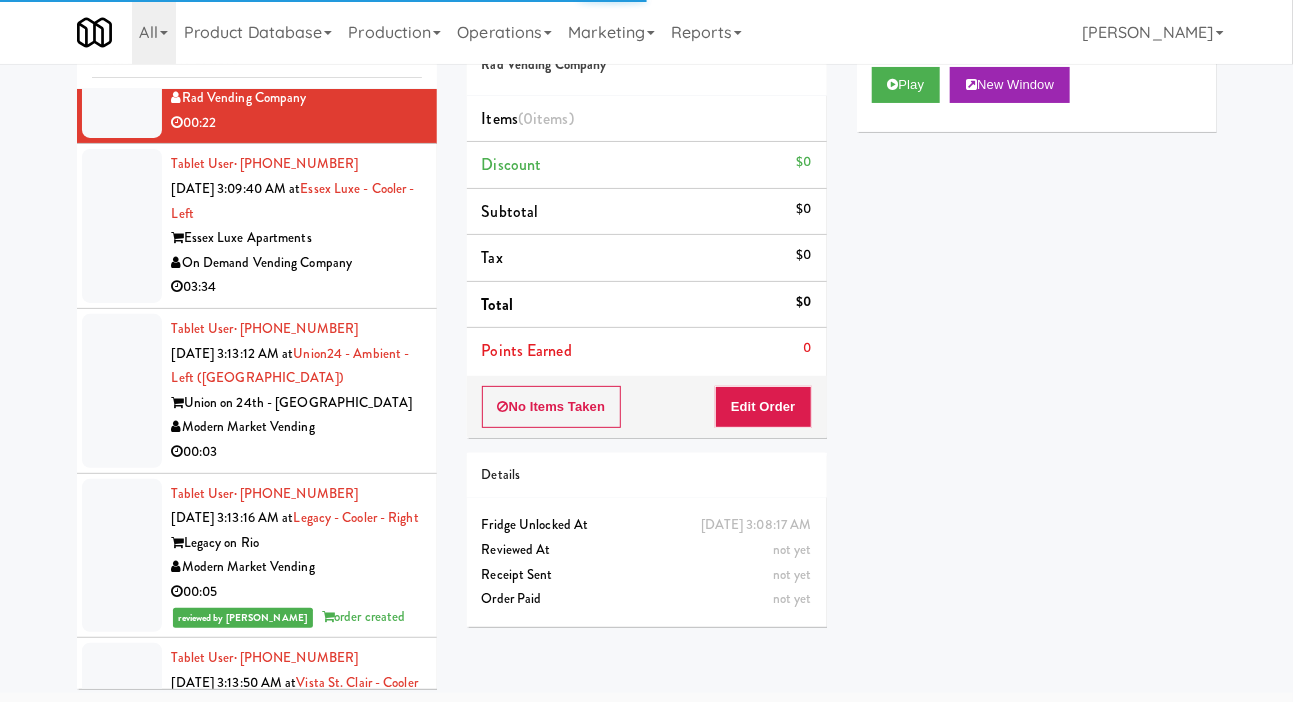 click at bounding box center [122, 226] 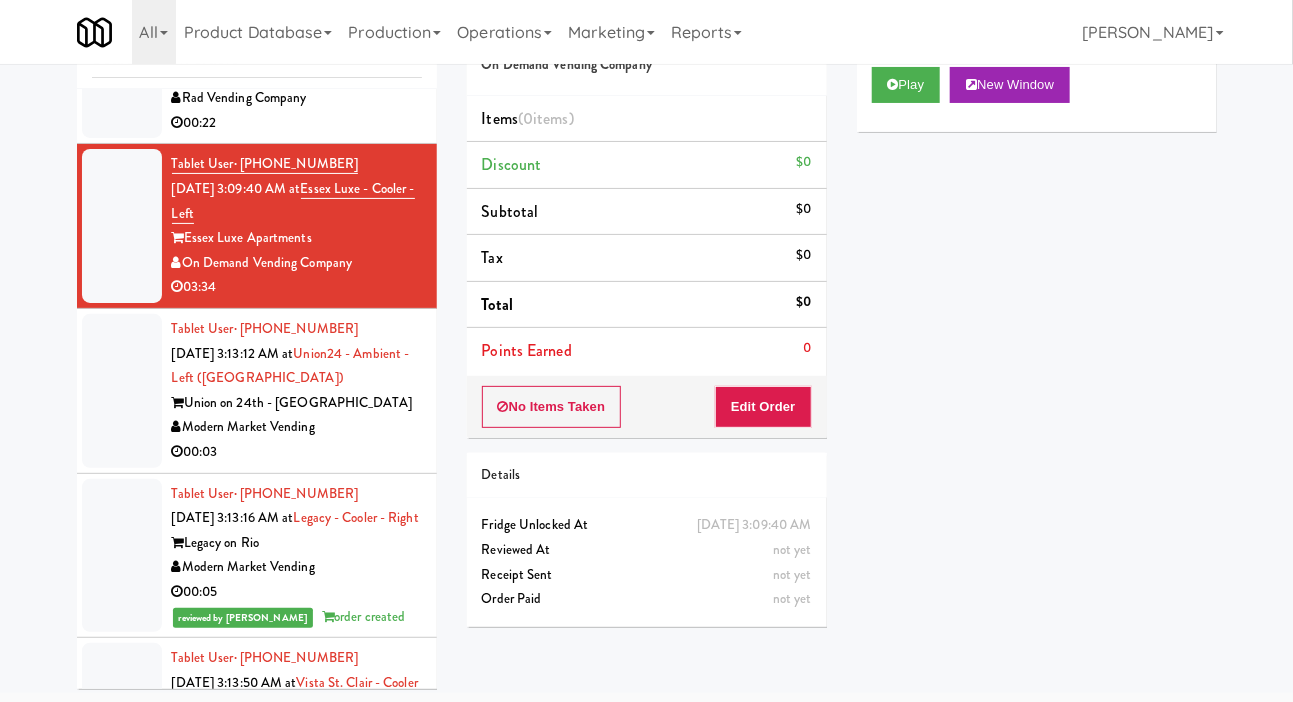 click at bounding box center [122, 62] 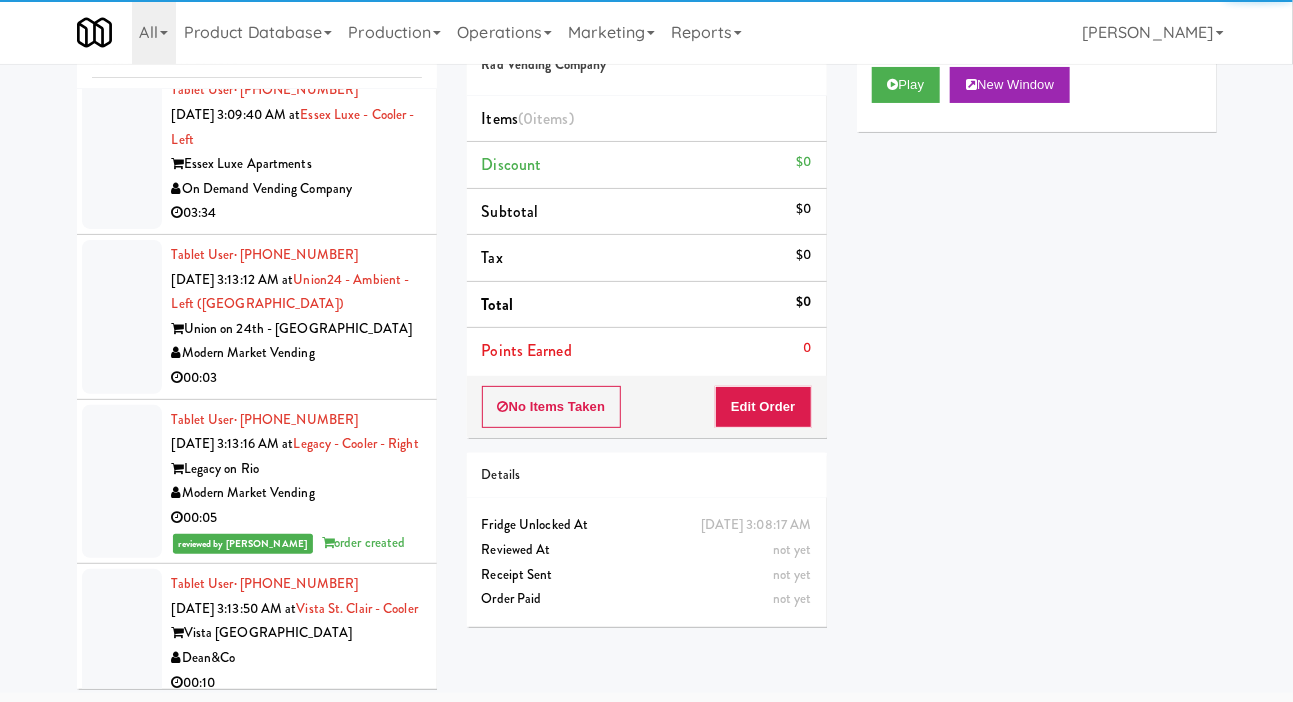 click at bounding box center (122, 152) 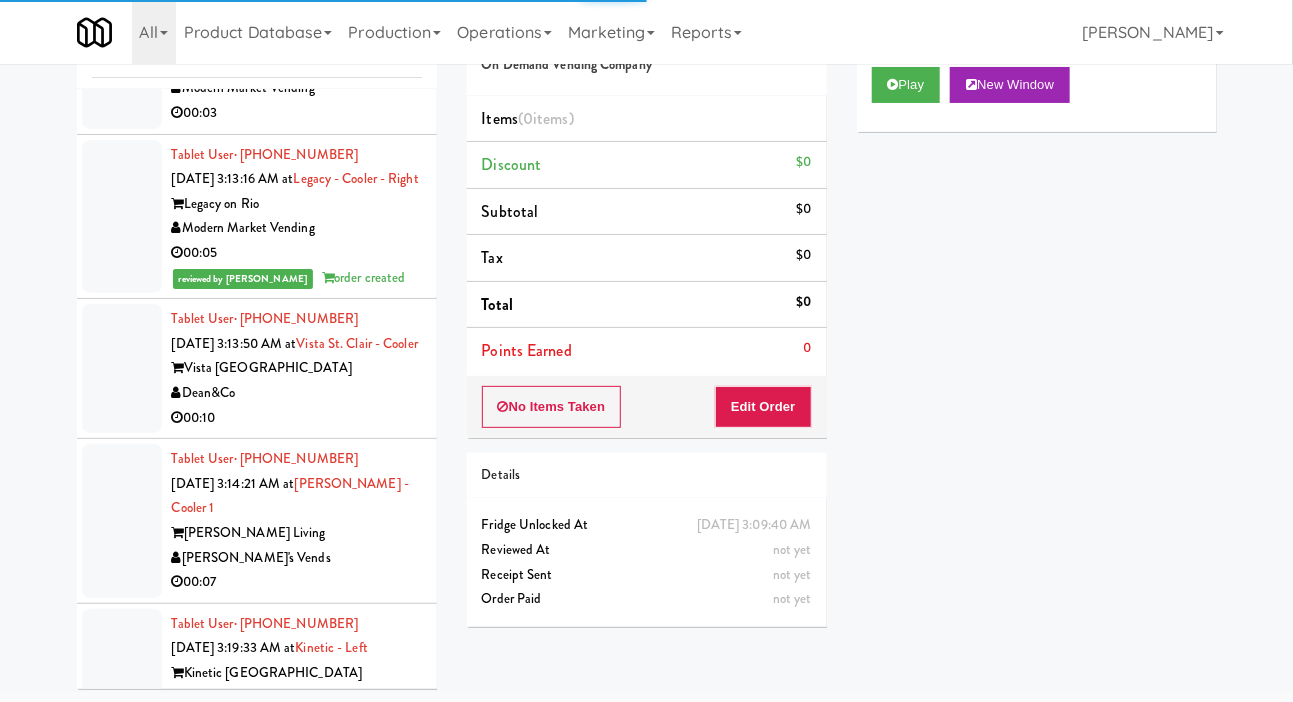 scroll, scrollTop: 5255, scrollLeft: 0, axis: vertical 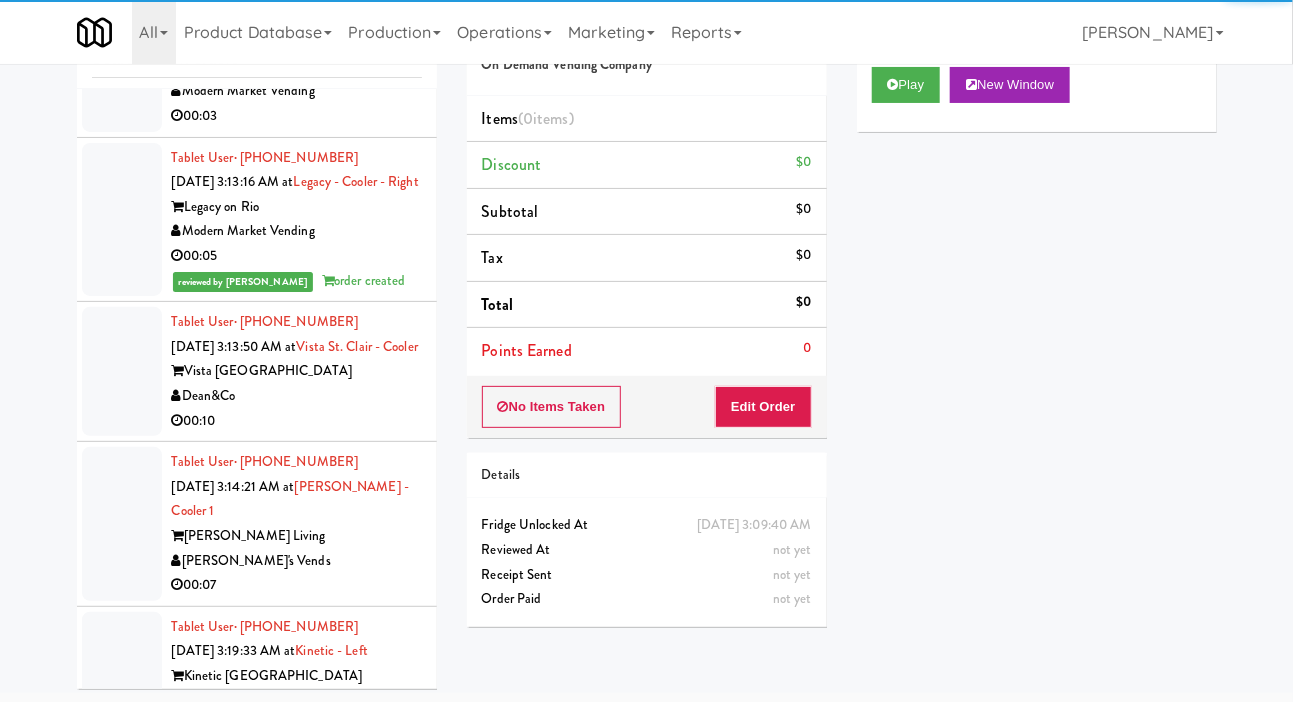 click at bounding box center (122, 55) 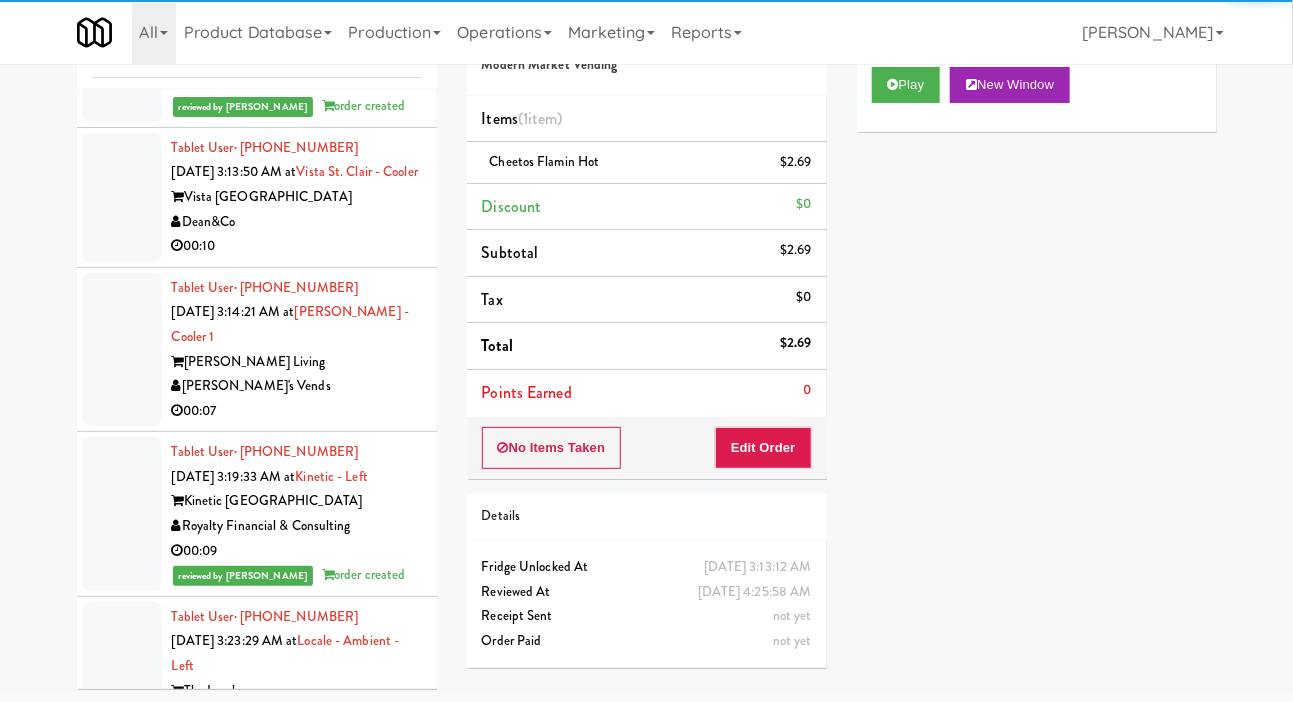 click at bounding box center [122, 197] 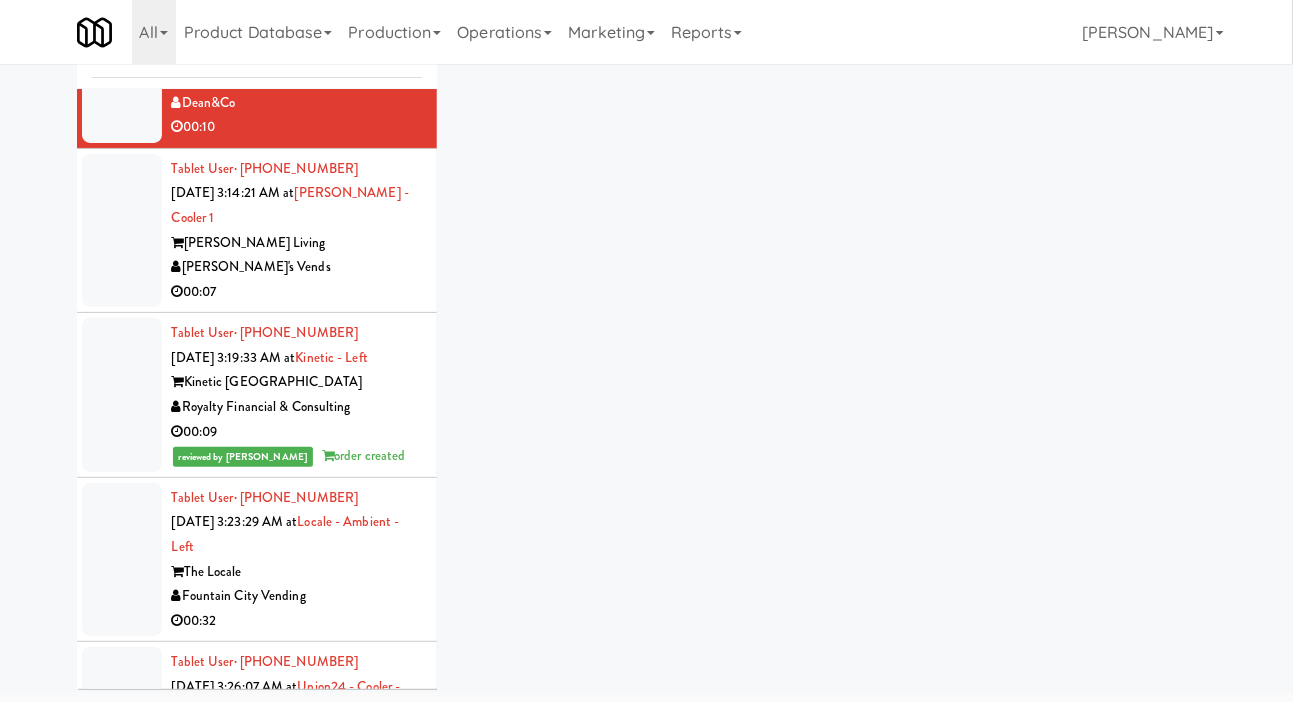 scroll, scrollTop: 5659, scrollLeft: 0, axis: vertical 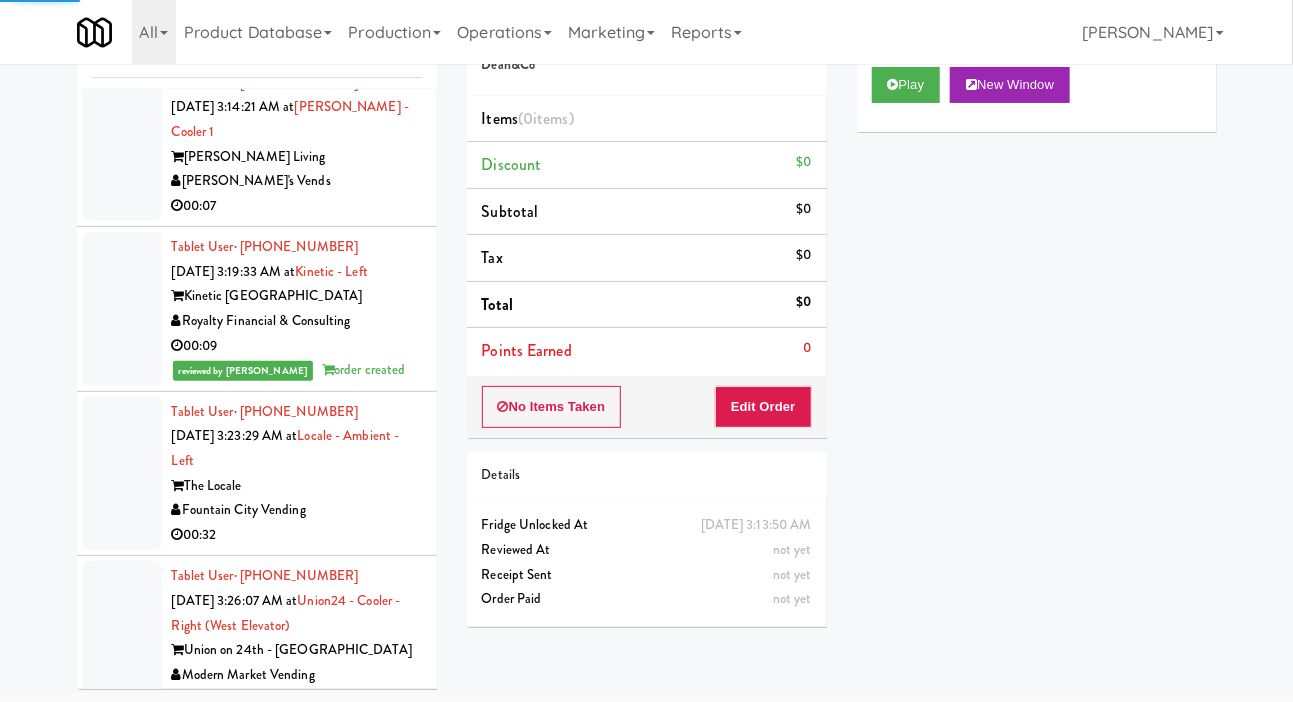 click at bounding box center [122, 145] 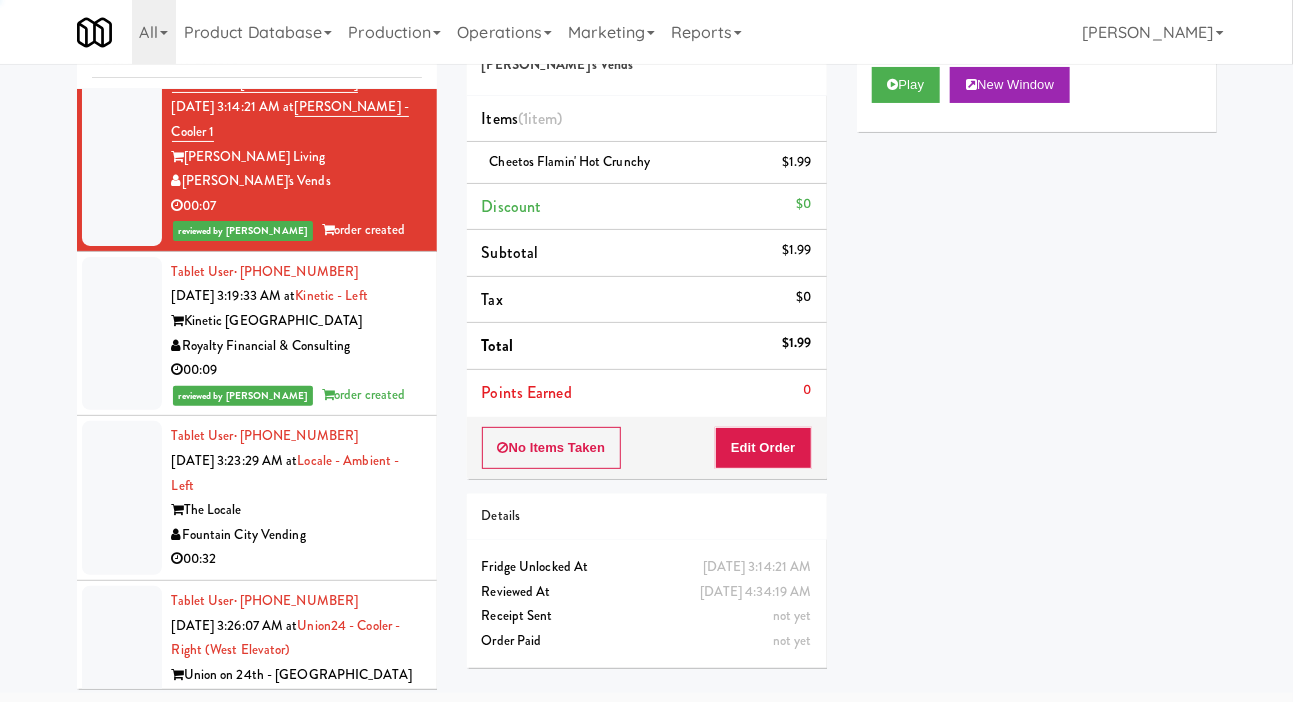 click at bounding box center [122, -8] 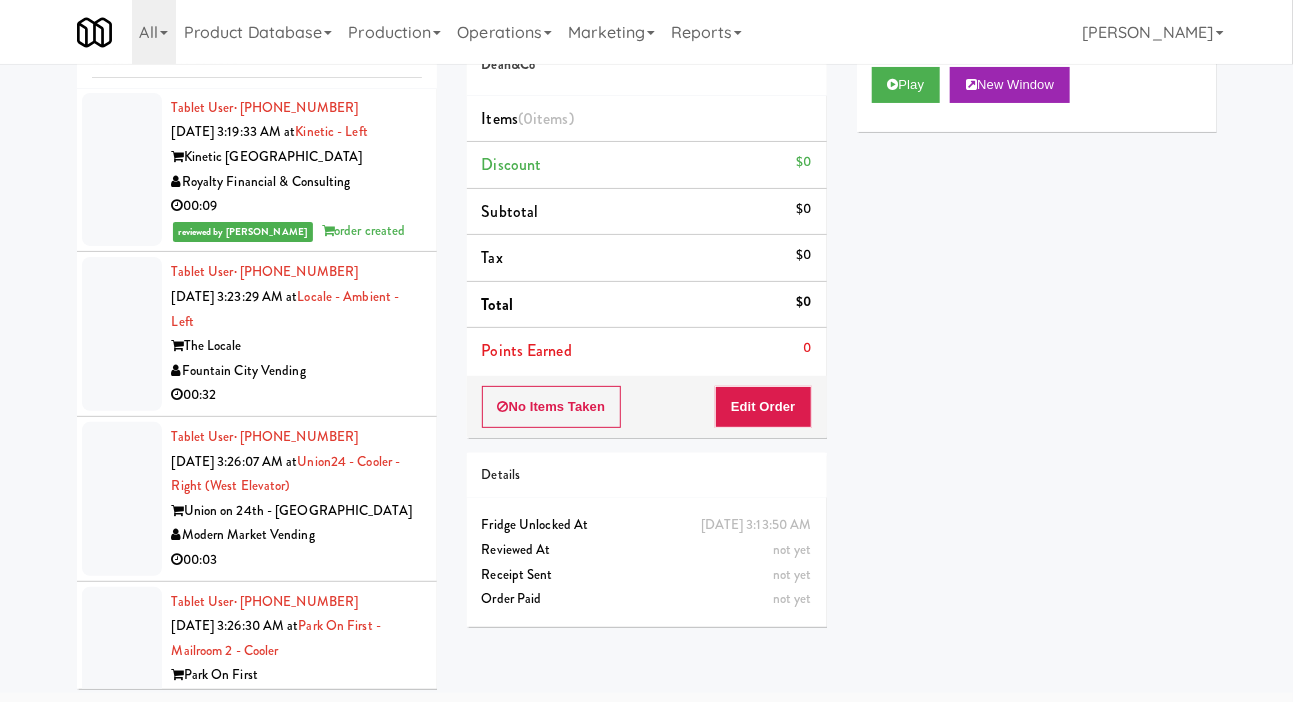 click at bounding box center (122, -172) 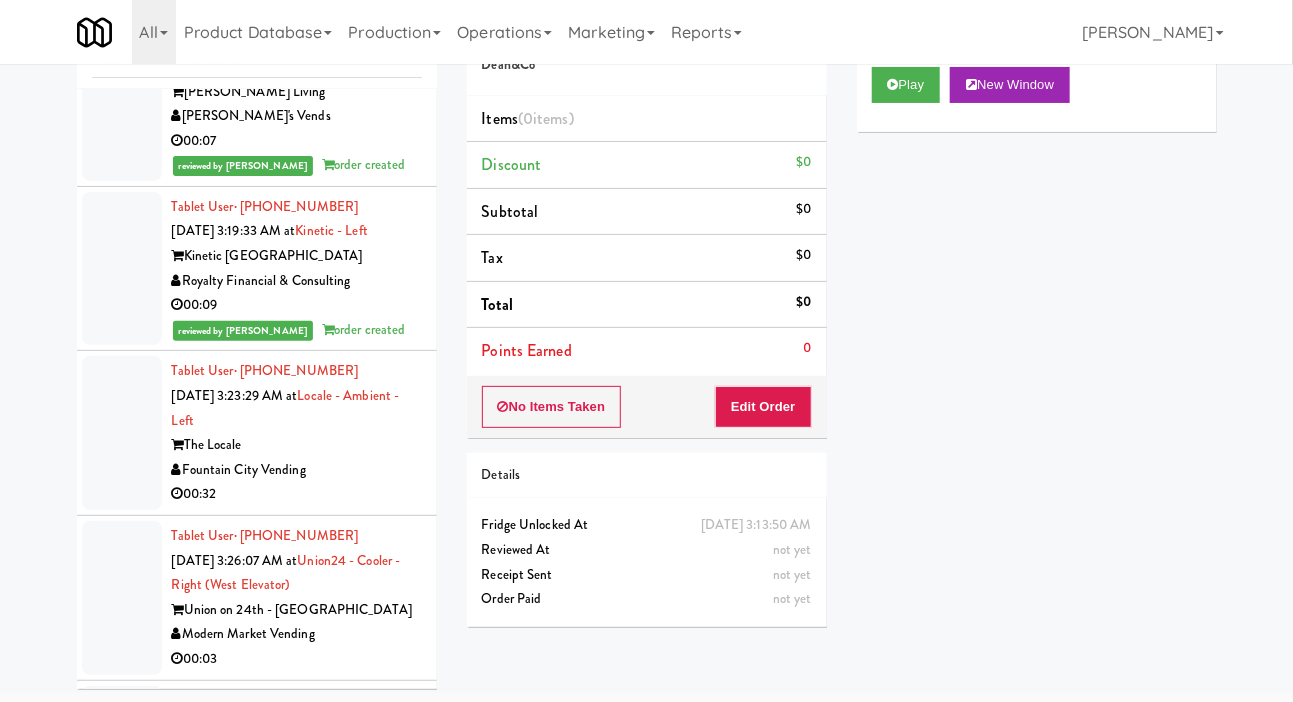 scroll, scrollTop: 5723, scrollLeft: 0, axis: vertical 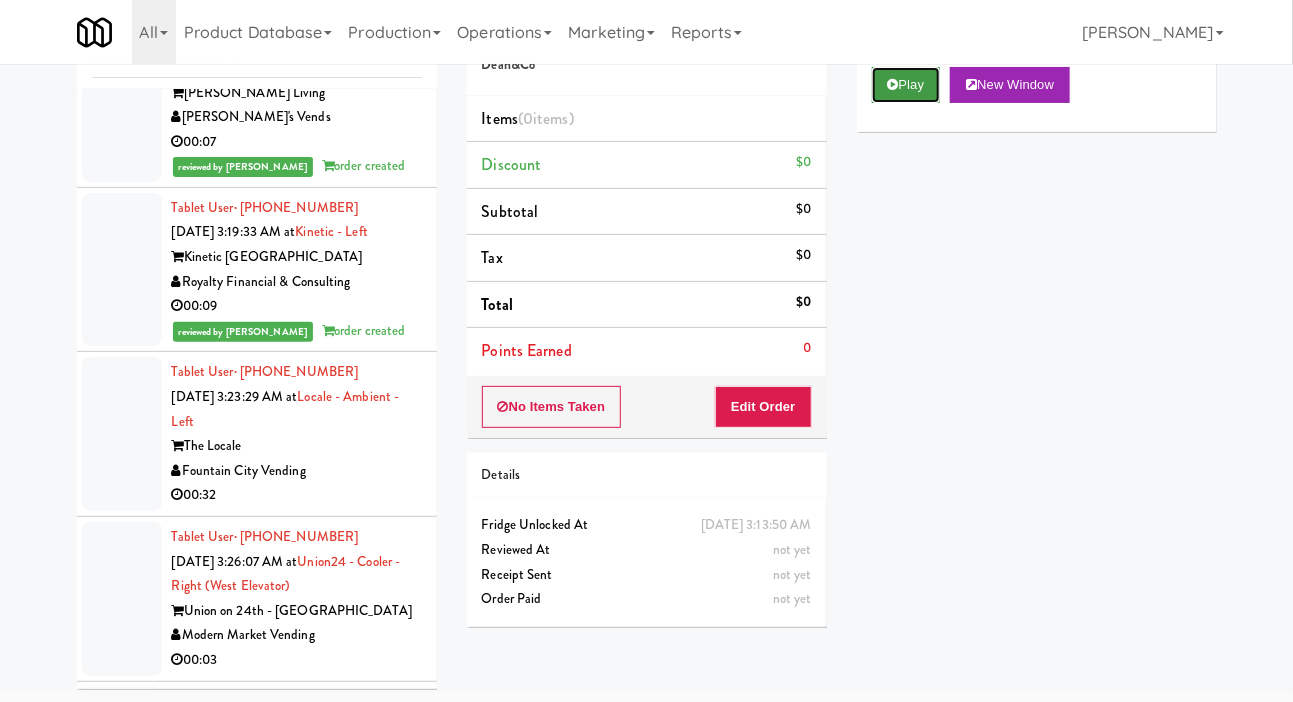 click on "Play" at bounding box center [906, 85] 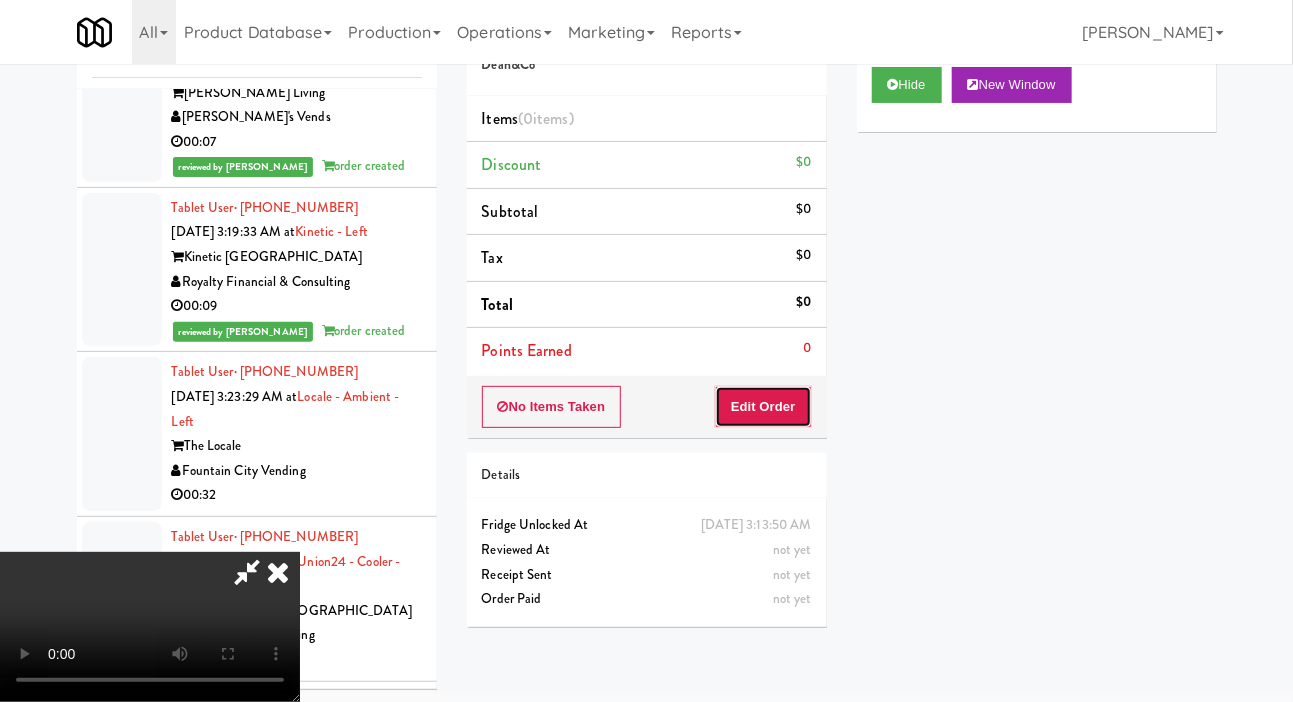 click on "Edit Order" at bounding box center (763, 407) 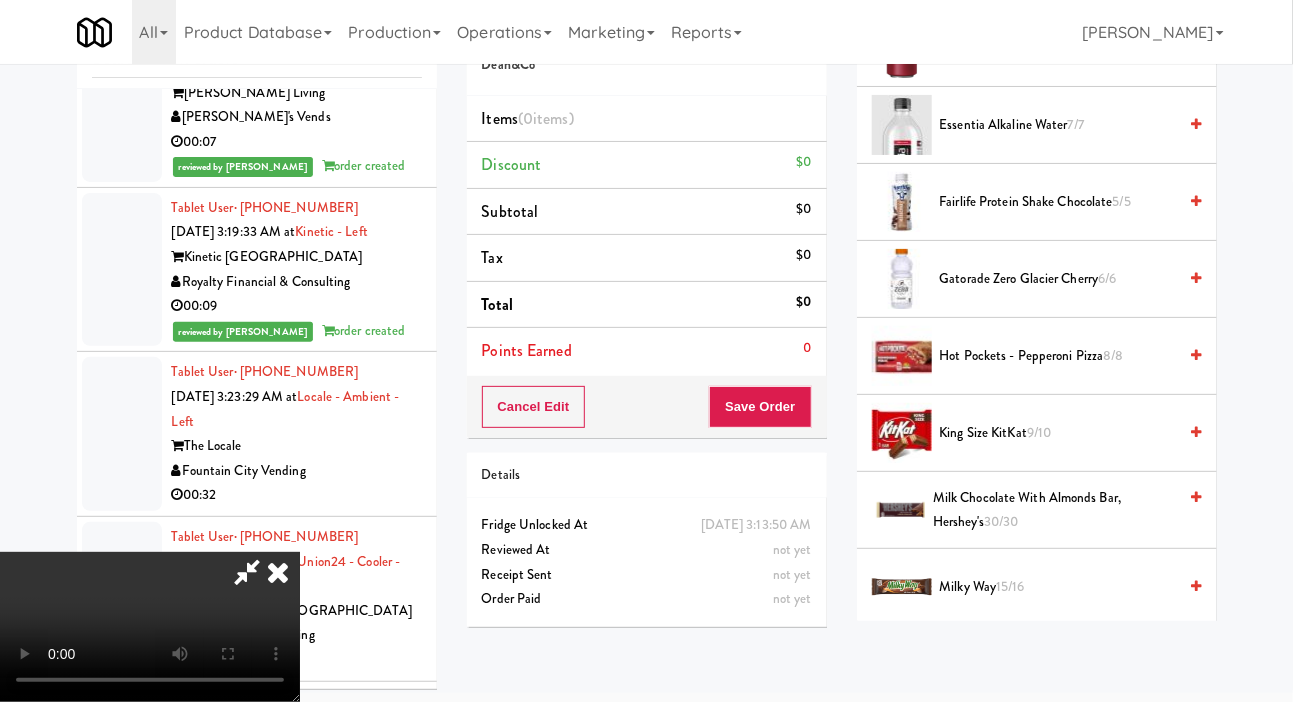 scroll, scrollTop: 869, scrollLeft: 0, axis: vertical 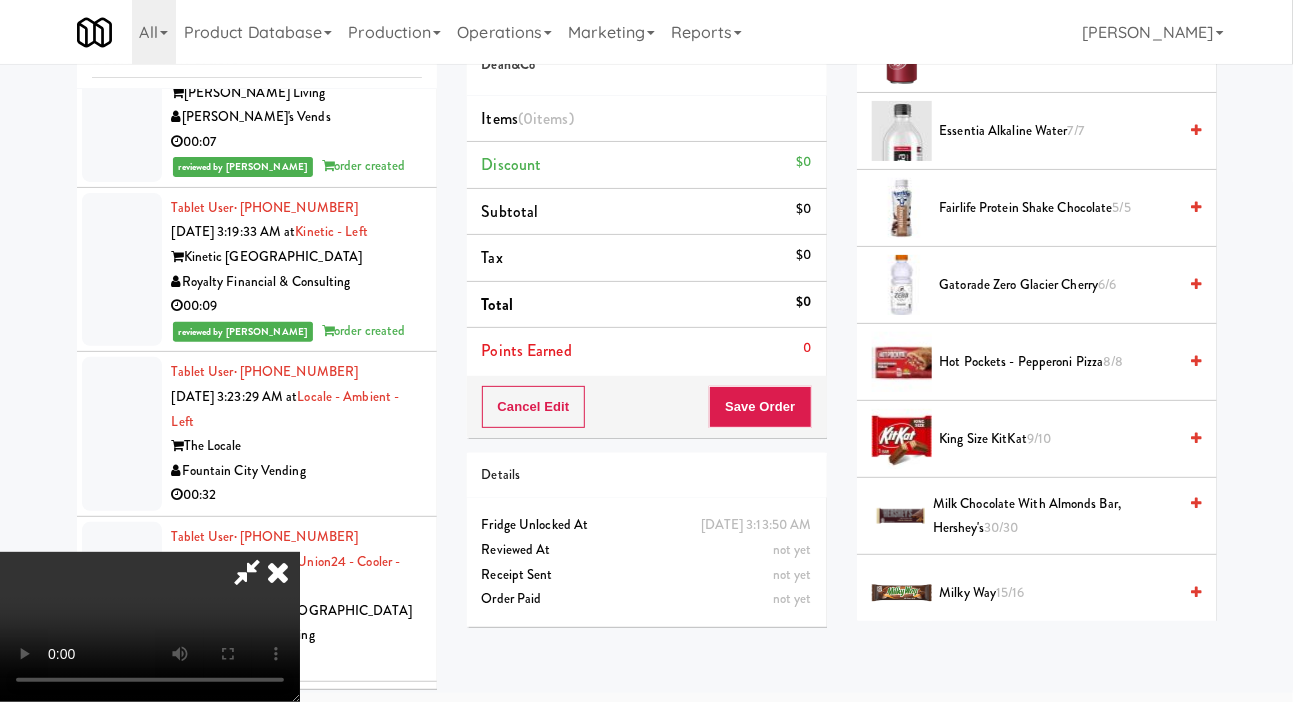 click on "Fairlife Protein Shake Chocolate  5/5" at bounding box center [1058, 208] 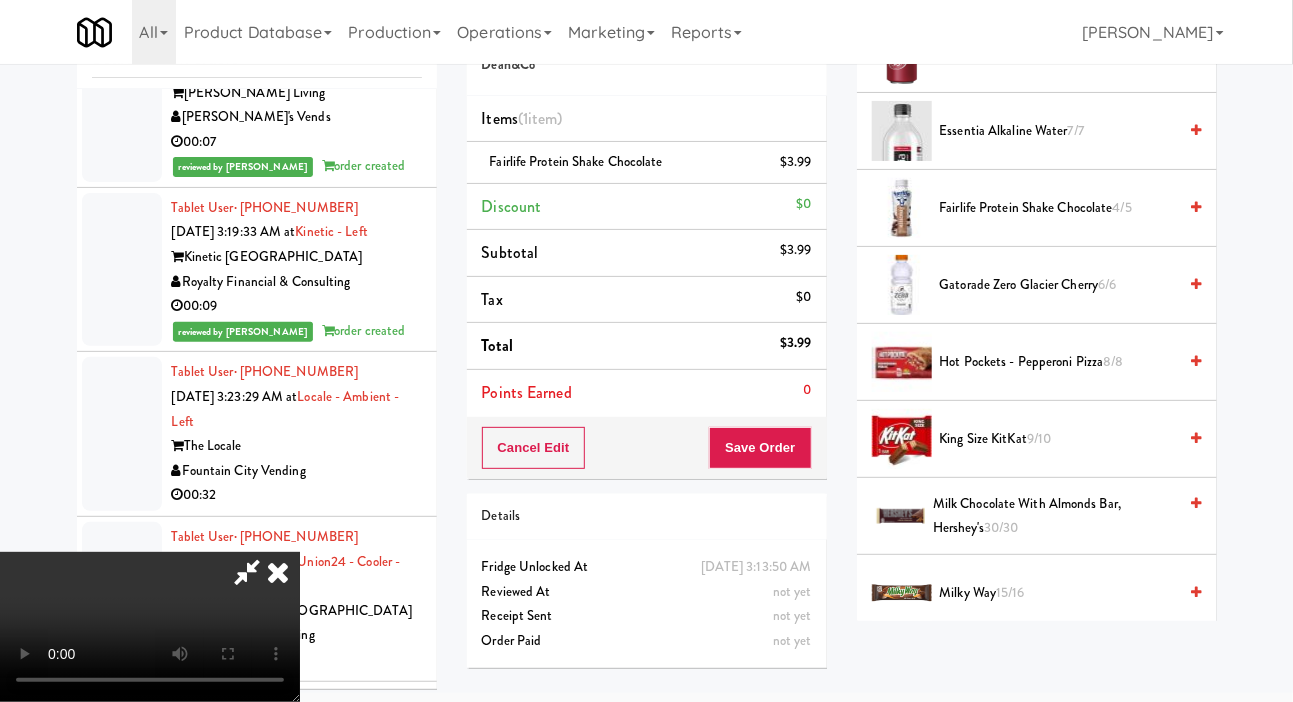 type 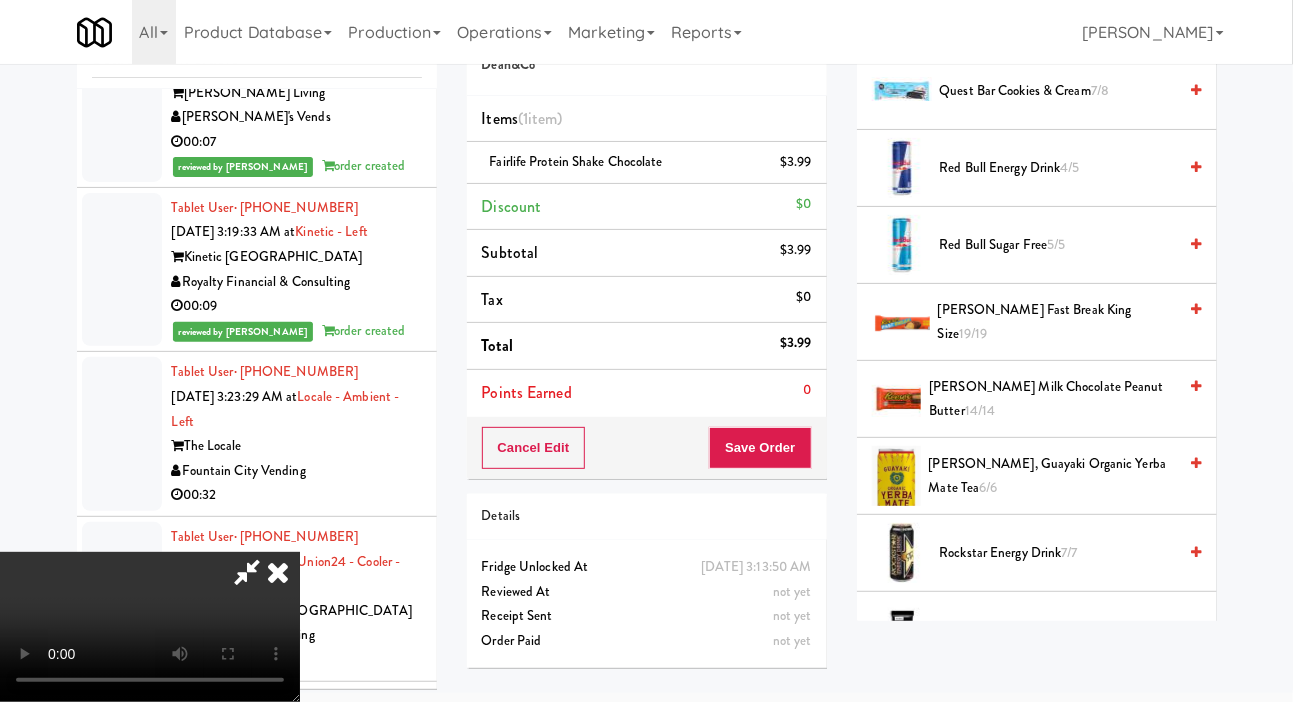 scroll, scrollTop: 1835, scrollLeft: 0, axis: vertical 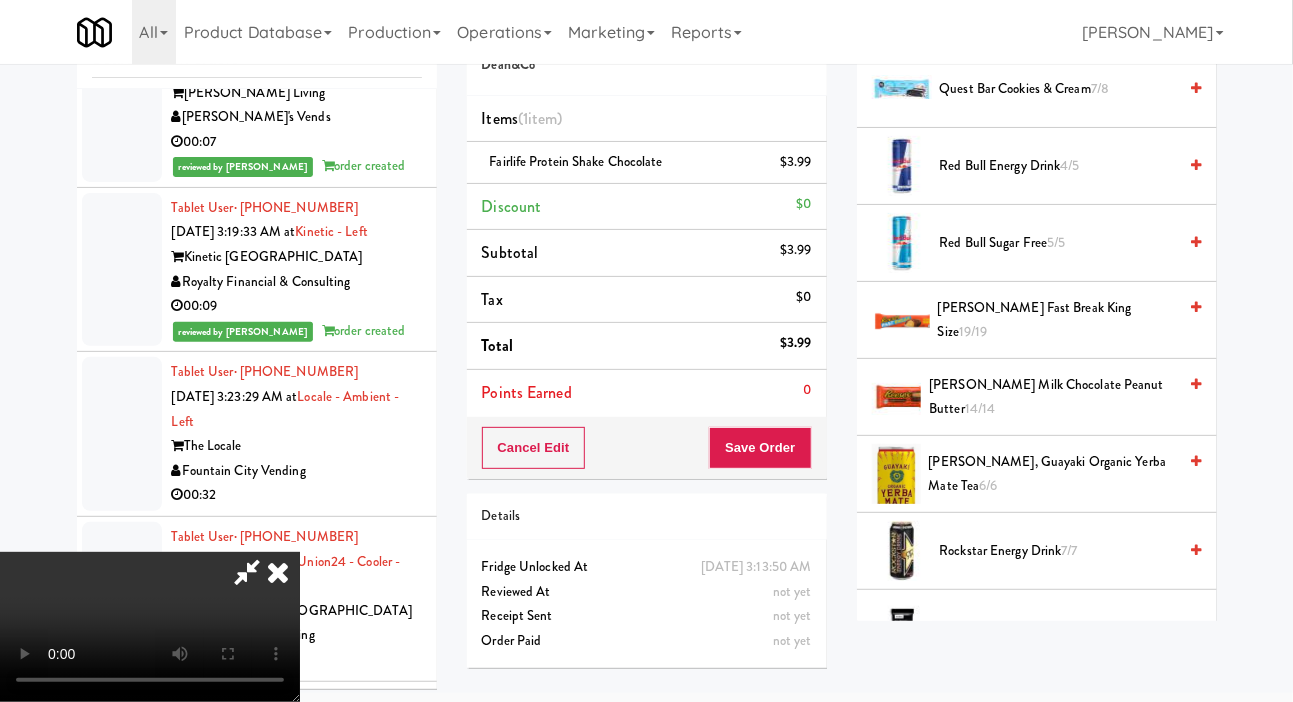 click on "[PERSON_NAME] Fast Break King Size  19/19" at bounding box center (1057, 320) 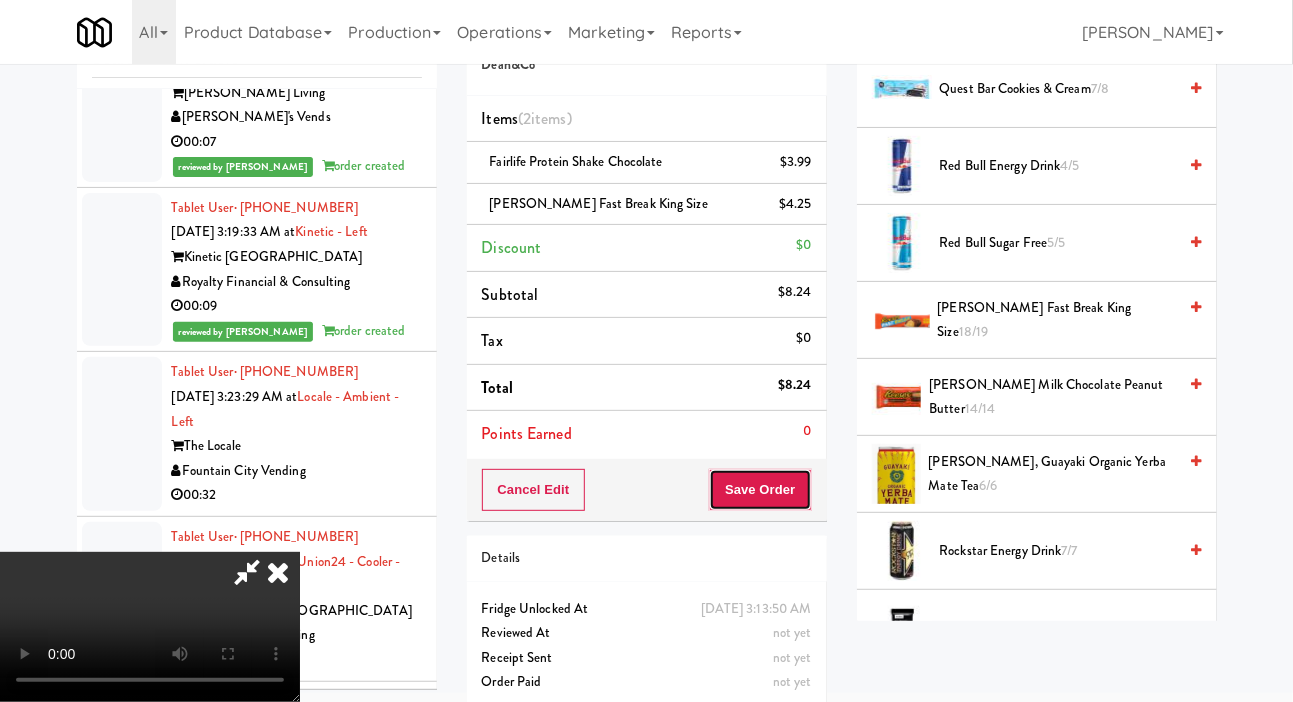 click on "Save Order" at bounding box center (760, 490) 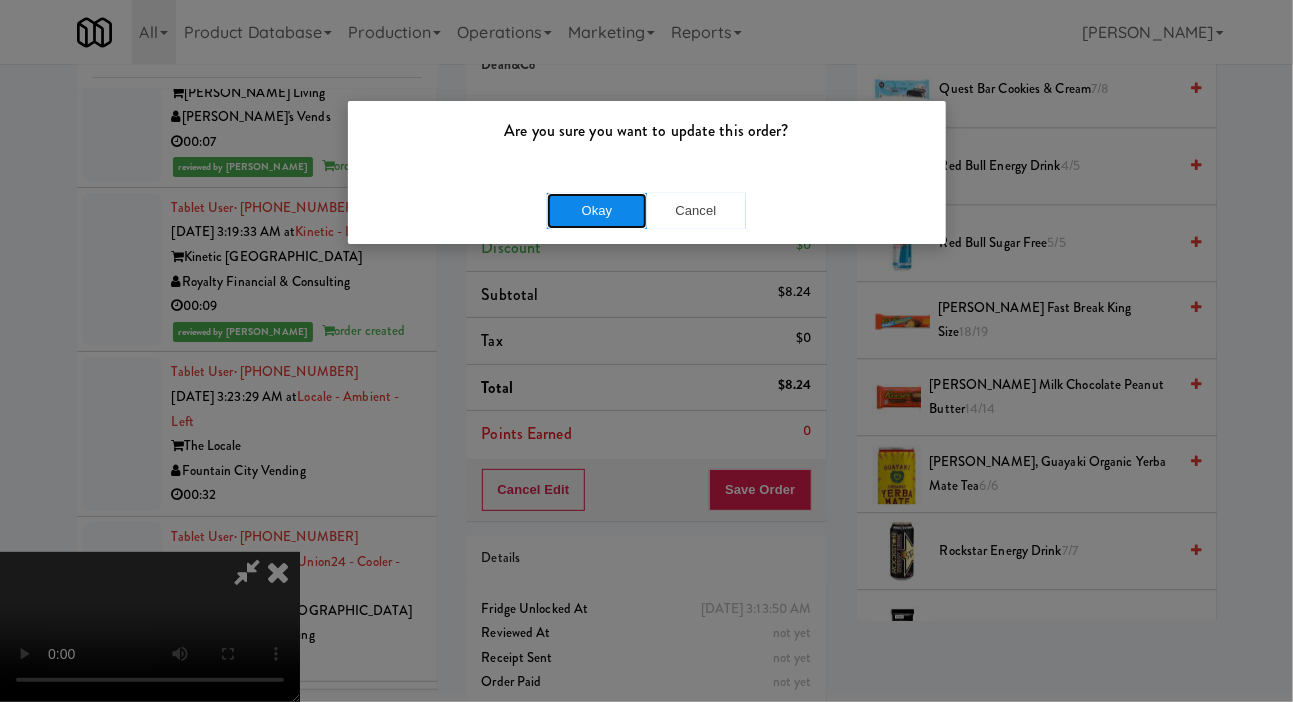 click on "Okay" at bounding box center [597, 211] 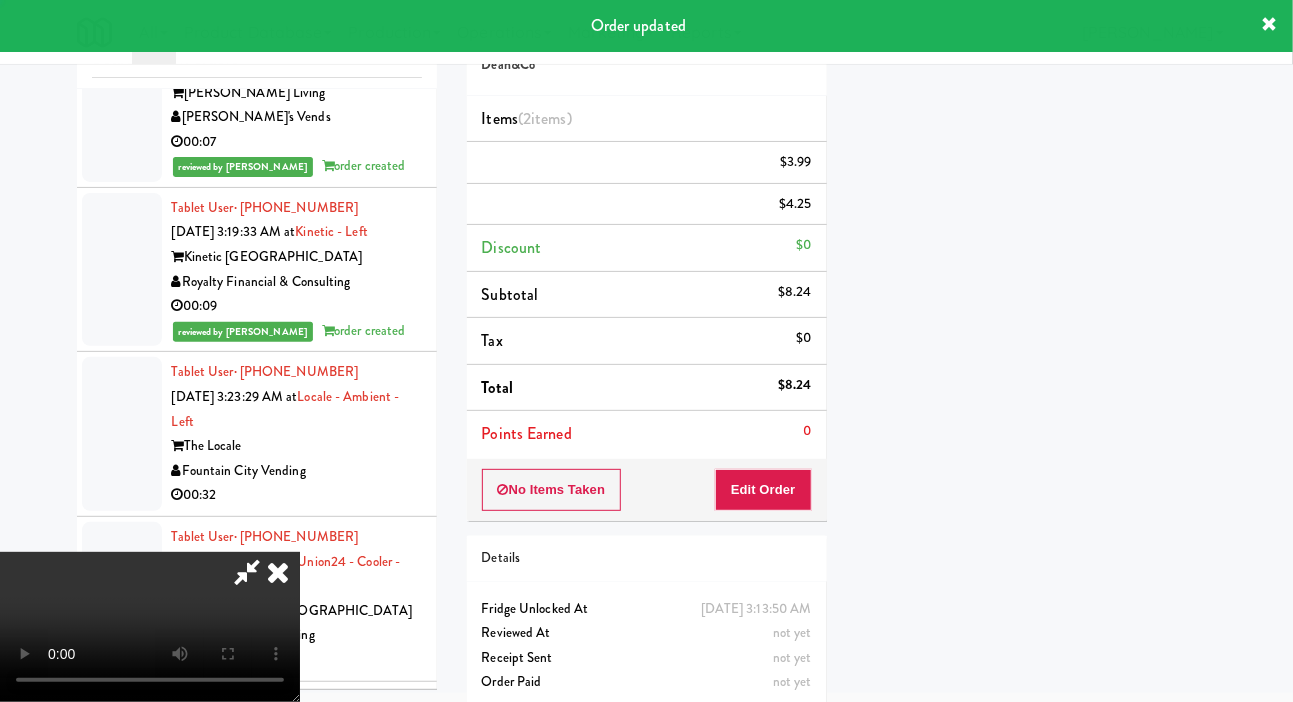 scroll, scrollTop: 116, scrollLeft: 0, axis: vertical 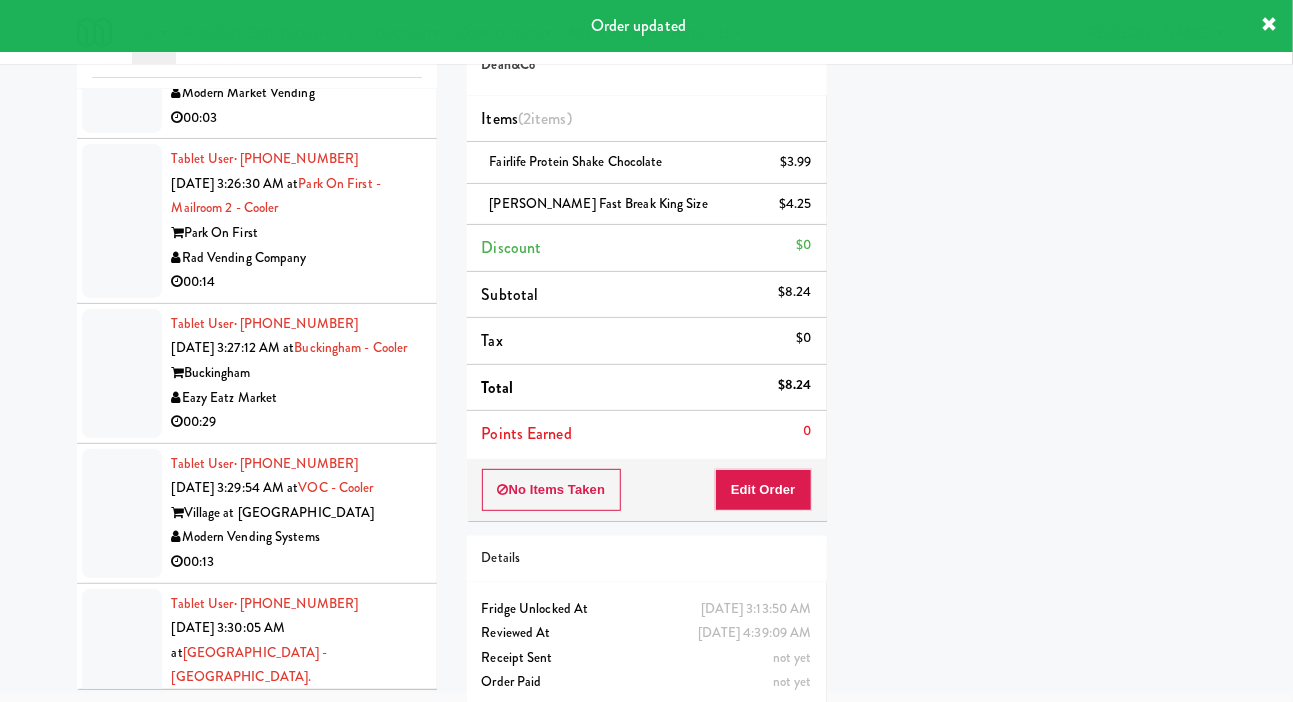 click at bounding box center (122, -108) 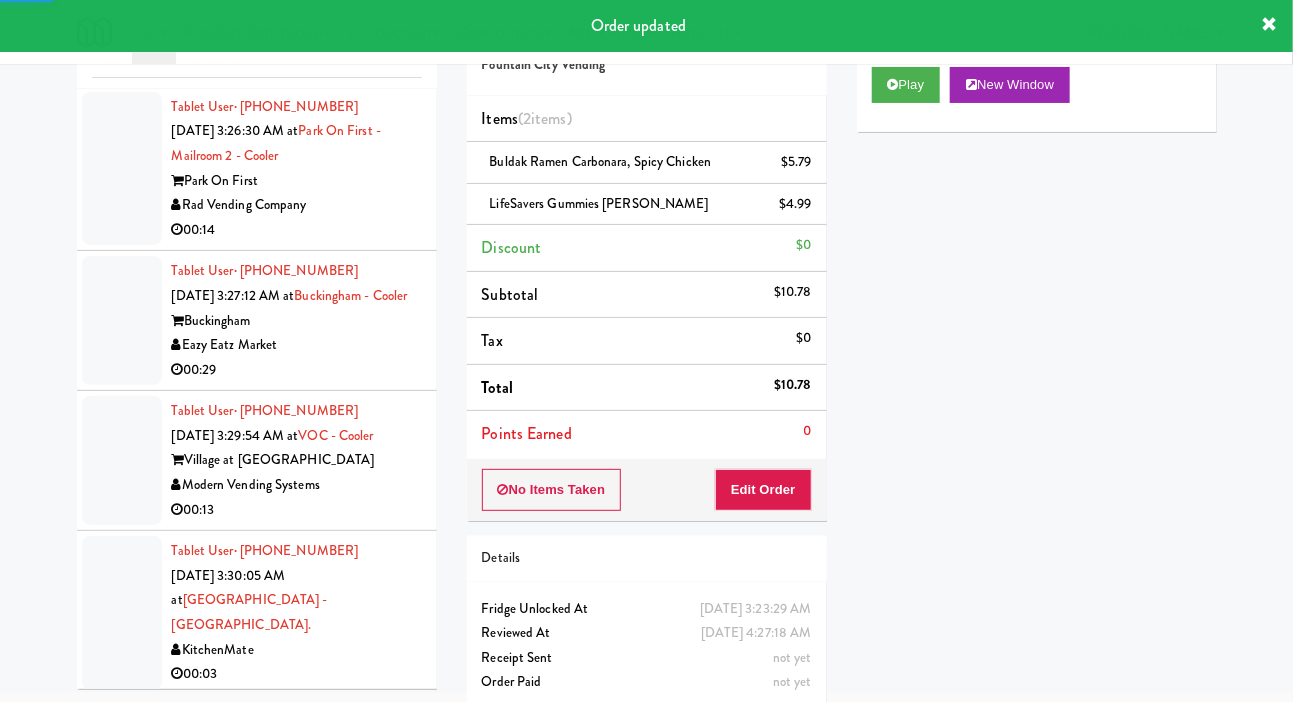 scroll, scrollTop: 6395, scrollLeft: 0, axis: vertical 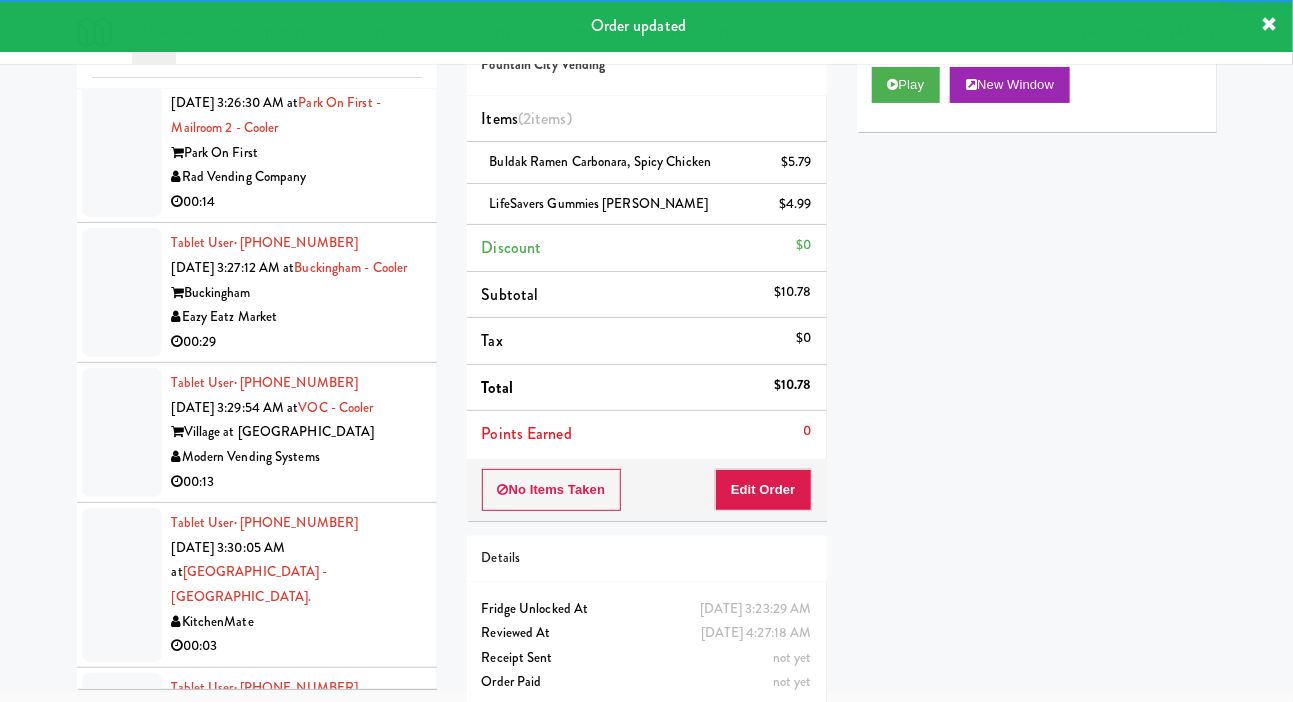 click at bounding box center [122, -24] 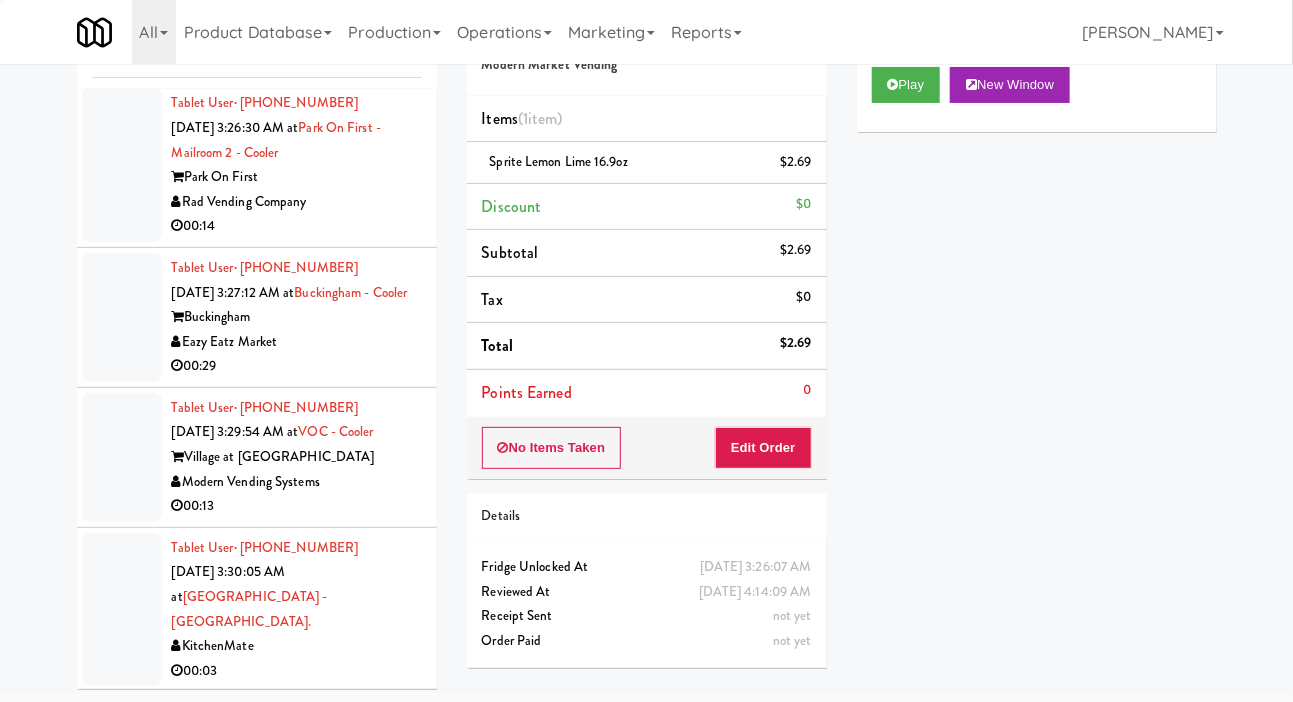 click at bounding box center [122, 165] 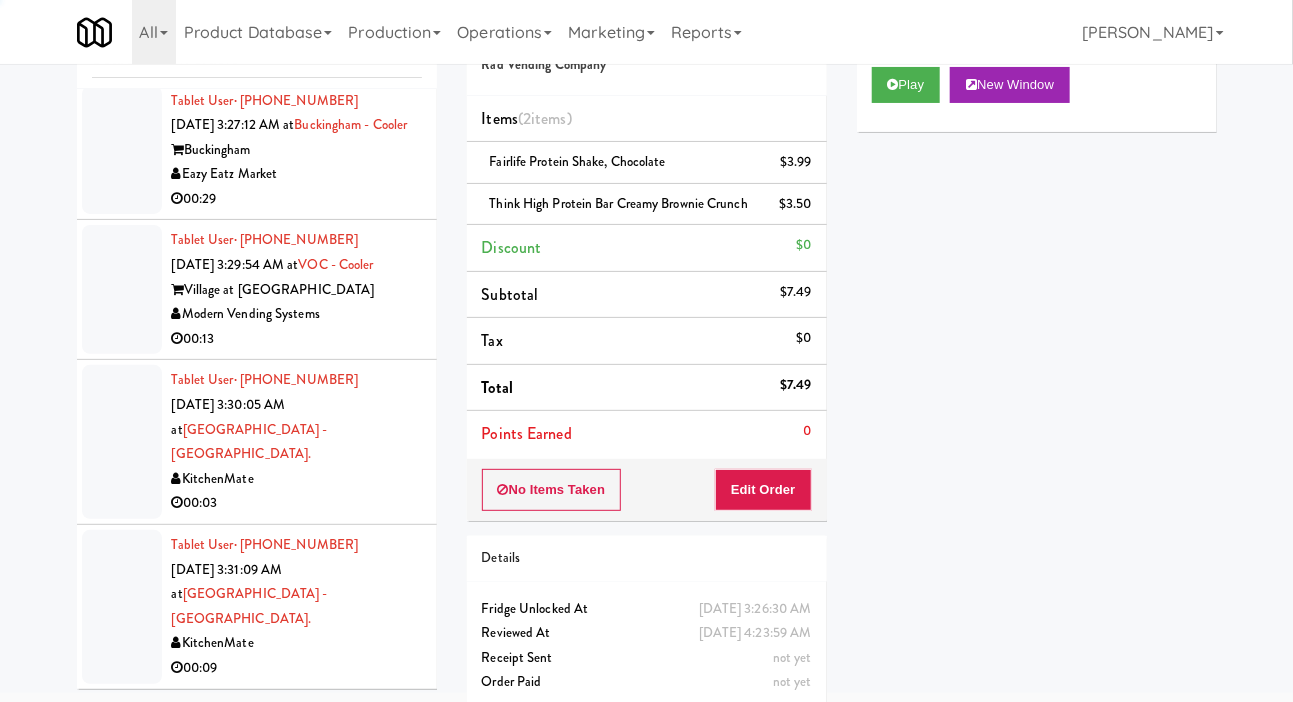 click at bounding box center [122, 150] 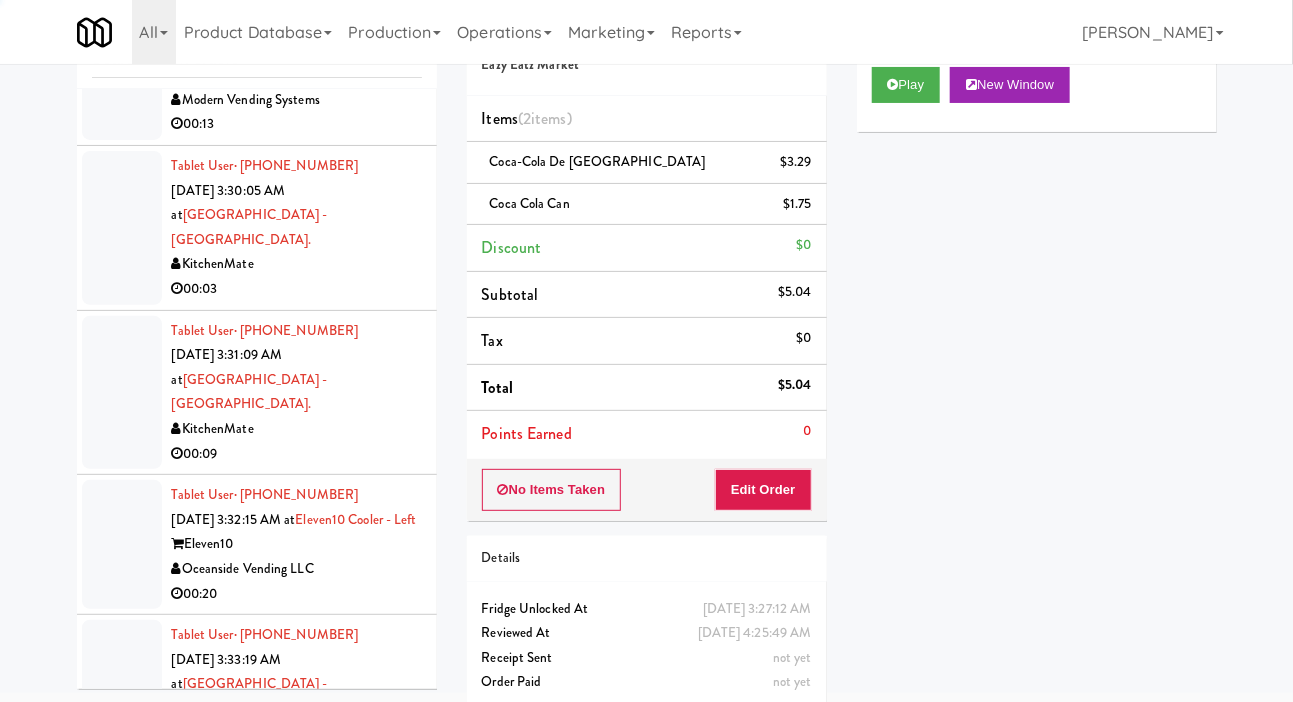 click at bounding box center [122, 75] 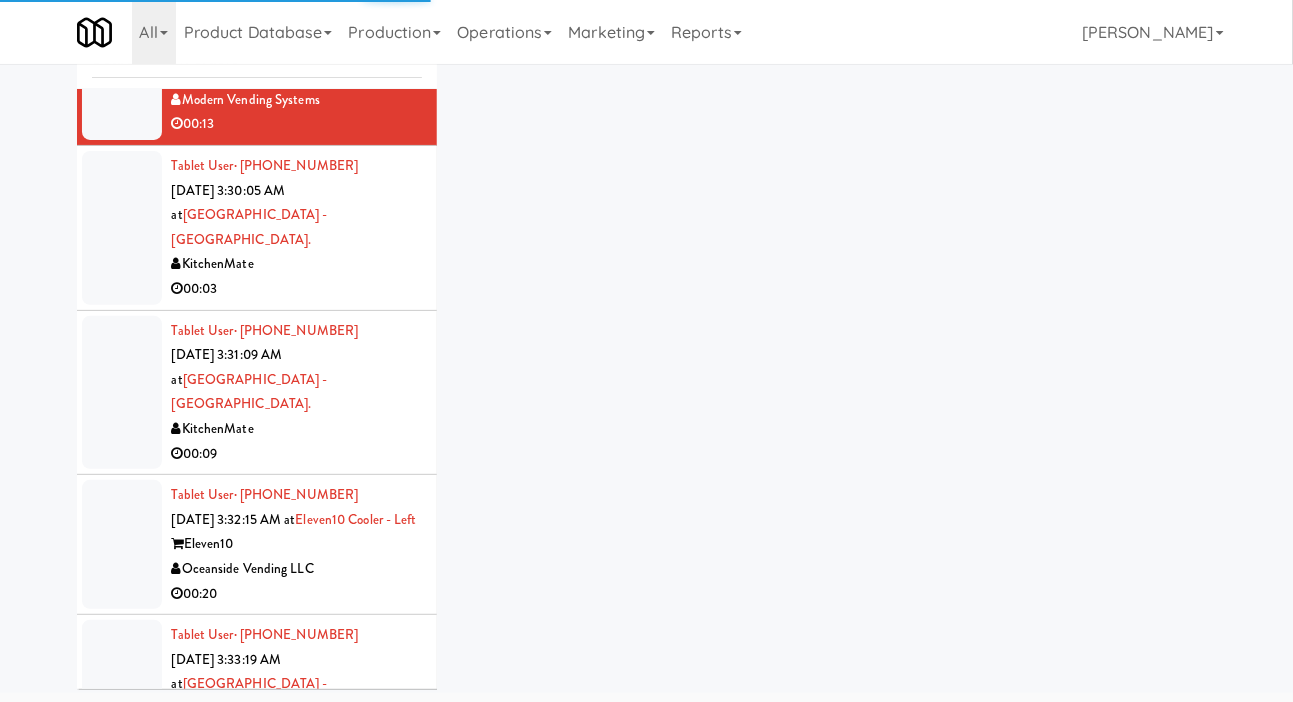 click at bounding box center [122, 228] 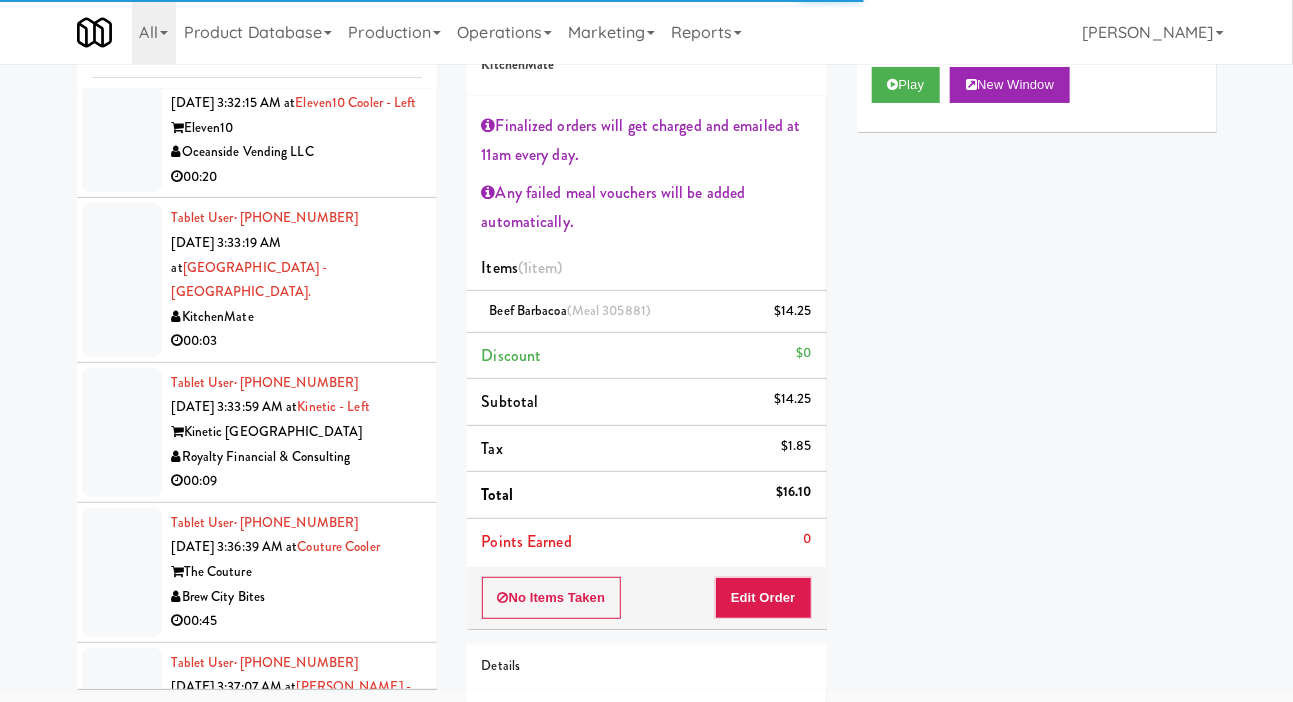 scroll, scrollTop: 7289, scrollLeft: 0, axis: vertical 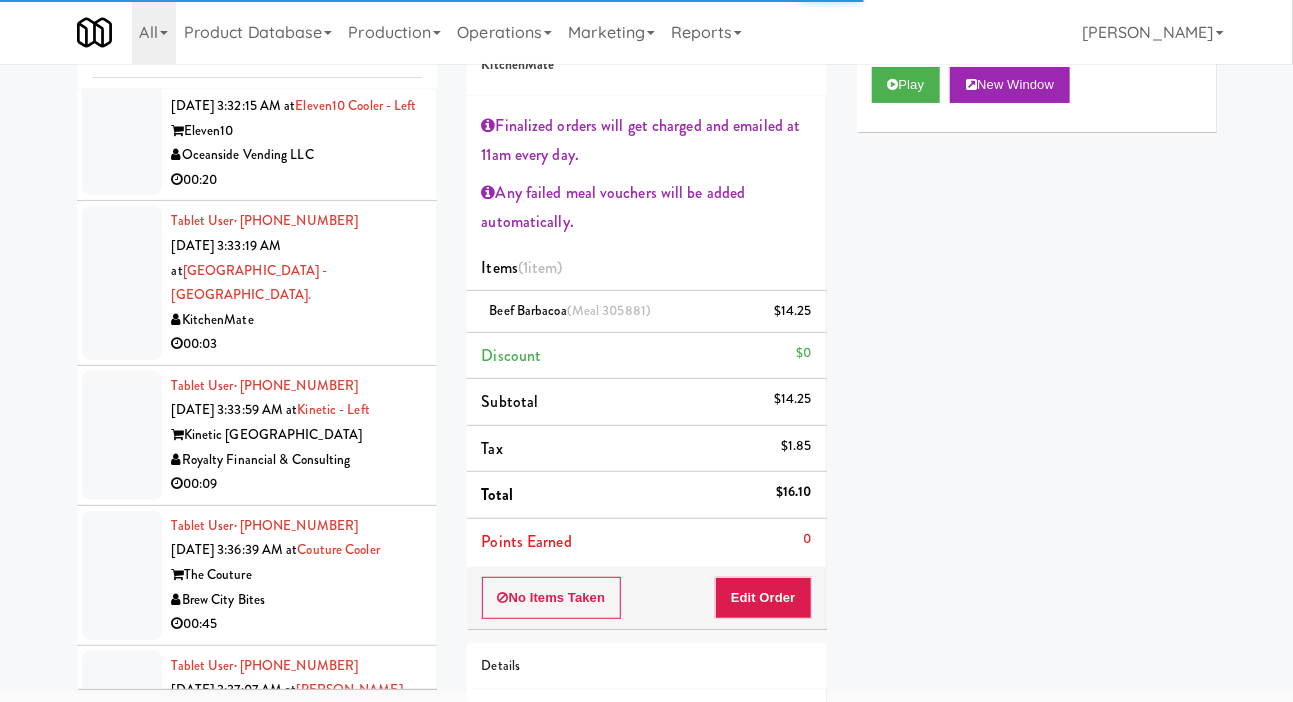 click at bounding box center [122, -21] 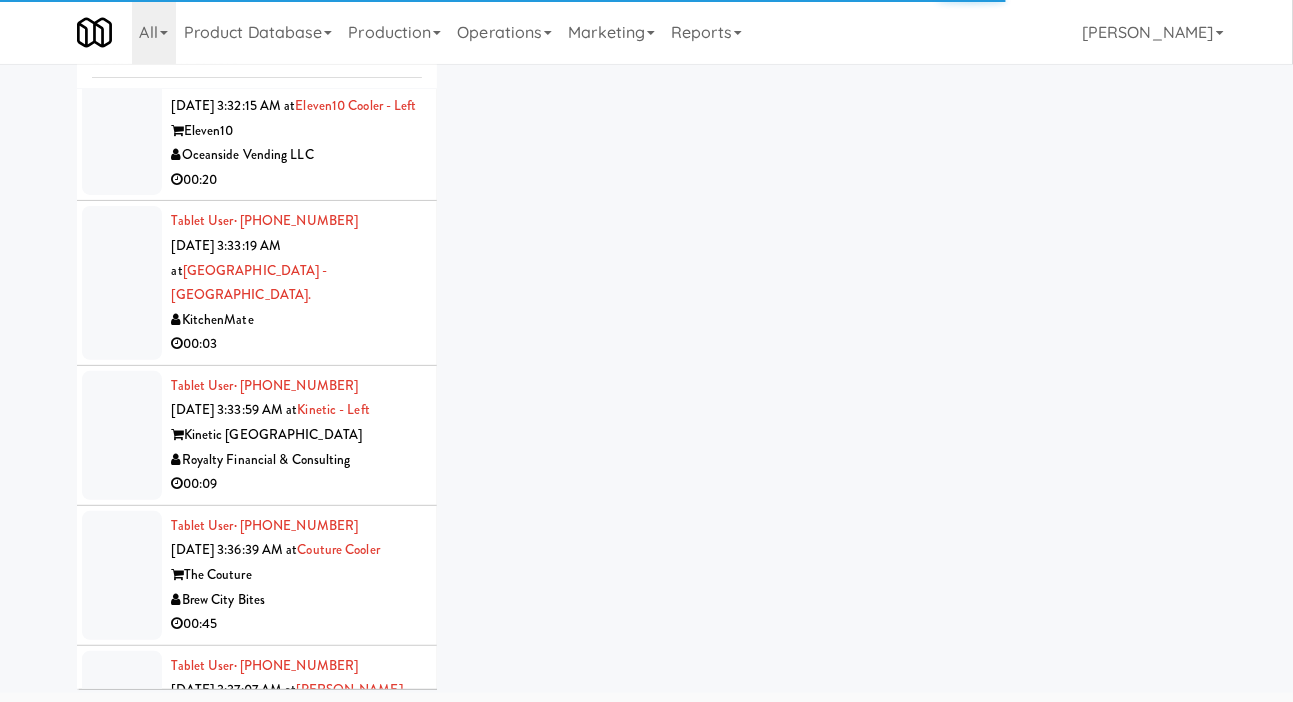 click at bounding box center (122, 130) 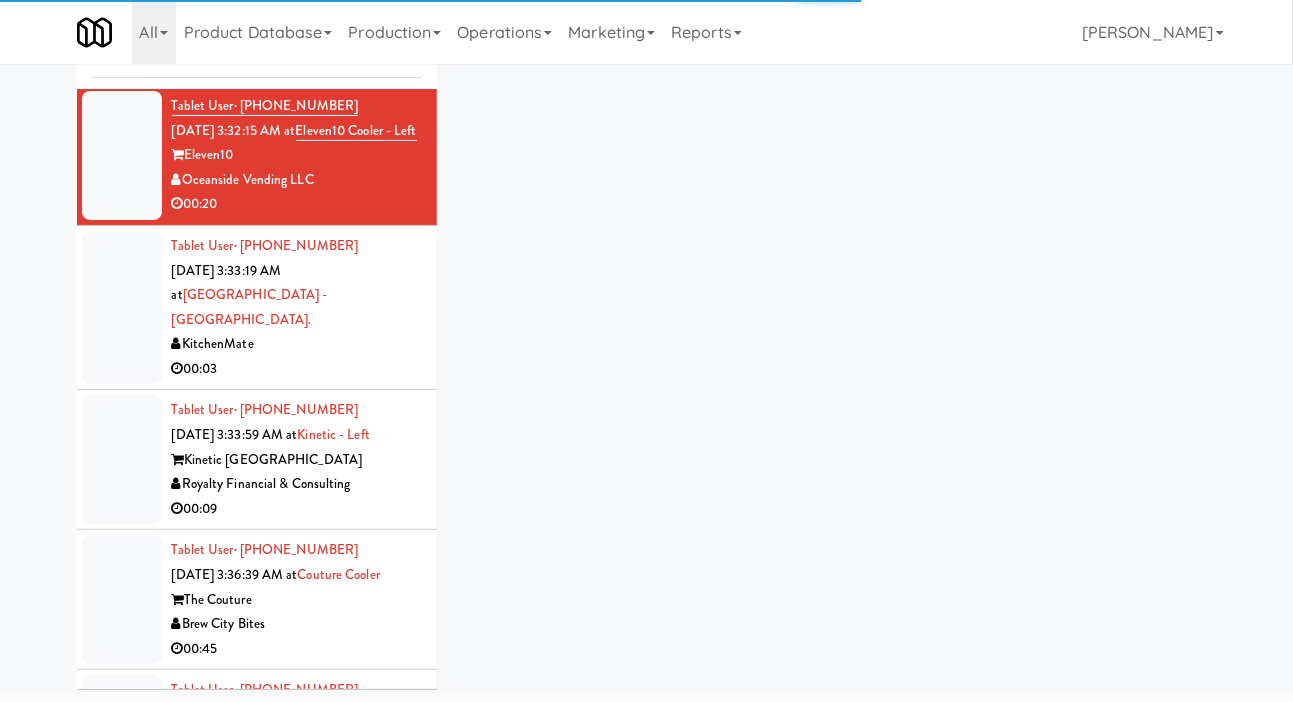 click on "Tablet User  · (469) 980-8646 [DATE] 3:32:15 AM at  Eleven10 Cooler - Left  Eleven10  Oceanside Vending LLC  00:20" at bounding box center [257, 156] 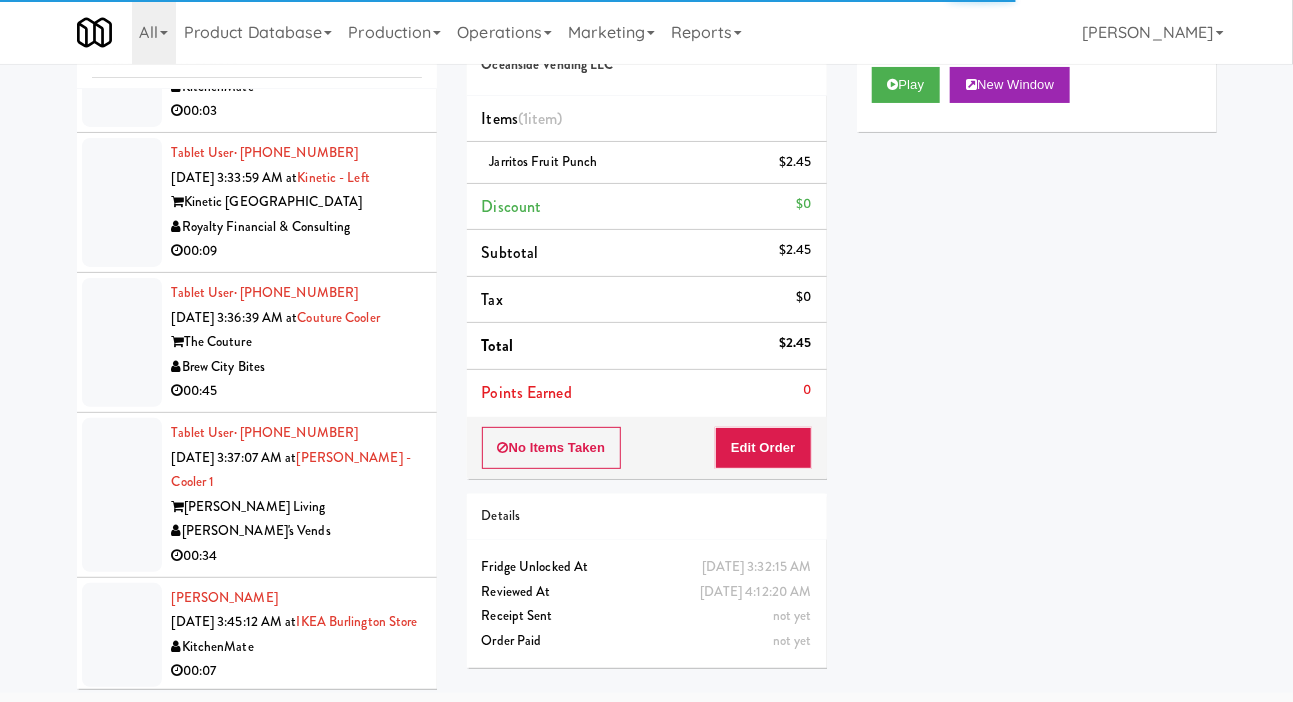 click at bounding box center [122, 51] 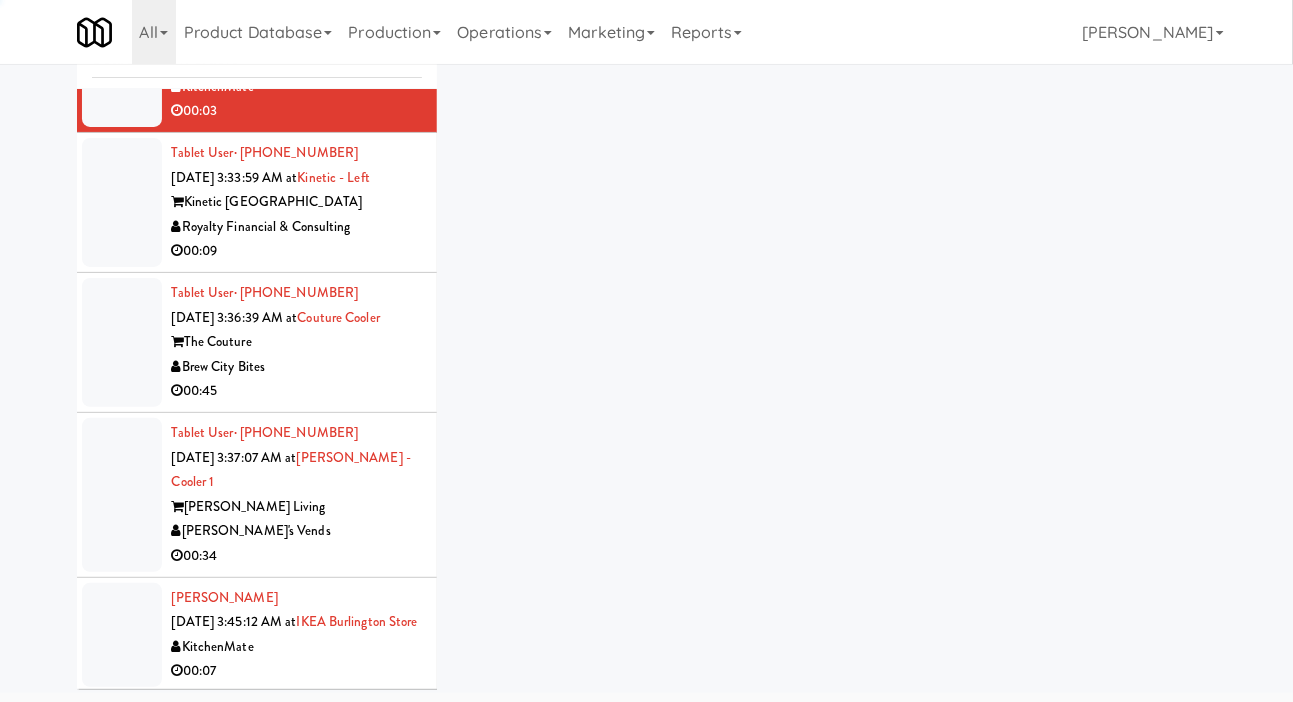 click at bounding box center (122, 202) 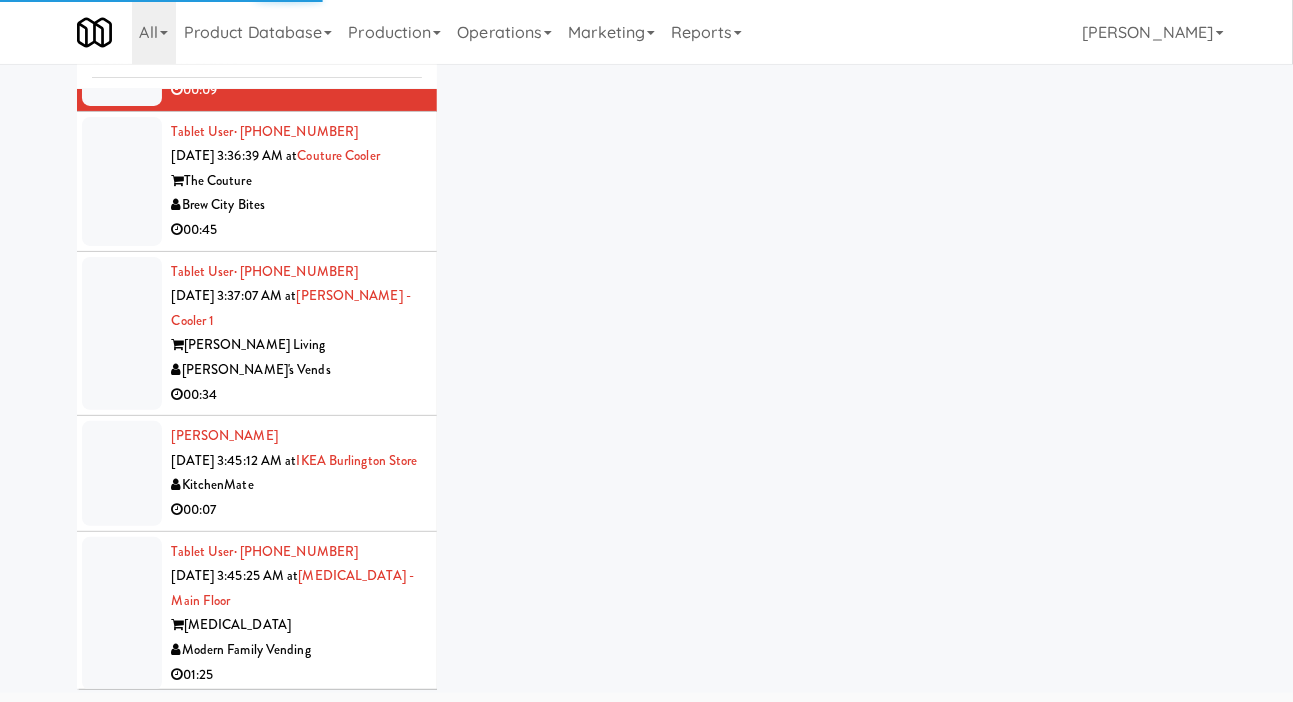 scroll, scrollTop: 7857, scrollLeft: 0, axis: vertical 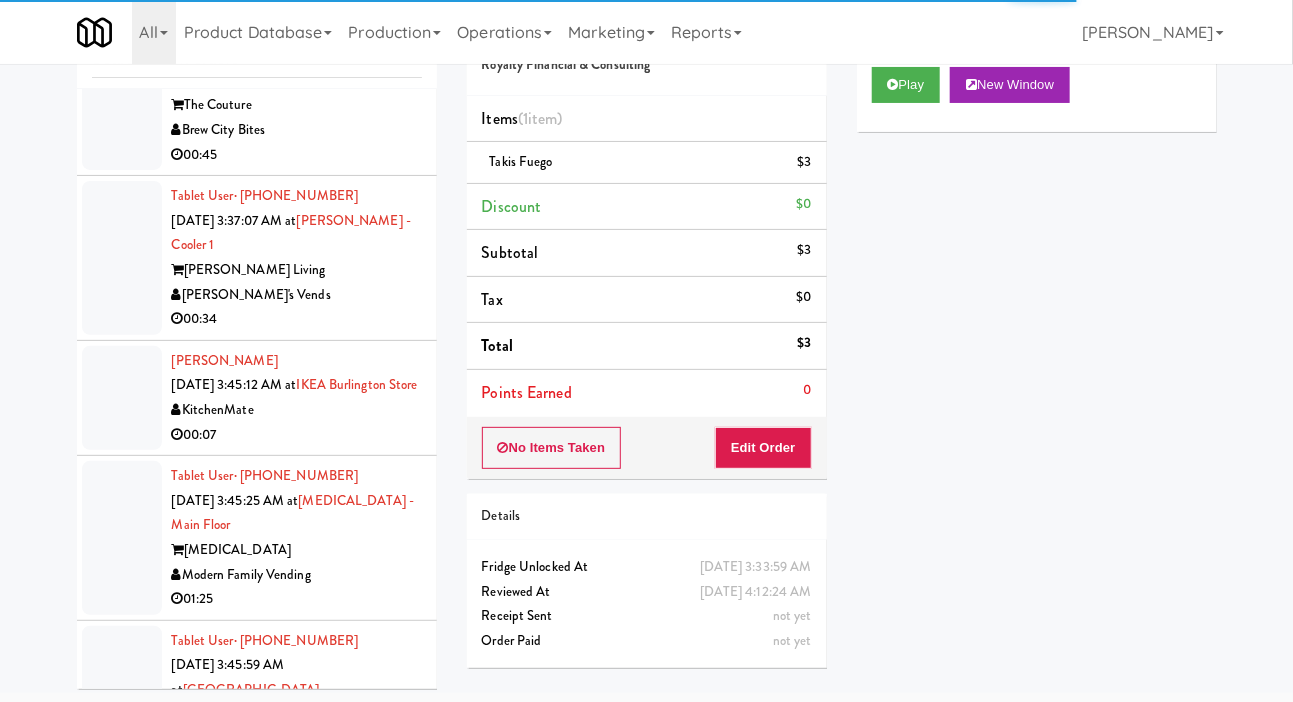click at bounding box center (122, 105) 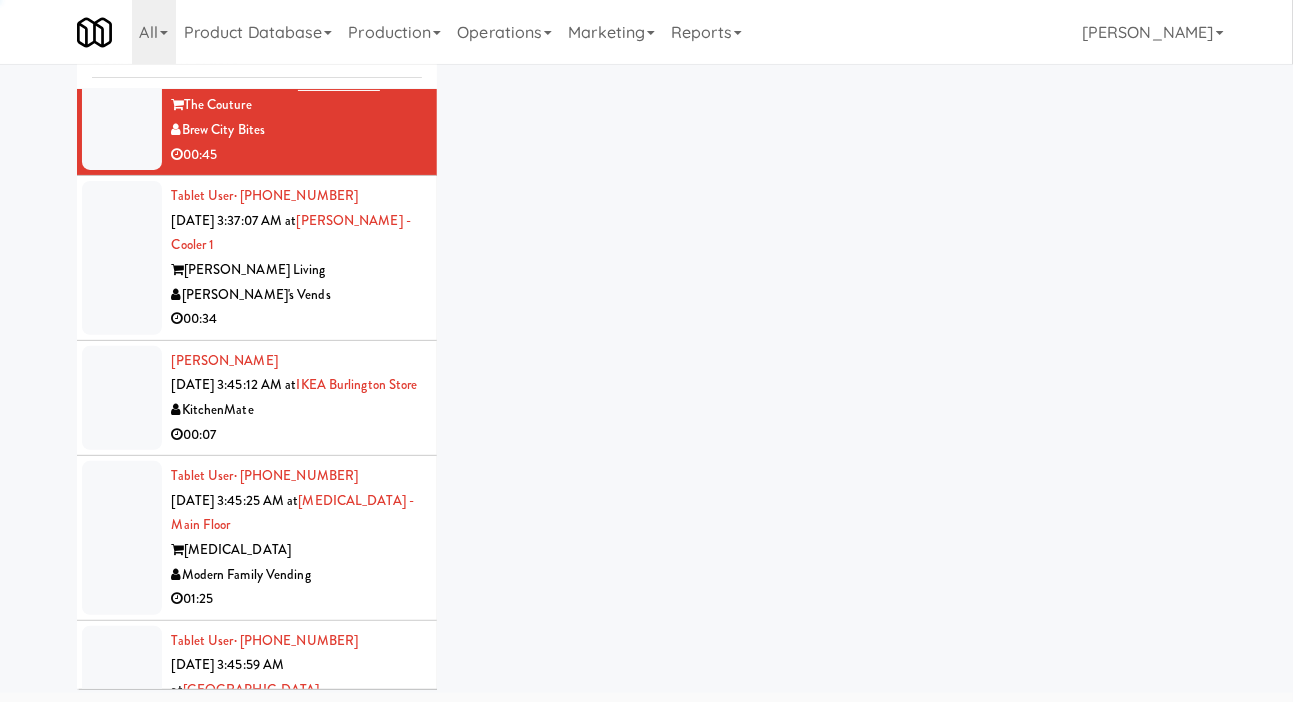 click at bounding box center [122, 258] 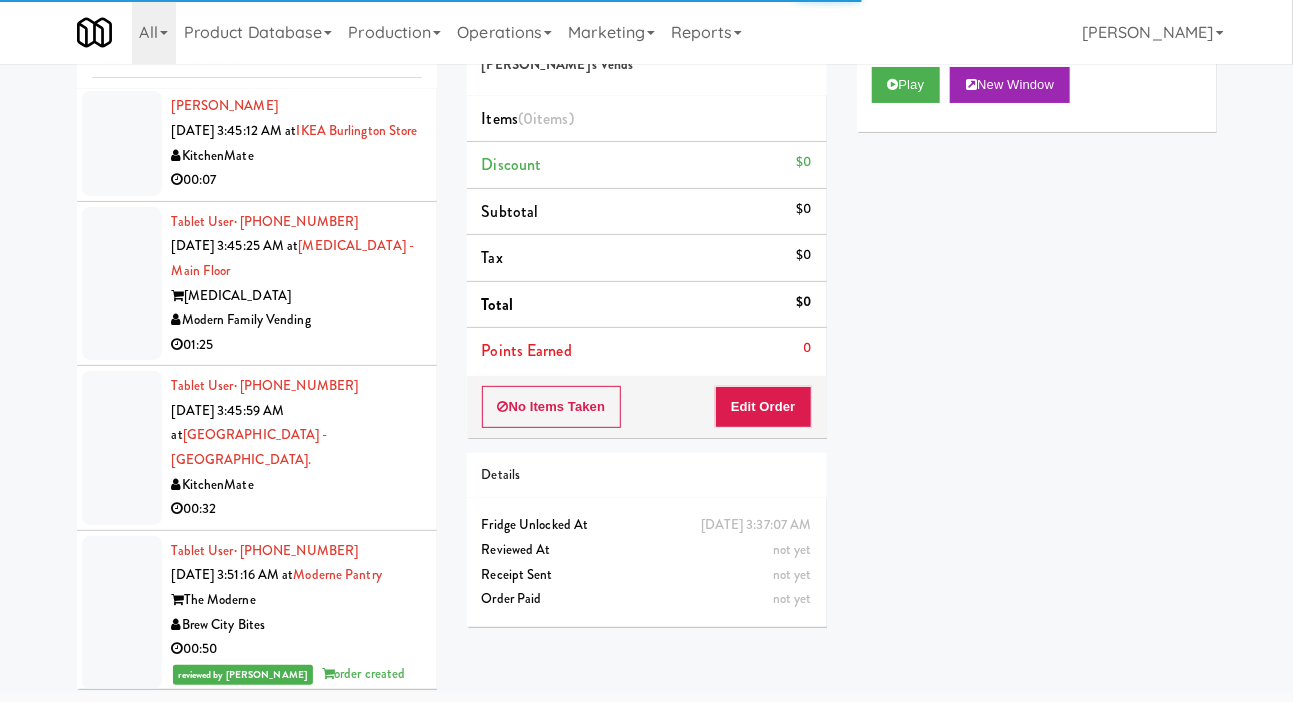 click at bounding box center (122, 143) 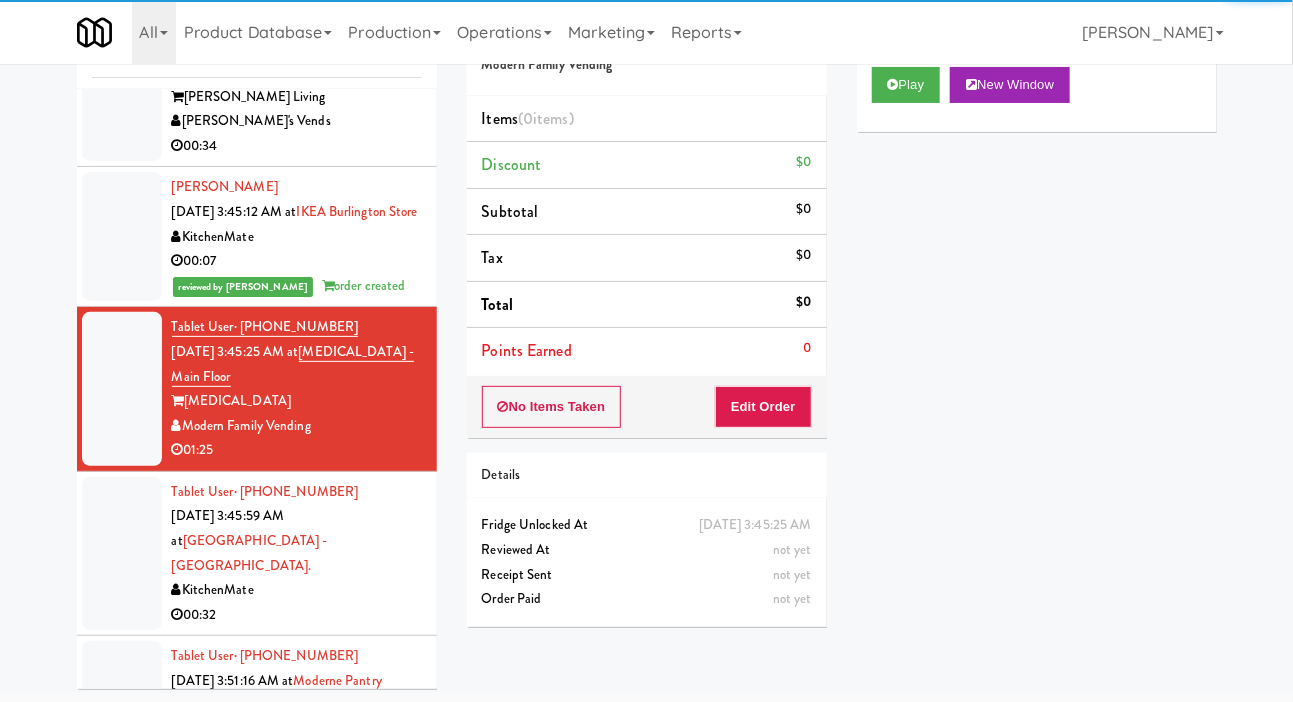 click at bounding box center [122, 85] 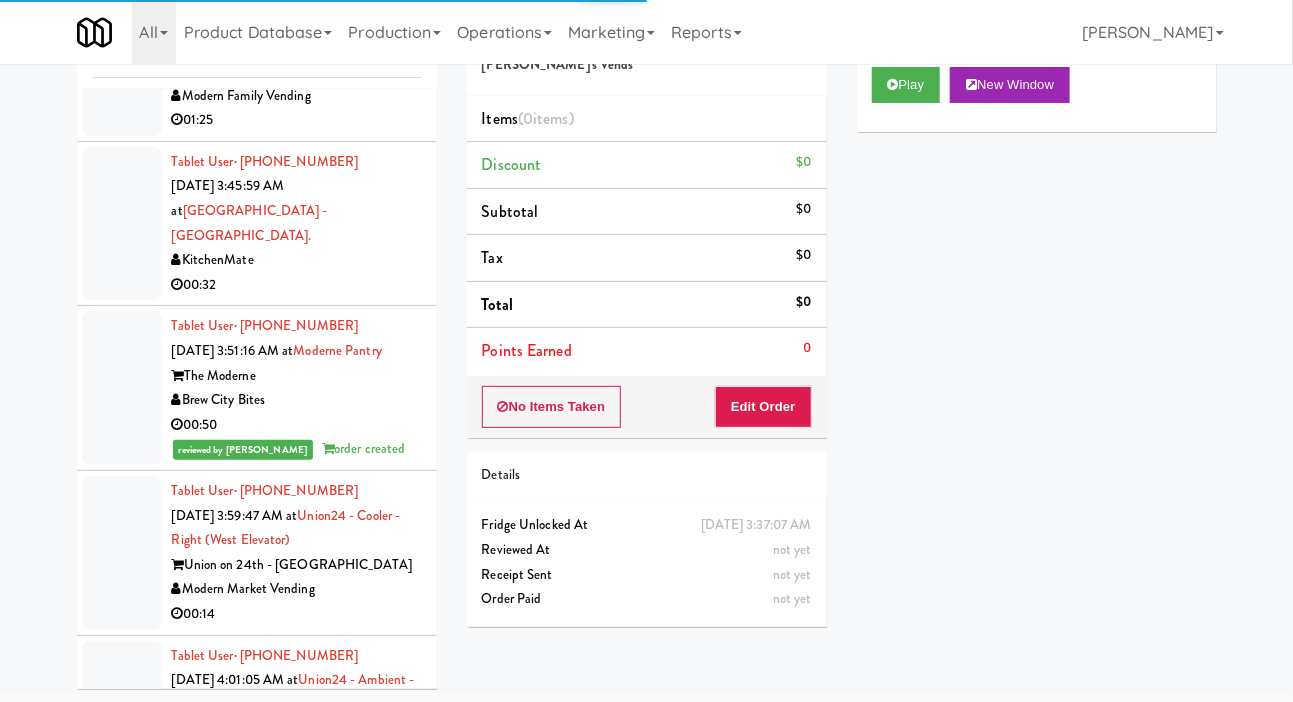 click at bounding box center [122, 59] 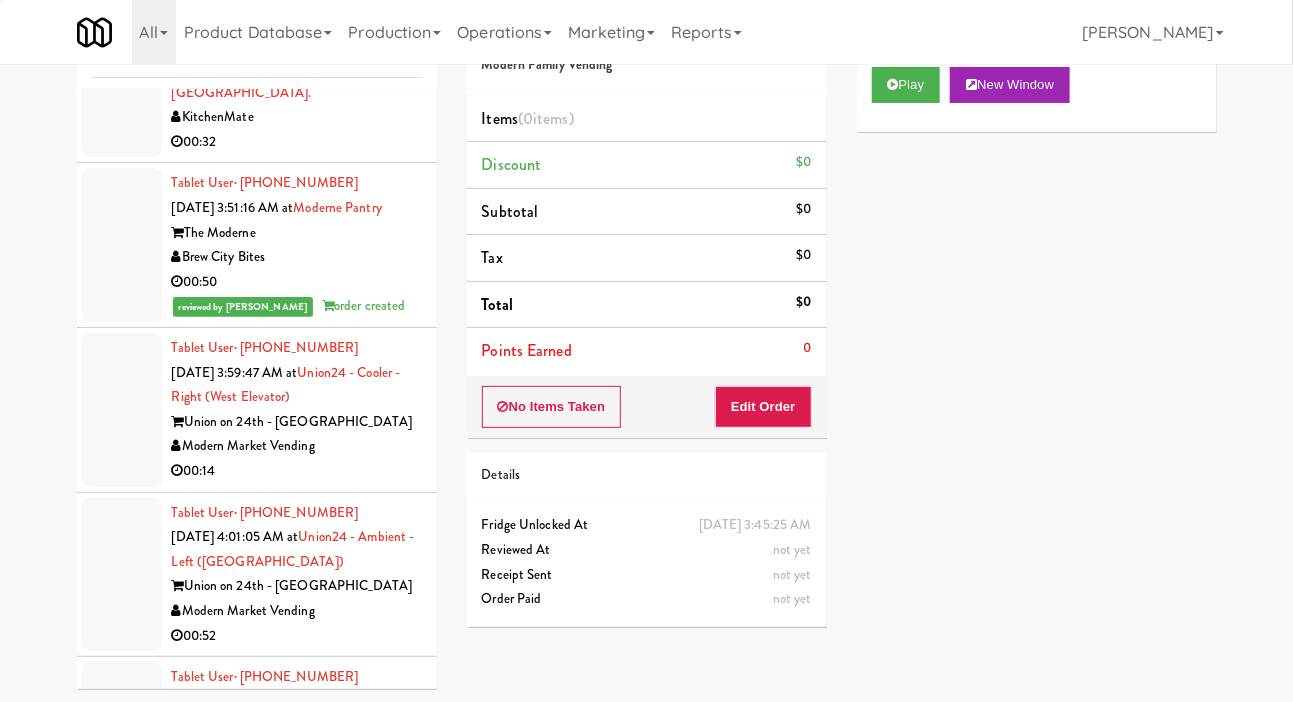 click at bounding box center (122, 81) 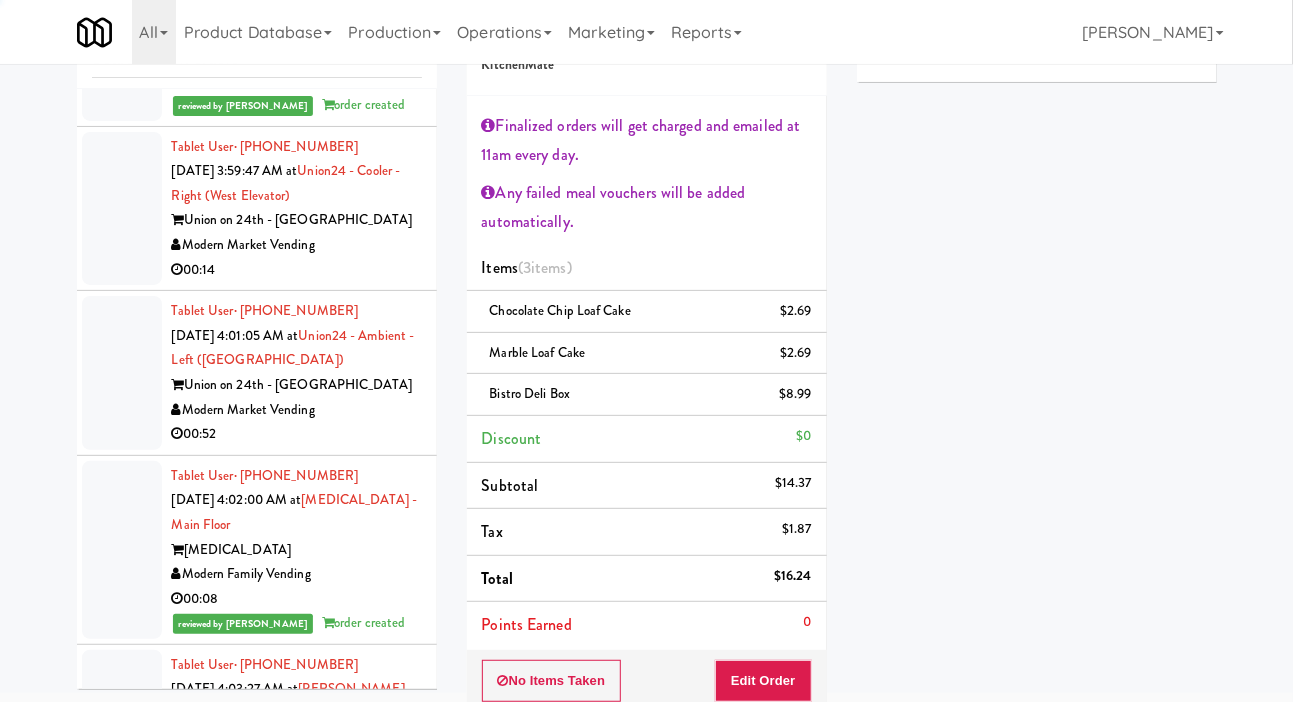 click at bounding box center (122, 209) 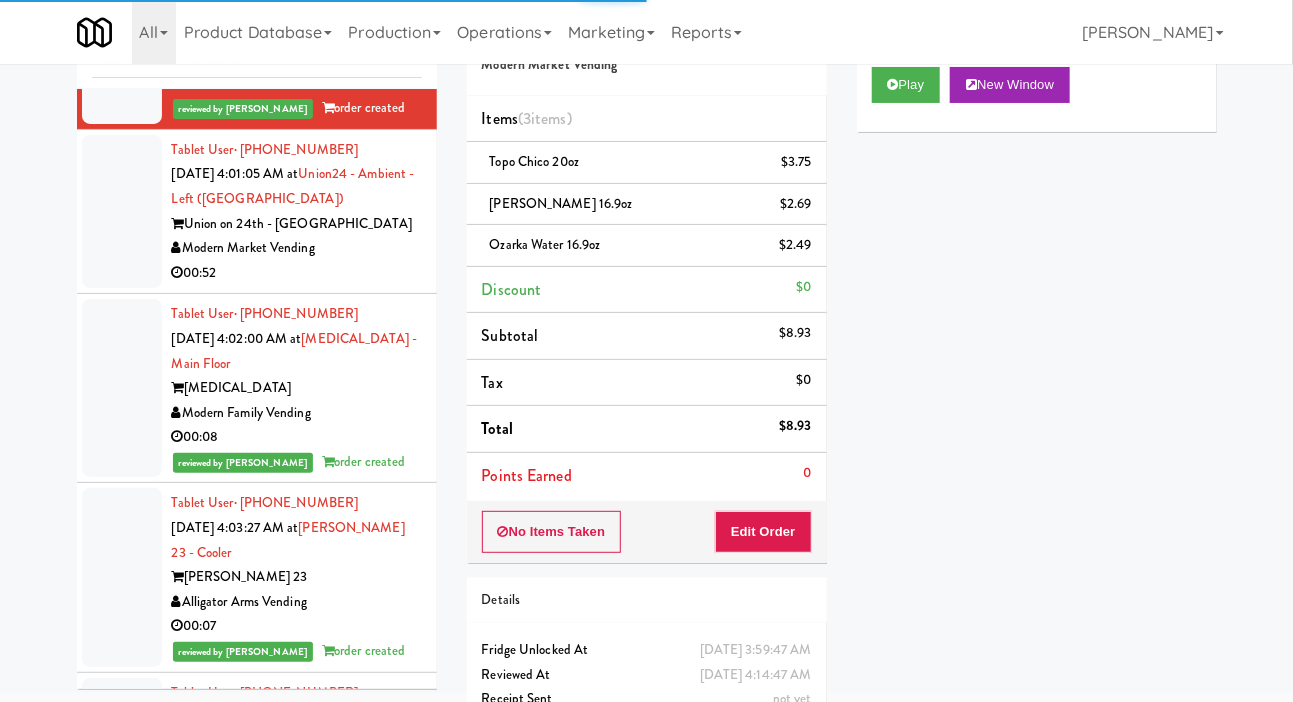 click at bounding box center (122, 212) 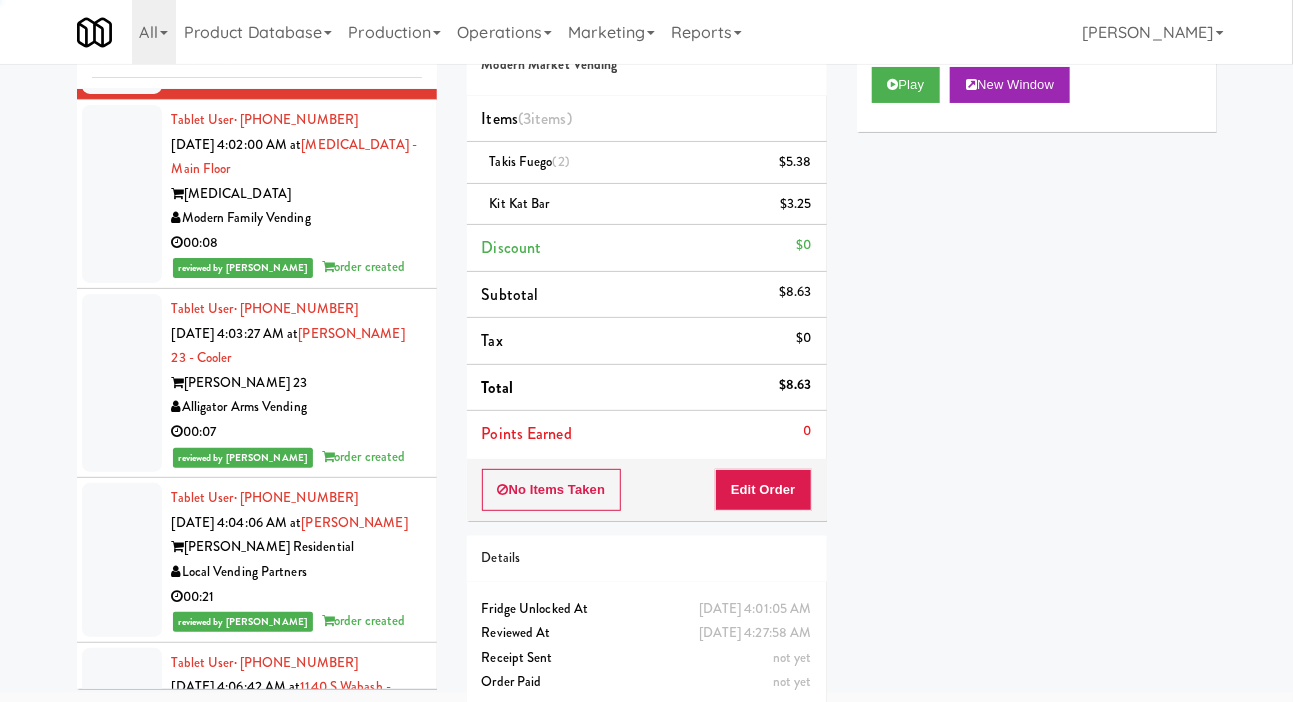 click at bounding box center [122, 194] 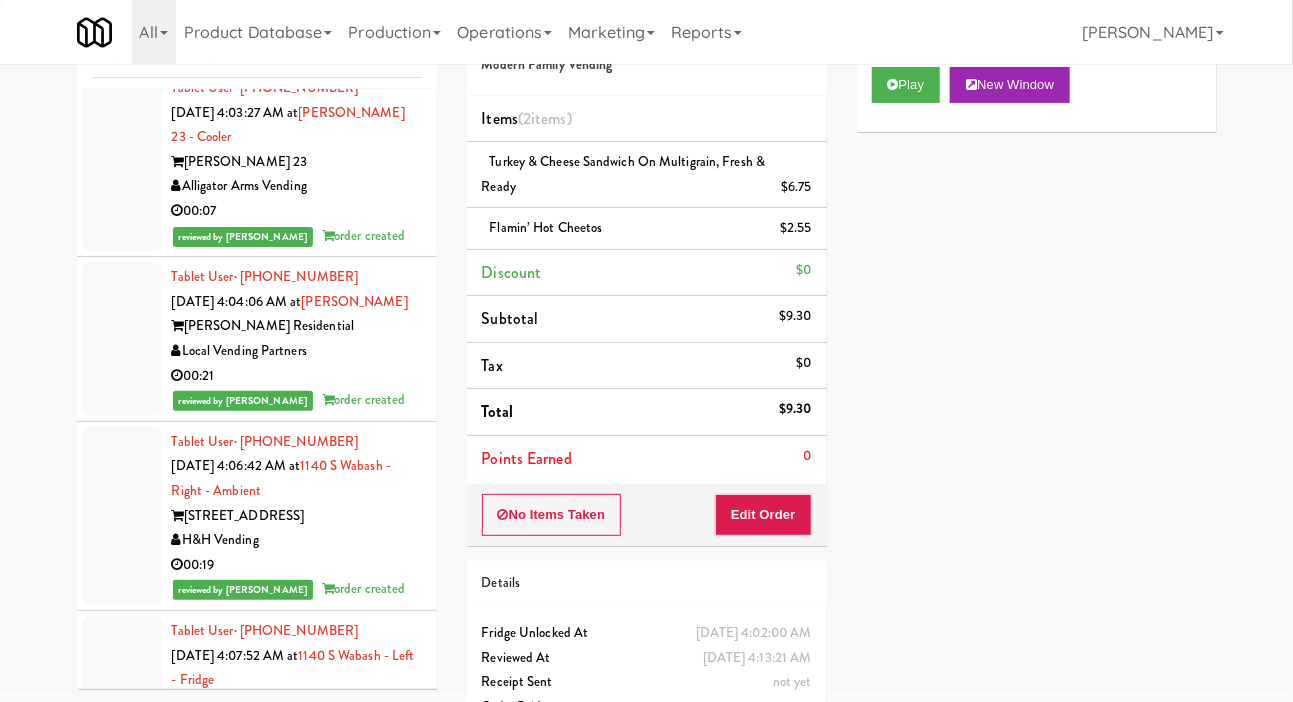 click at bounding box center (122, 162) 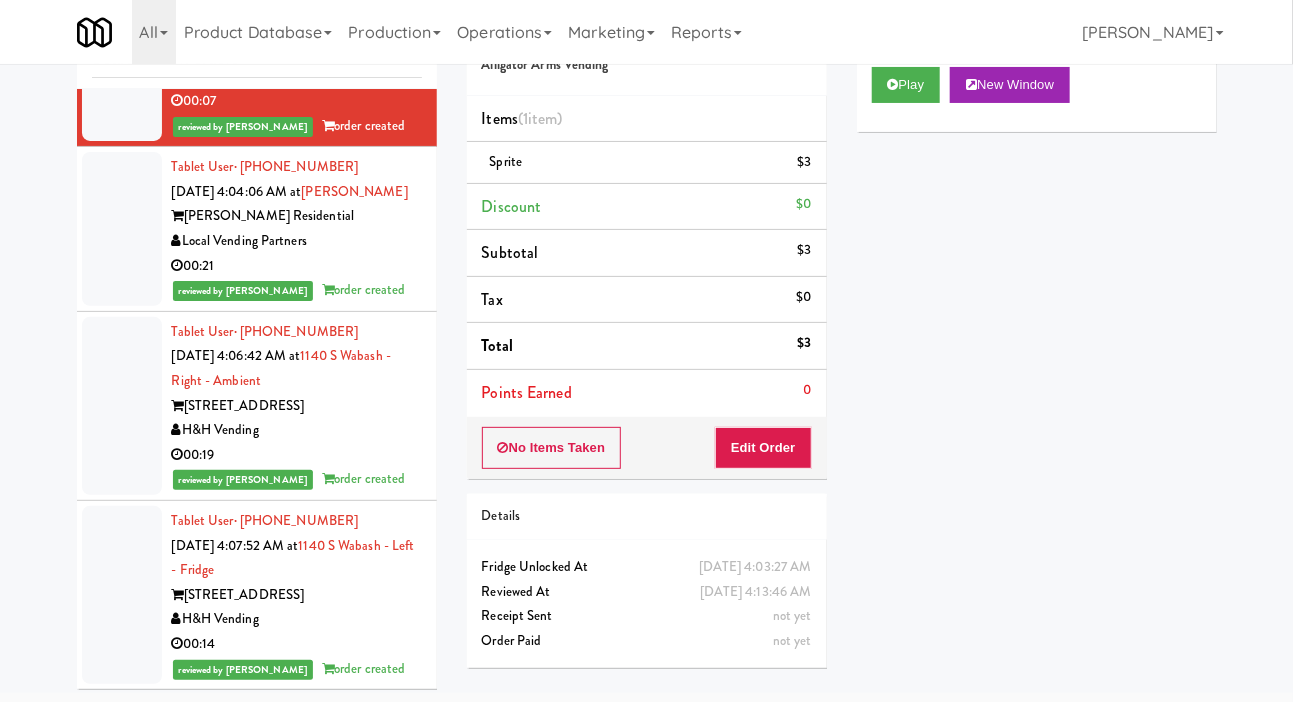 scroll, scrollTop: 9773, scrollLeft: 0, axis: vertical 